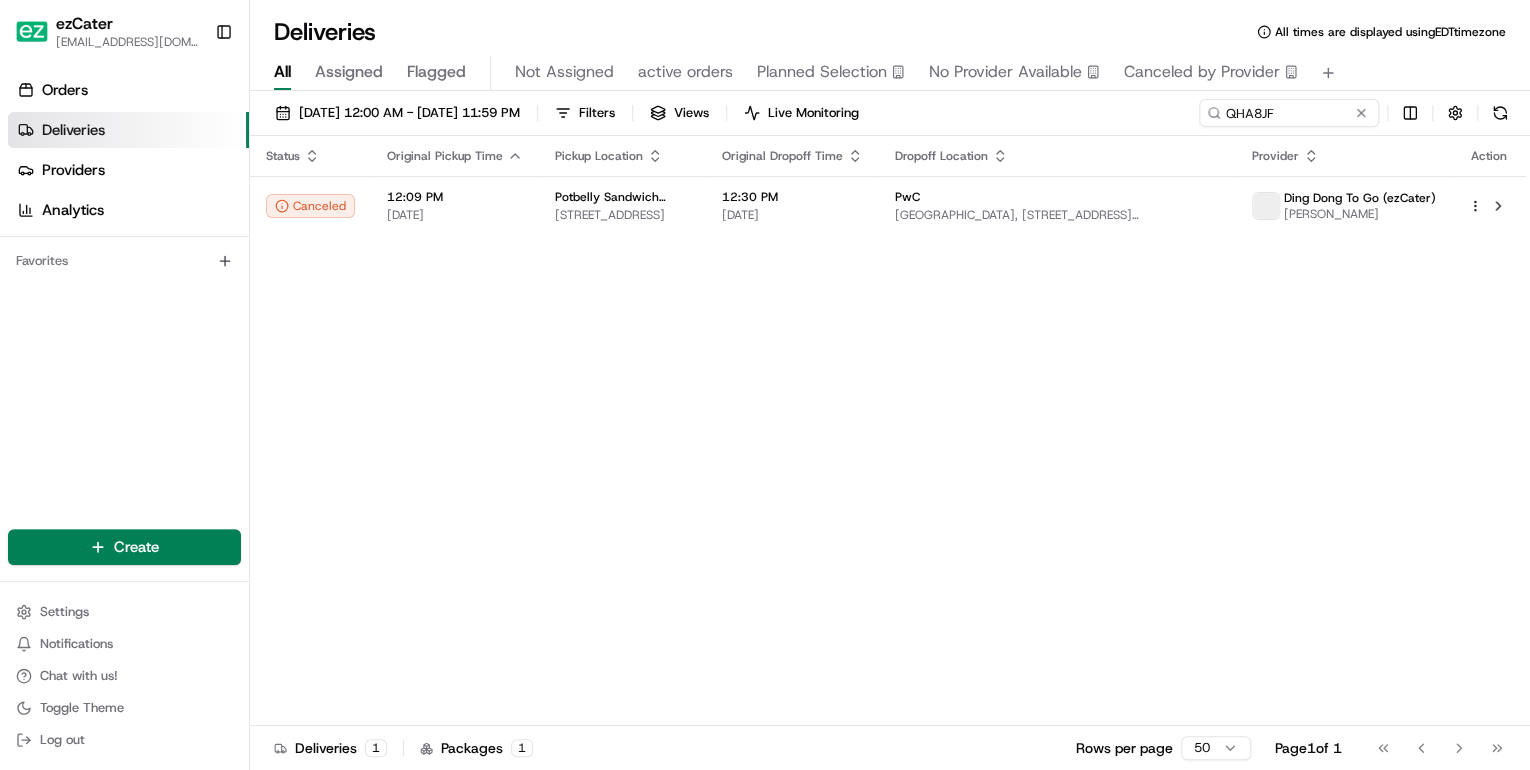 scroll, scrollTop: 0, scrollLeft: 0, axis: both 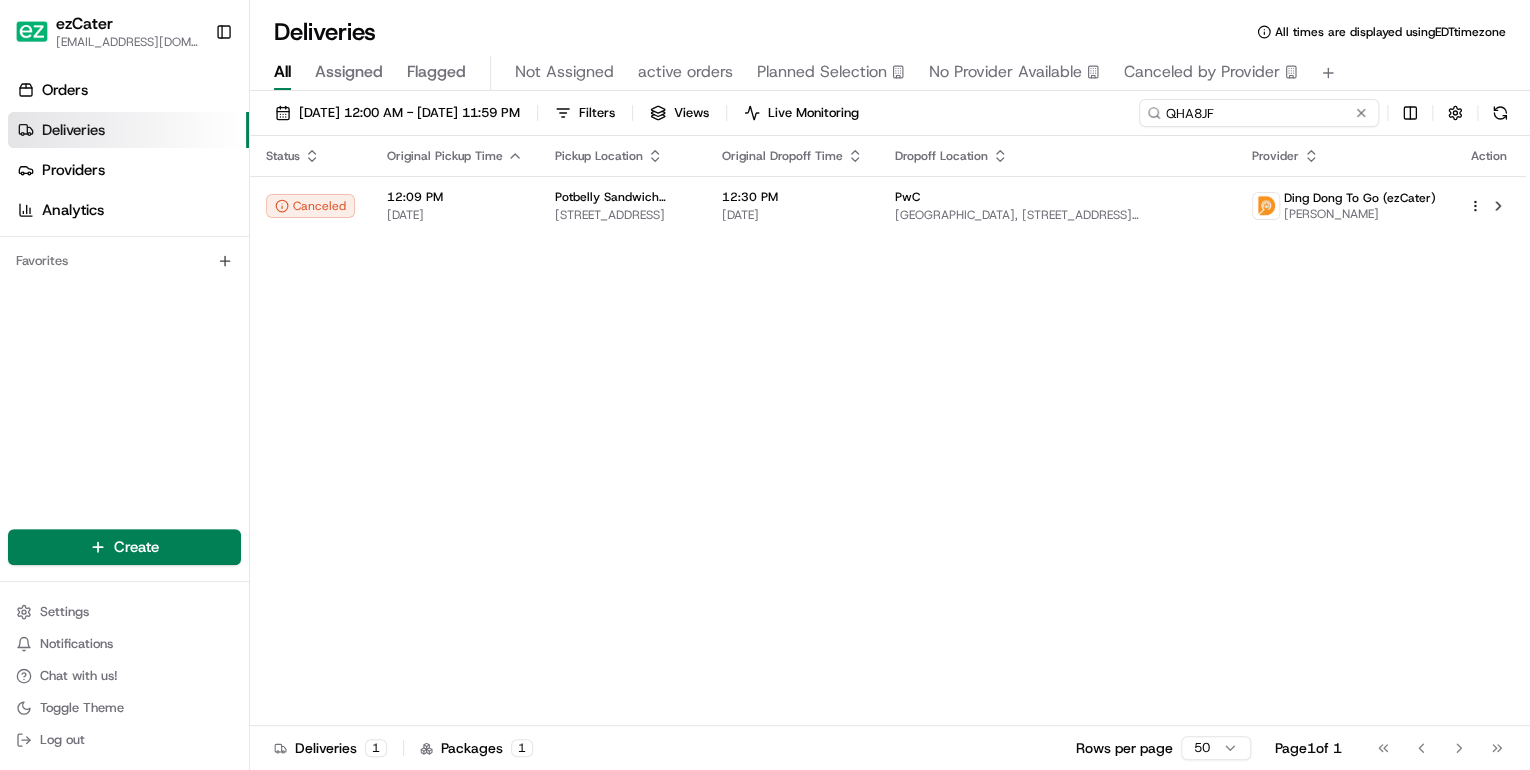 click on "ezCater [EMAIL_ADDRESS][DOMAIN_NAME] Toggle Sidebar Orders Deliveries Providers Analytics Favorites Main Menu Members & Organization Organization Users Roles Preferences Customization Tracking Orchestration Automations Locations Pickup Locations Dropoff Locations Zones Shifts Delivery Windows Billing Billing Refund Requests Integrations Notification Triggers Webhooks API Keys Request Logs Create Settings Notifications Chat with us! Toggle Theme Log out Deliveries All times are displayed using  EDT  timezone All Assigned Flagged Not Assigned active orders Planned Selection No Provider Available Canceled by Provider [DATE] 12:00 AM - [DATE] 11:59 PM Filters Views Live Monitoring QHA8JF Status Original Pickup Time Pickup Location Original Dropoff Time Dropoff Location Provider Action Canceled 12:09 PM [DATE] Potbelly Sandwich Shop [STREET_ADDRESS] 12:30 PM [DATE] [GEOGRAPHIC_DATA], [STREET_ADDRESS][PERSON_NAME] Ding Dong To Go (ezCater) Deliveries 1 1" at bounding box center (765, 385) 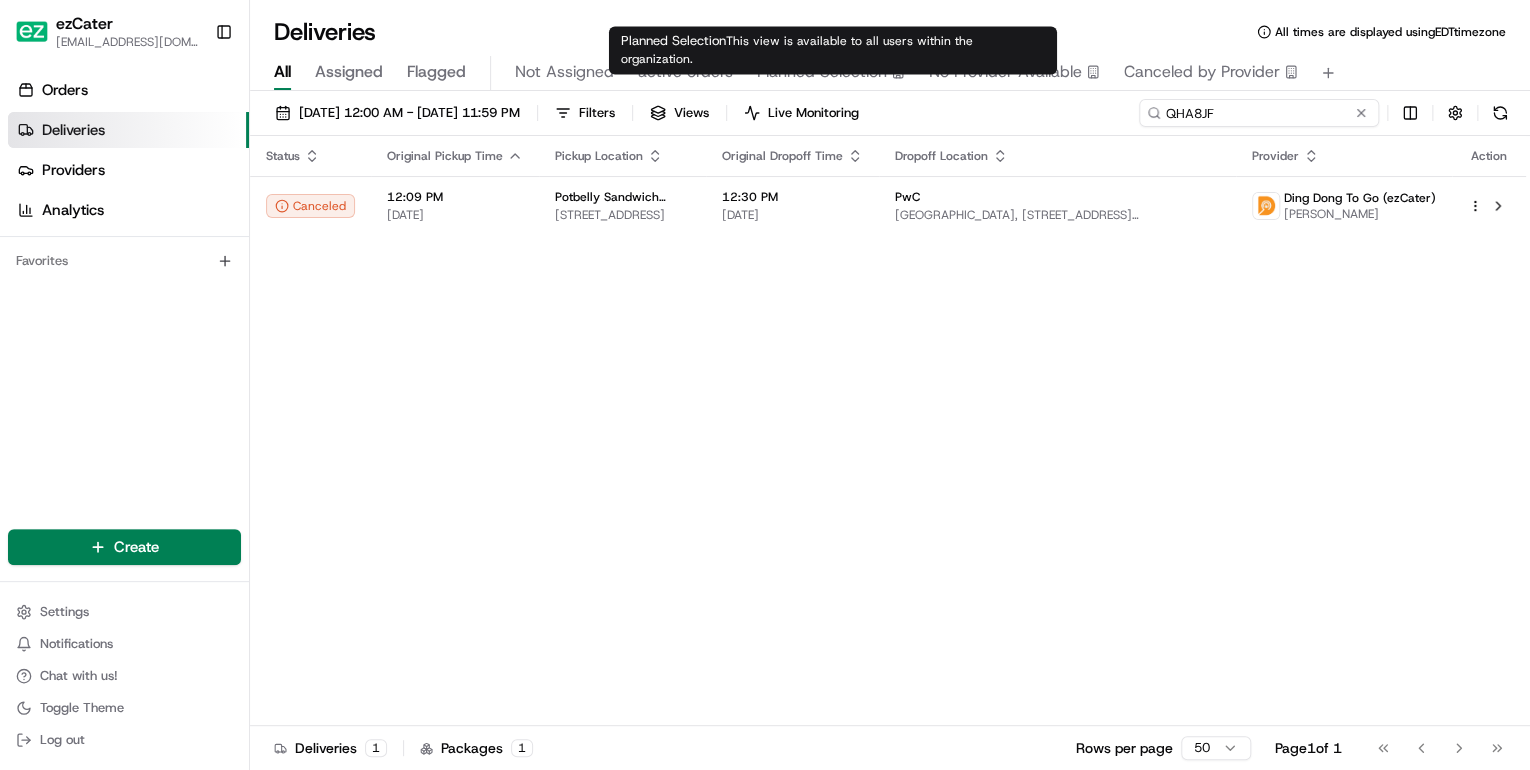 paste on "16ZXJM" 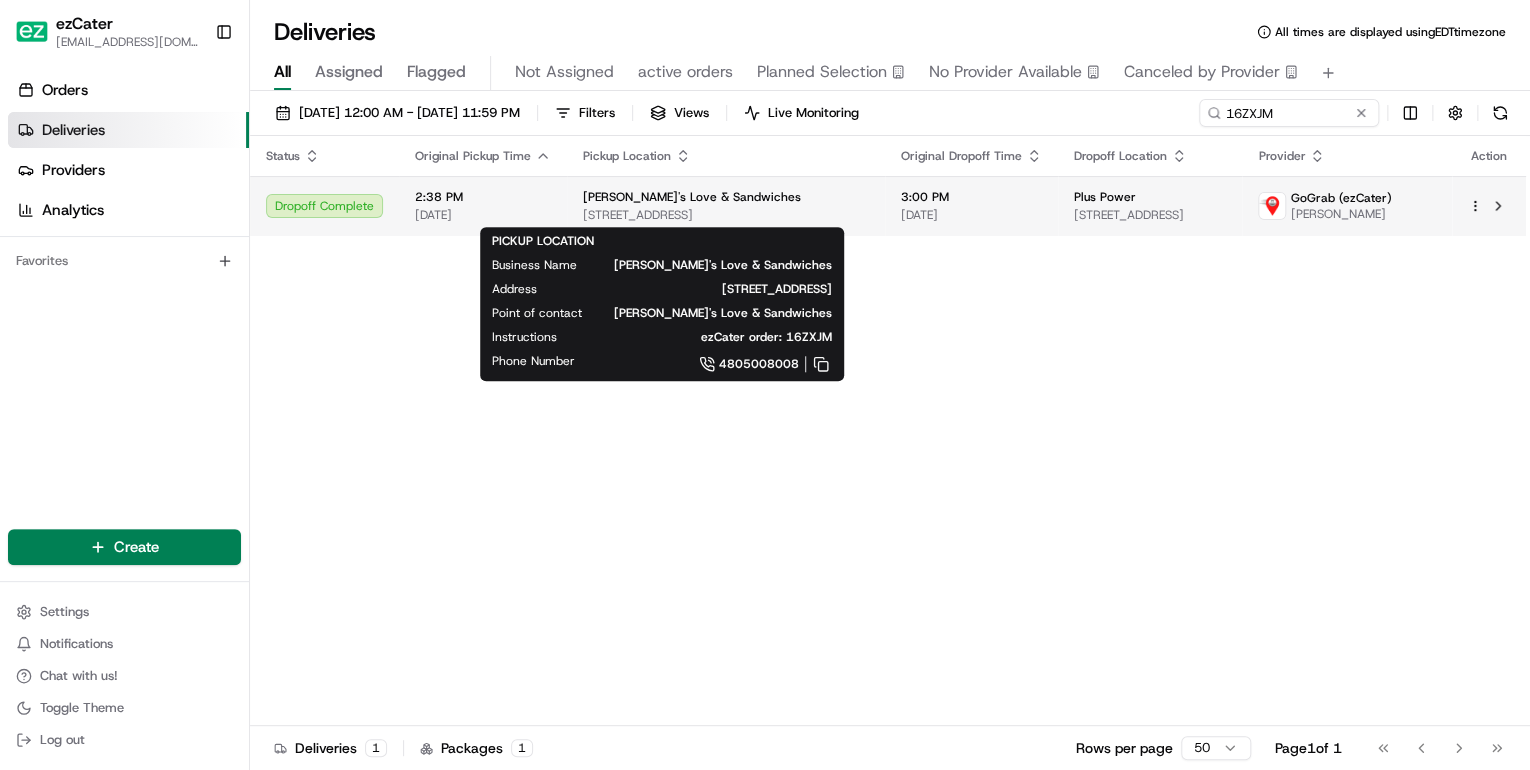 click on "Ike's Love & Sandwiches" at bounding box center [692, 197] 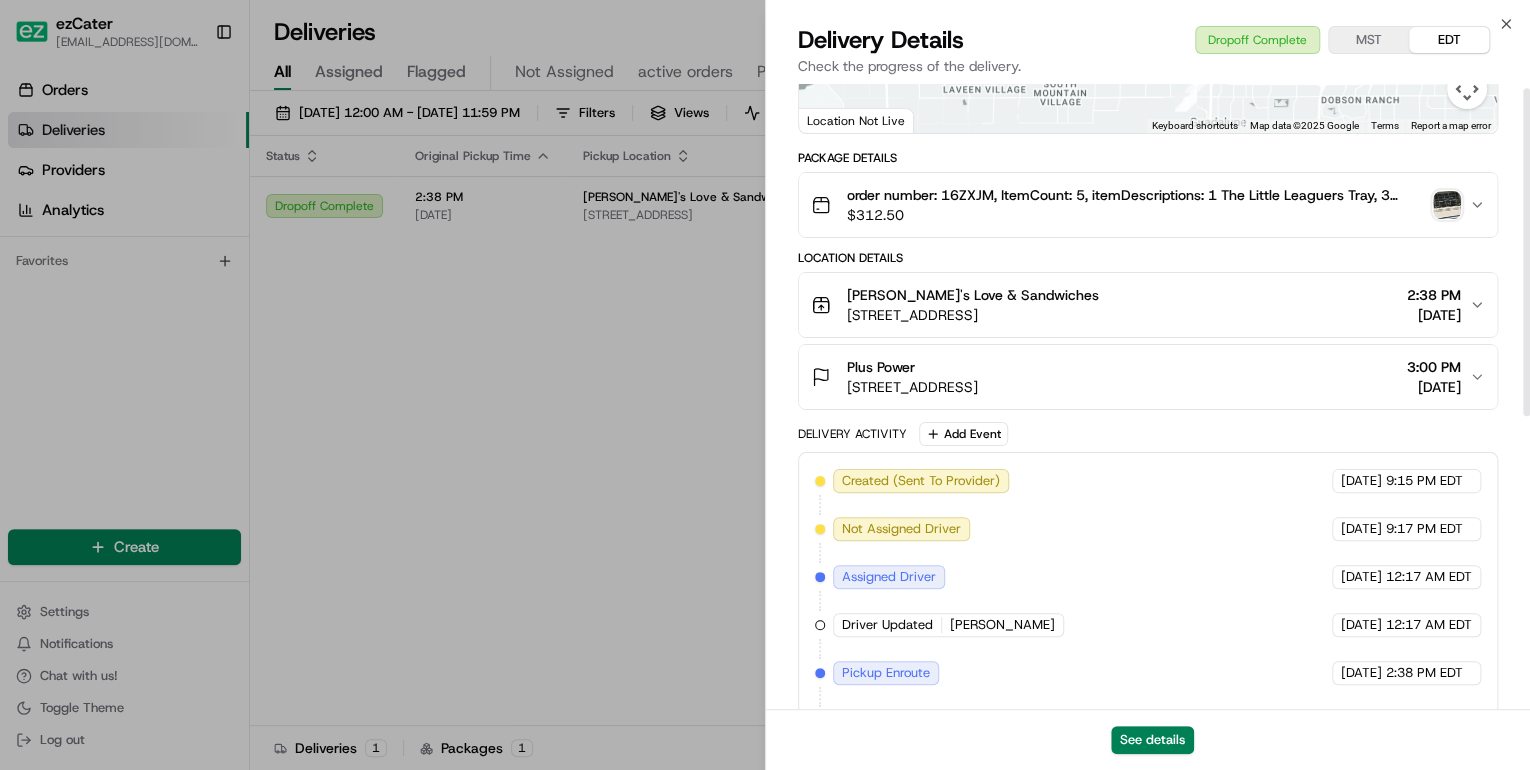scroll, scrollTop: 8, scrollLeft: 0, axis: vertical 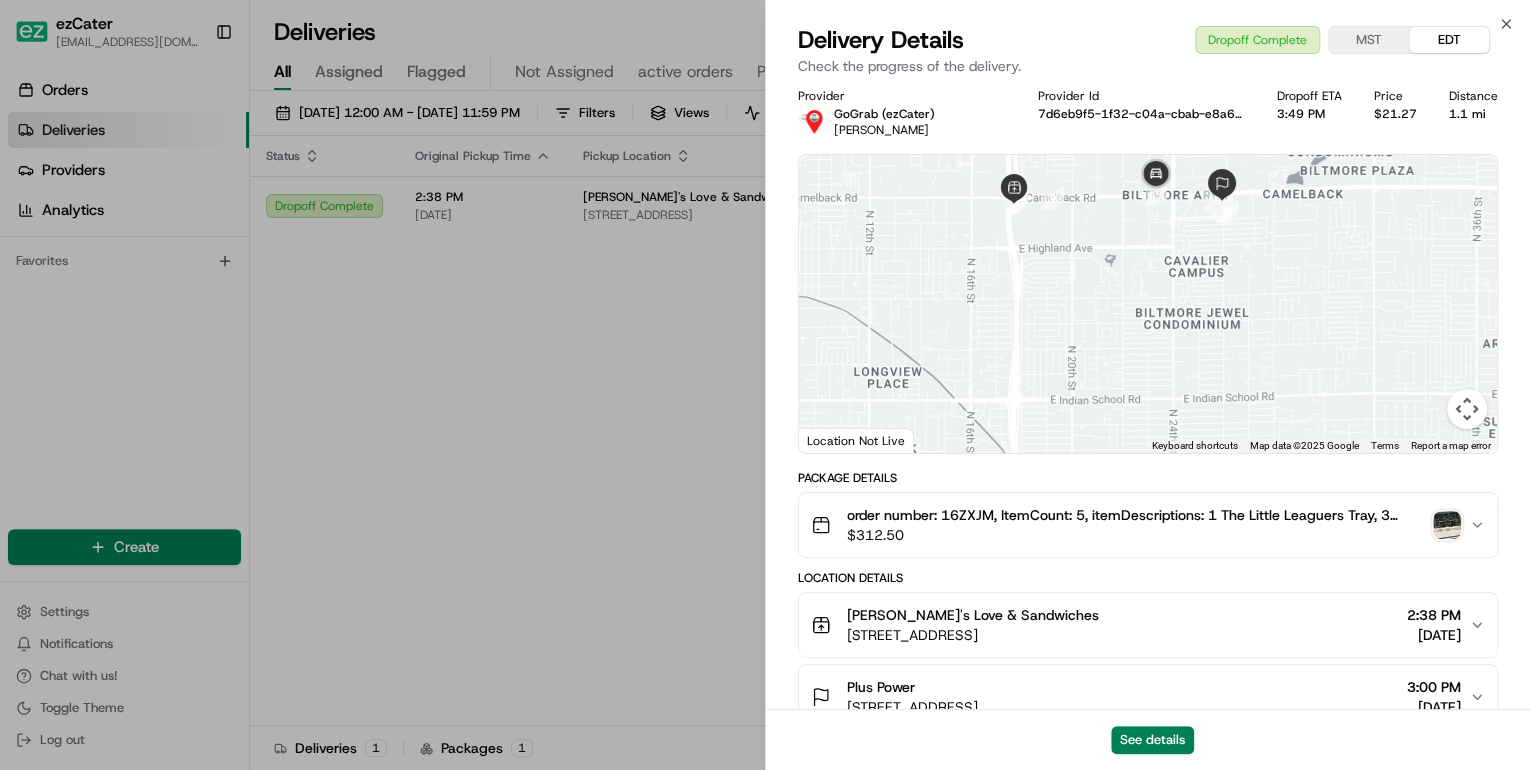 drag, startPoint x: 1114, startPoint y: 211, endPoint x: 1096, endPoint y: 292, distance: 82.9759 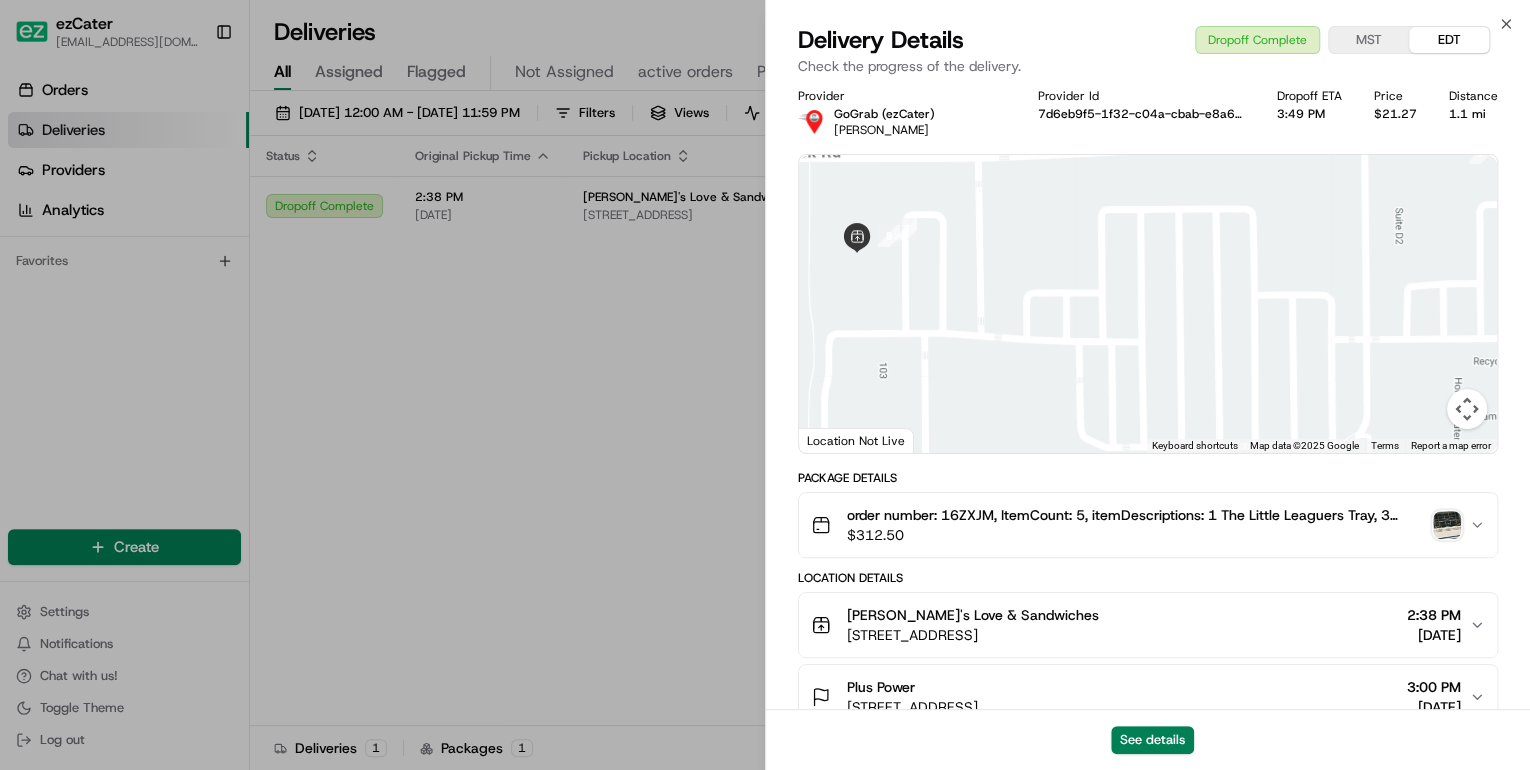 drag, startPoint x: 874, startPoint y: 310, endPoint x: 920, endPoint y: 328, distance: 49.396355 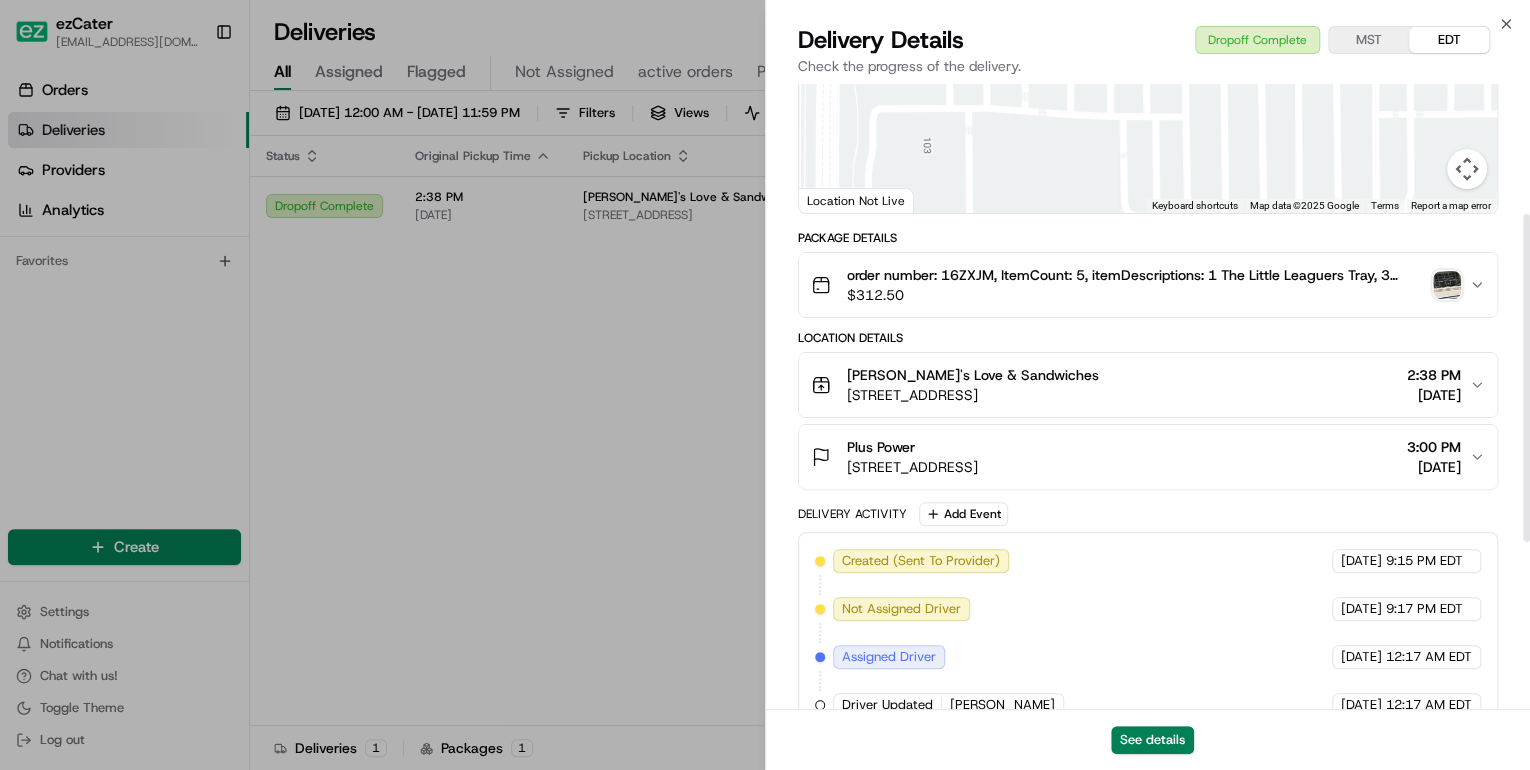 scroll, scrollTop: 568, scrollLeft: 0, axis: vertical 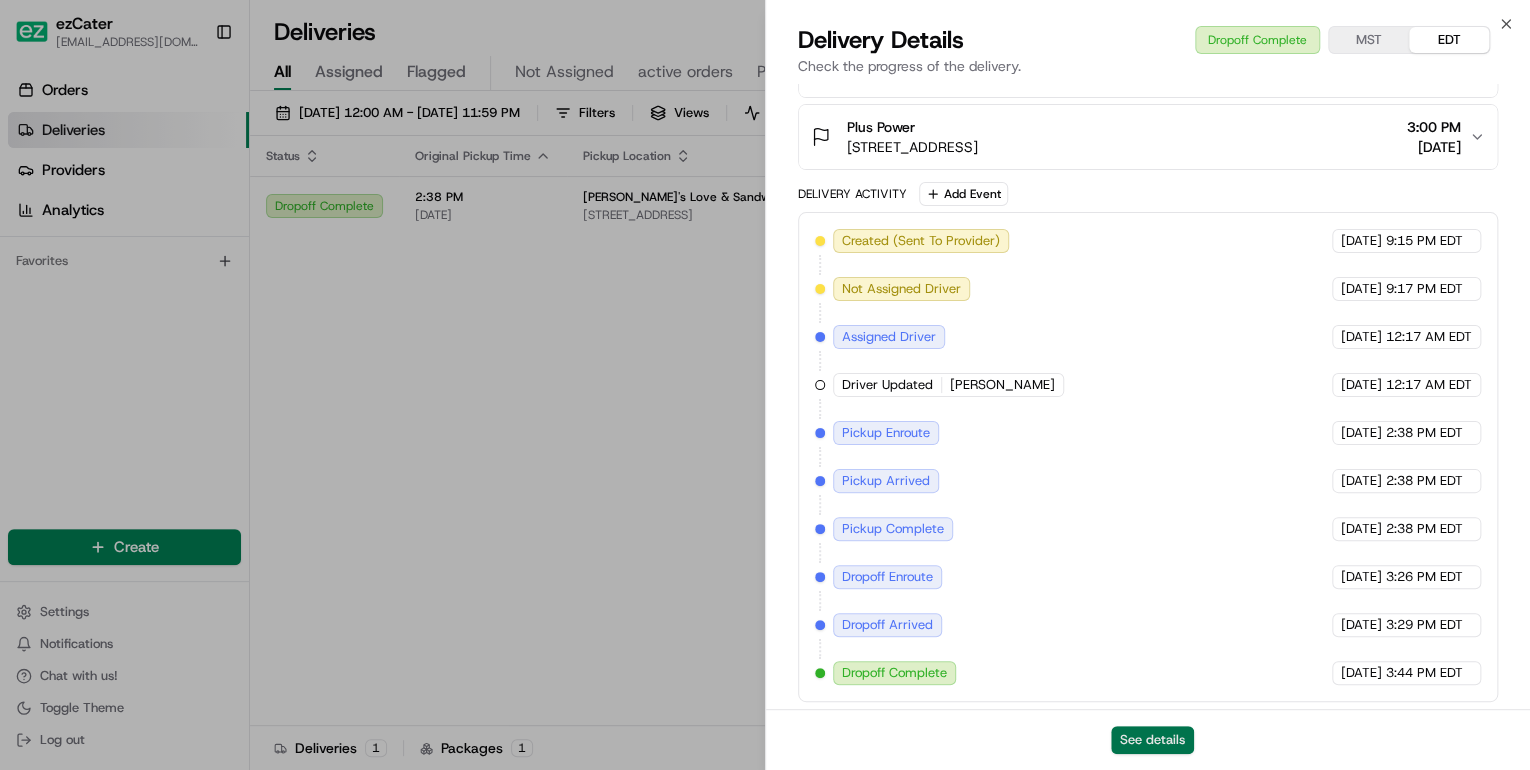 click on "See details" at bounding box center [1152, 740] 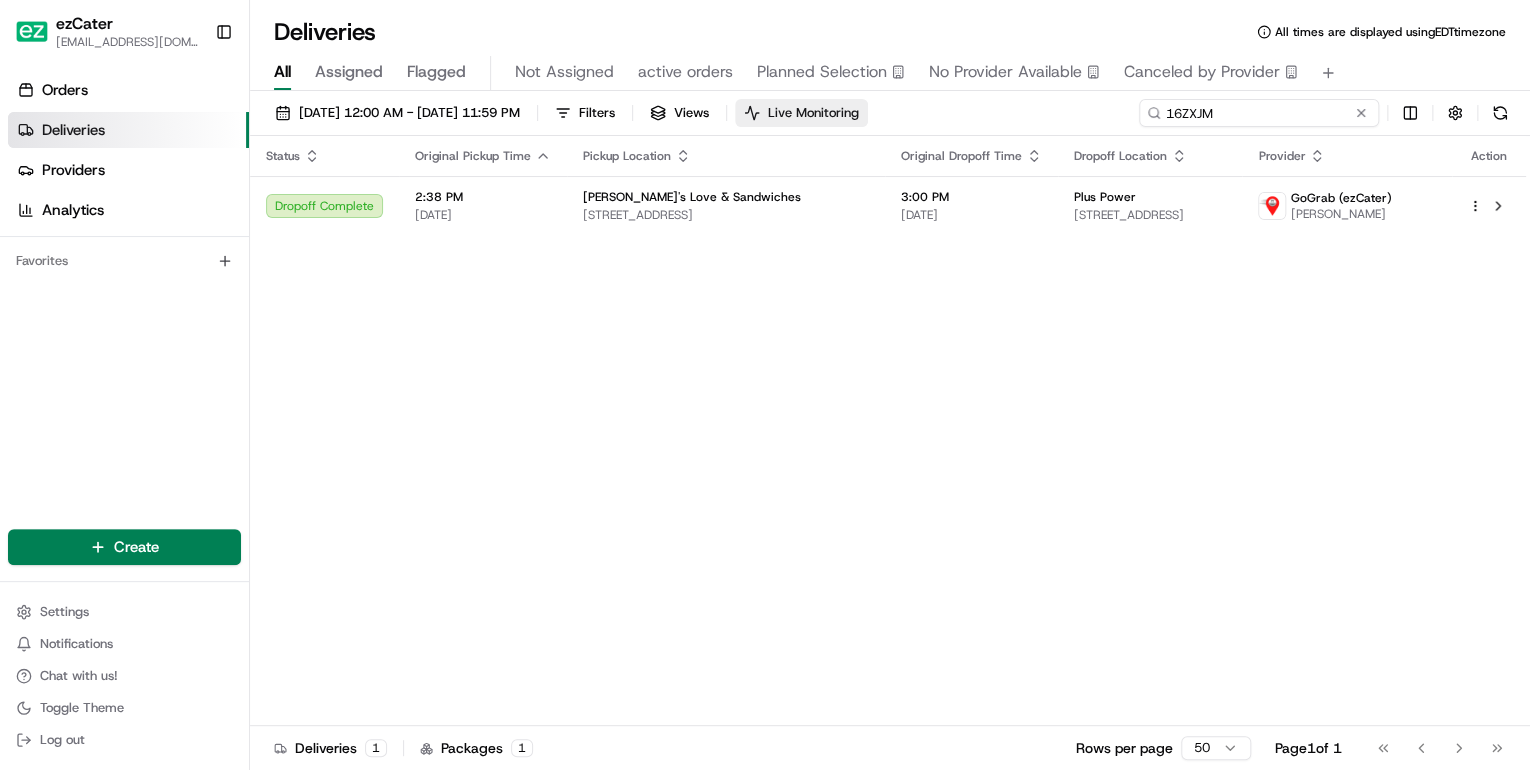 drag, startPoint x: 1273, startPoint y: 112, endPoint x: 880, endPoint y: 119, distance: 393.06235 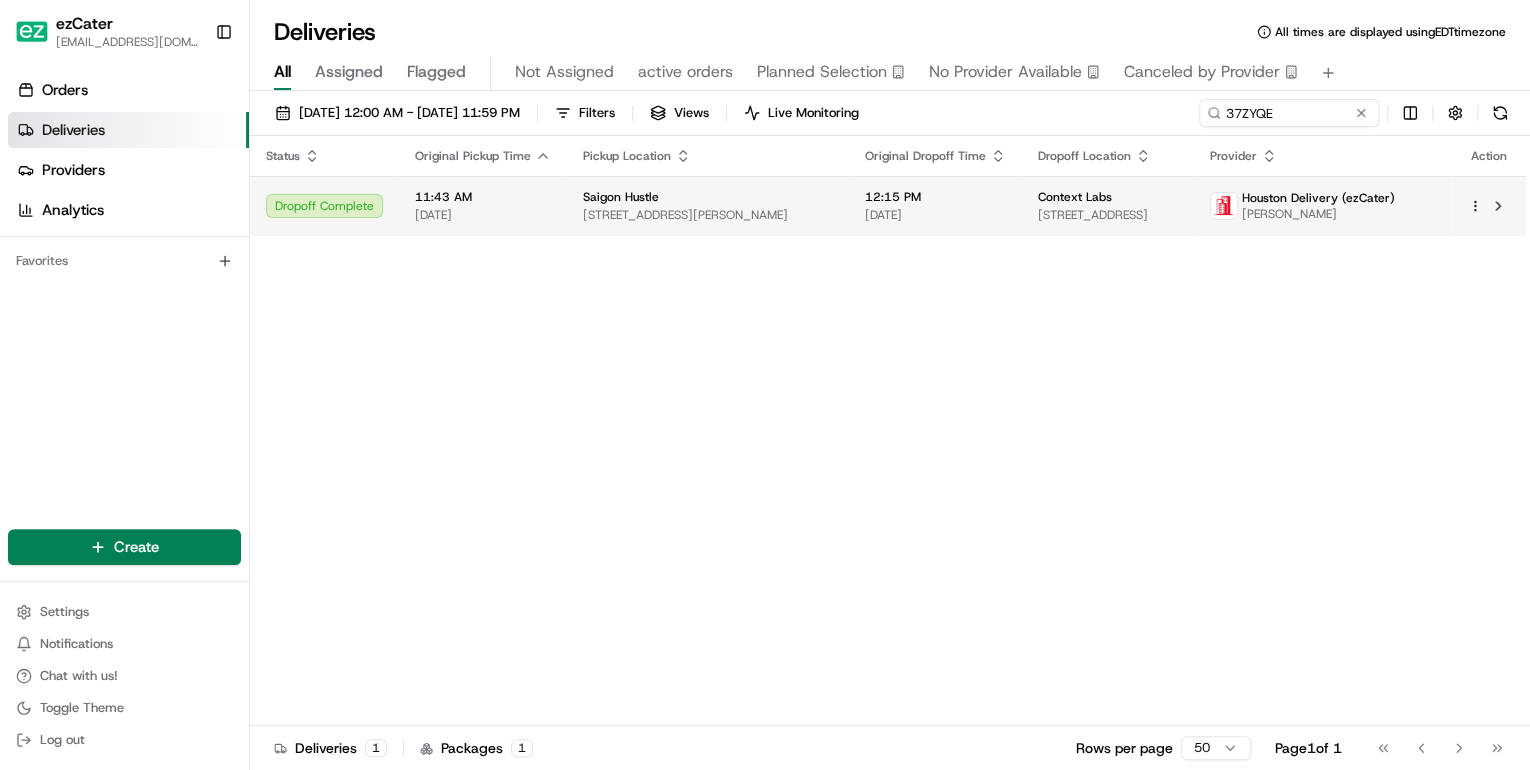 click on "11:43 AM" at bounding box center (483, 197) 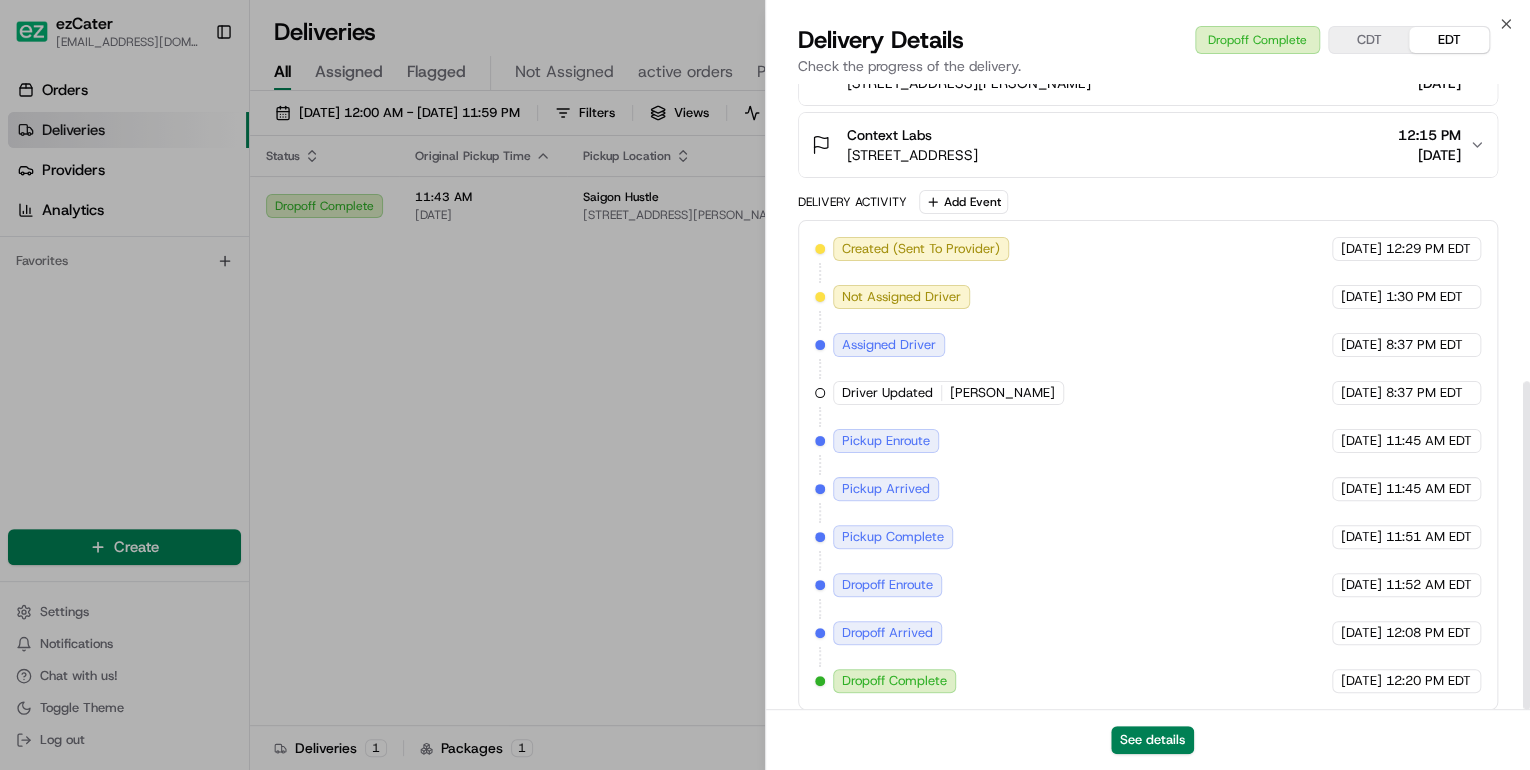 scroll, scrollTop: 568, scrollLeft: 0, axis: vertical 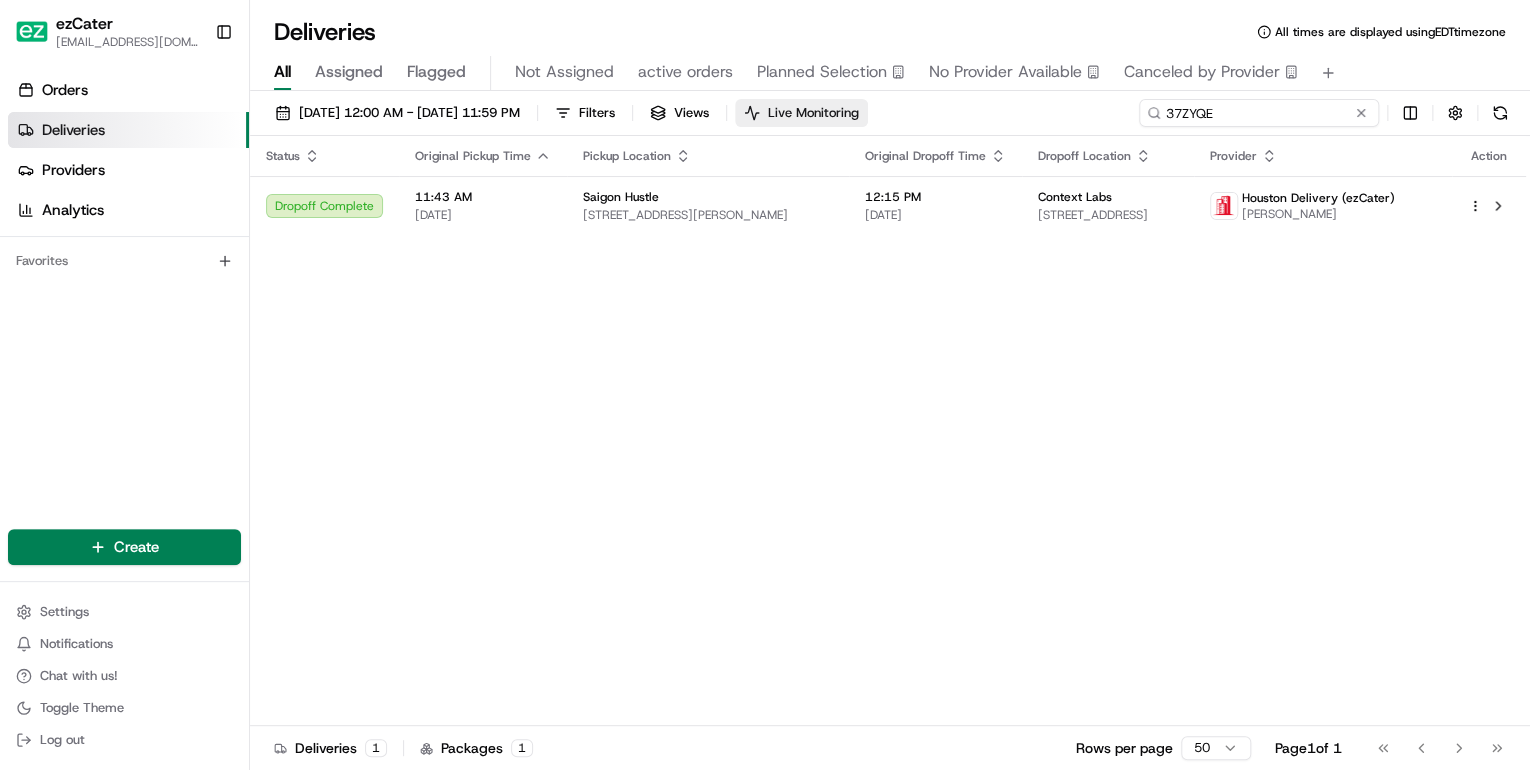 drag, startPoint x: 1285, startPoint y: 119, endPoint x: 828, endPoint y: 124, distance: 457.02734 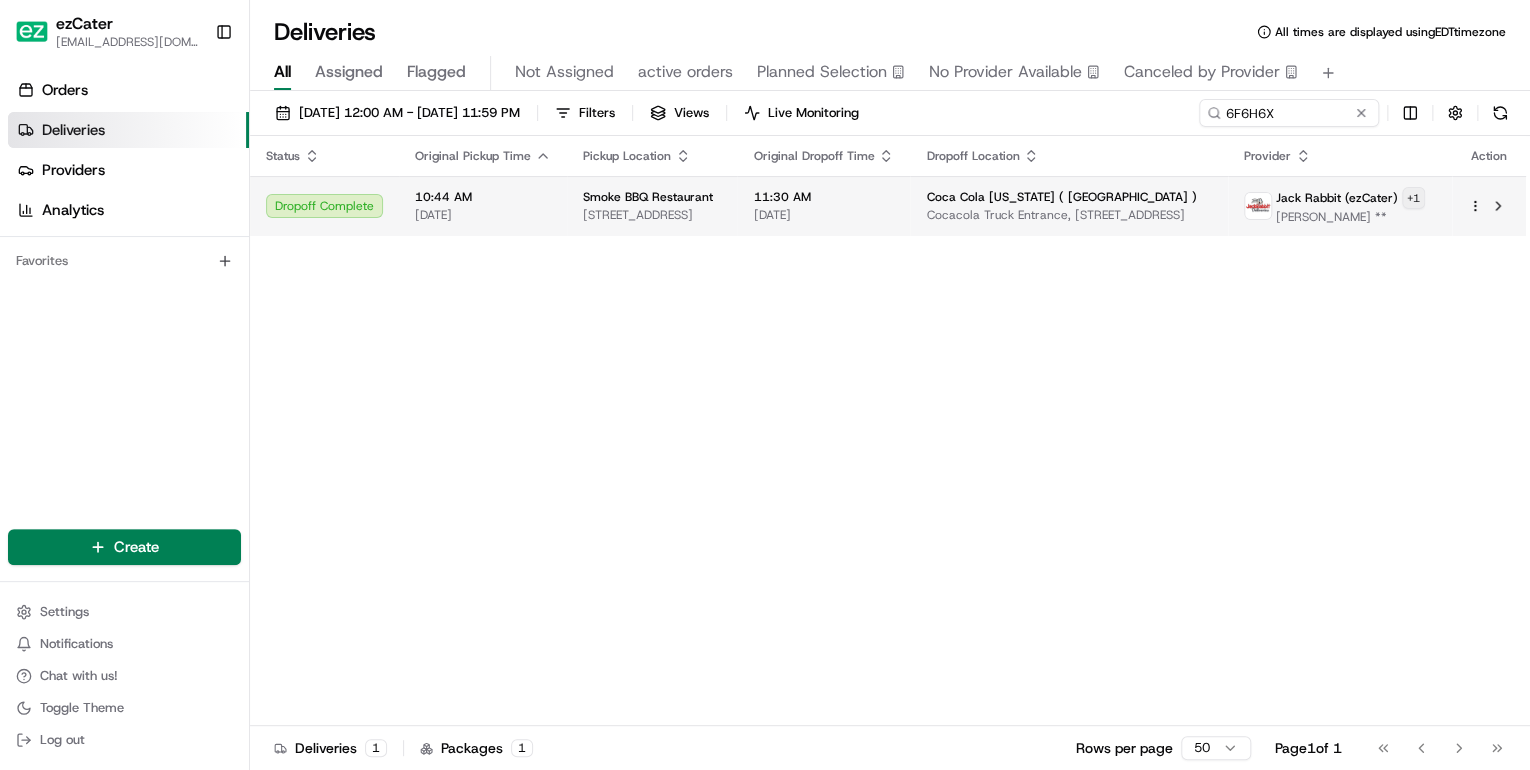 click on "ezCater annamariekinao@gmail.com Toggle Sidebar Orders Deliveries Providers Analytics Favorites Main Menu Members & Organization Organization Users Roles Preferences Customization Tracking Orchestration Automations Locations Pickup Locations Dropoff Locations Zones Shifts Delivery Windows Billing Billing Refund Requests Integrations Notification Triggers Webhooks API Keys Request Logs Create Settings Notifications Chat with us! Toggle Theme Log out Deliveries All times are displayed using  EDT  timezone All Assigned Flagged Not Assigned active orders Planned Selection No Provider Available Canceled by Provider 07/07/2025 12:00 AM - 07/20/2025 11:59 PM Filters Views Live Monitoring 6F6H6X Status Original Pickup Time Pickup Location Original Dropoff Time Dropoff Location Provider Action Dropoff Complete 10:44 AM 07/09/2025 Smoke BBQ Restaurant 3351 NE 32nd St, Fort Lauderdale, FL 33308, USA 11:30 AM 07/09/2025 Coca Cola Florida ( Hollywood DC ) Jack Rabbit (ezCater) + 1 Dontrell  Campbell ** 1 1" at bounding box center (765, 385) 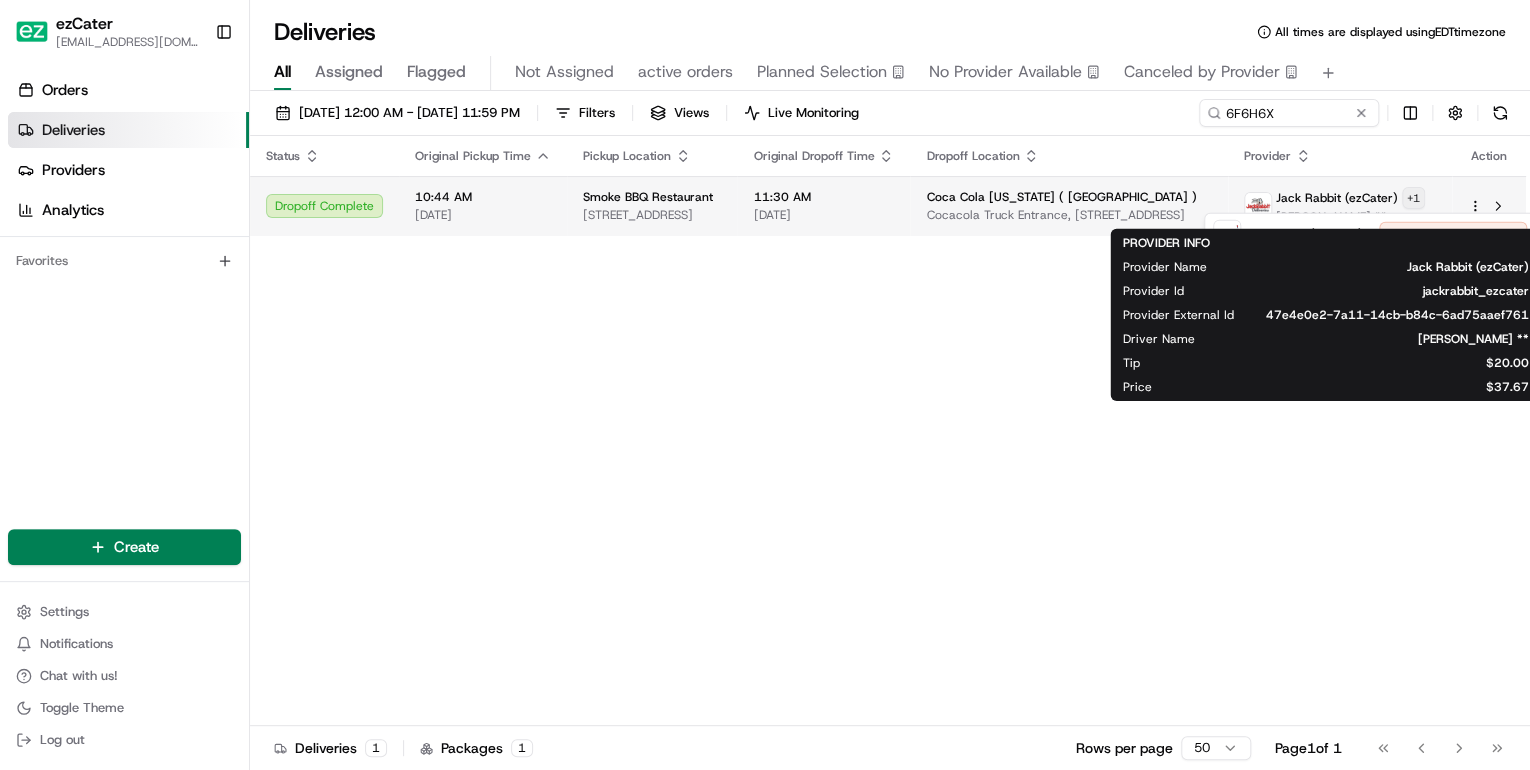 click on "ezCater annamariekinao@gmail.com Toggle Sidebar Orders Deliveries Providers Analytics Favorites Main Menu Members & Organization Organization Users Roles Preferences Customization Tracking Orchestration Automations Locations Pickup Locations Dropoff Locations Zones Shifts Delivery Windows Billing Billing Refund Requests Integrations Notification Triggers Webhooks API Keys Request Logs Create Settings Notifications Chat with us! Toggle Theme Log out Deliveries All times are displayed using  EDT  timezone All Assigned Flagged Not Assigned active orders Planned Selection No Provider Available Canceled by Provider 07/07/2025 12:00 AM - 07/20/2025 11:59 PM Filters Views Live Monitoring 6F6H6X Status Original Pickup Time Pickup Location Original Dropoff Time Dropoff Location Provider Action Dropoff Complete 10:44 AM 07/09/2025 Smoke BBQ Restaurant 3351 NE 32nd St, Fort Lauderdale, FL 33308, USA 11:30 AM 07/09/2025 Coca Cola Florida ( Hollywood DC ) Jack Rabbit (ezCater) + 1 Dontrell  Campbell ** 1 1" at bounding box center [765, 385] 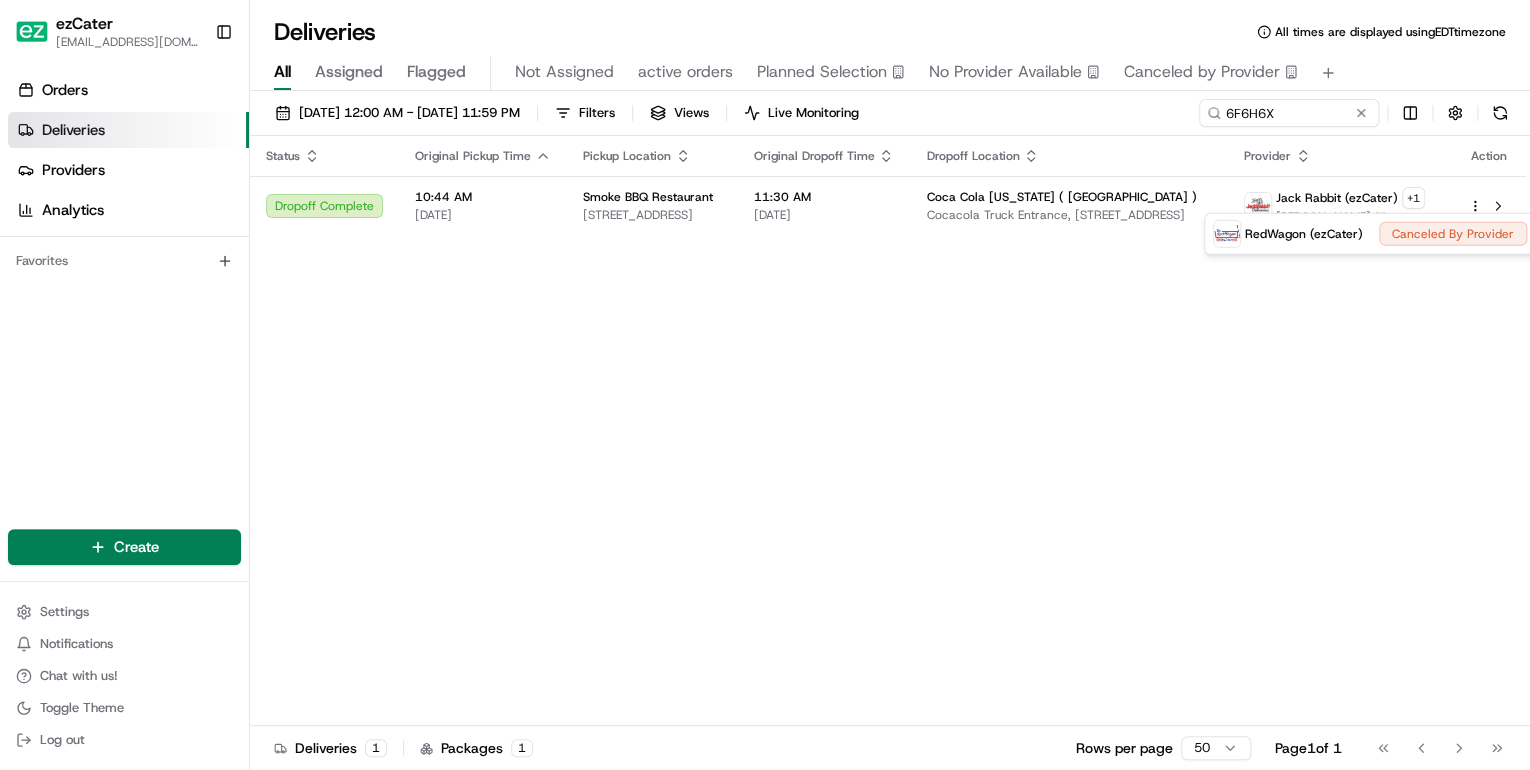 click on "ezCater annamariekinao@gmail.com Toggle Sidebar Orders Deliveries Providers Analytics Favorites Main Menu Members & Organization Organization Users Roles Preferences Customization Tracking Orchestration Automations Locations Pickup Locations Dropoff Locations Zones Shifts Delivery Windows Billing Billing Refund Requests Integrations Notification Triggers Webhooks API Keys Request Logs Create Settings Notifications Chat with us! Toggle Theme Log out Deliveries All times are displayed using  EDT  timezone All Assigned Flagged Not Assigned active orders Planned Selection No Provider Available Canceled by Provider 07/07/2025 12:00 AM - 07/20/2025 11:59 PM Filters Views Live Monitoring 6F6H6X Status Original Pickup Time Pickup Location Original Dropoff Time Dropoff Location Provider Action Dropoff Complete 10:44 AM 07/09/2025 Smoke BBQ Restaurant 3351 NE 32nd St, Fort Lauderdale, FL 33308, USA 11:30 AM 07/09/2025 Coca Cola Florida ( Hollywood DC ) Jack Rabbit (ezCater) + 1 Dontrell  Campbell ** 1 1" at bounding box center [765, 385] 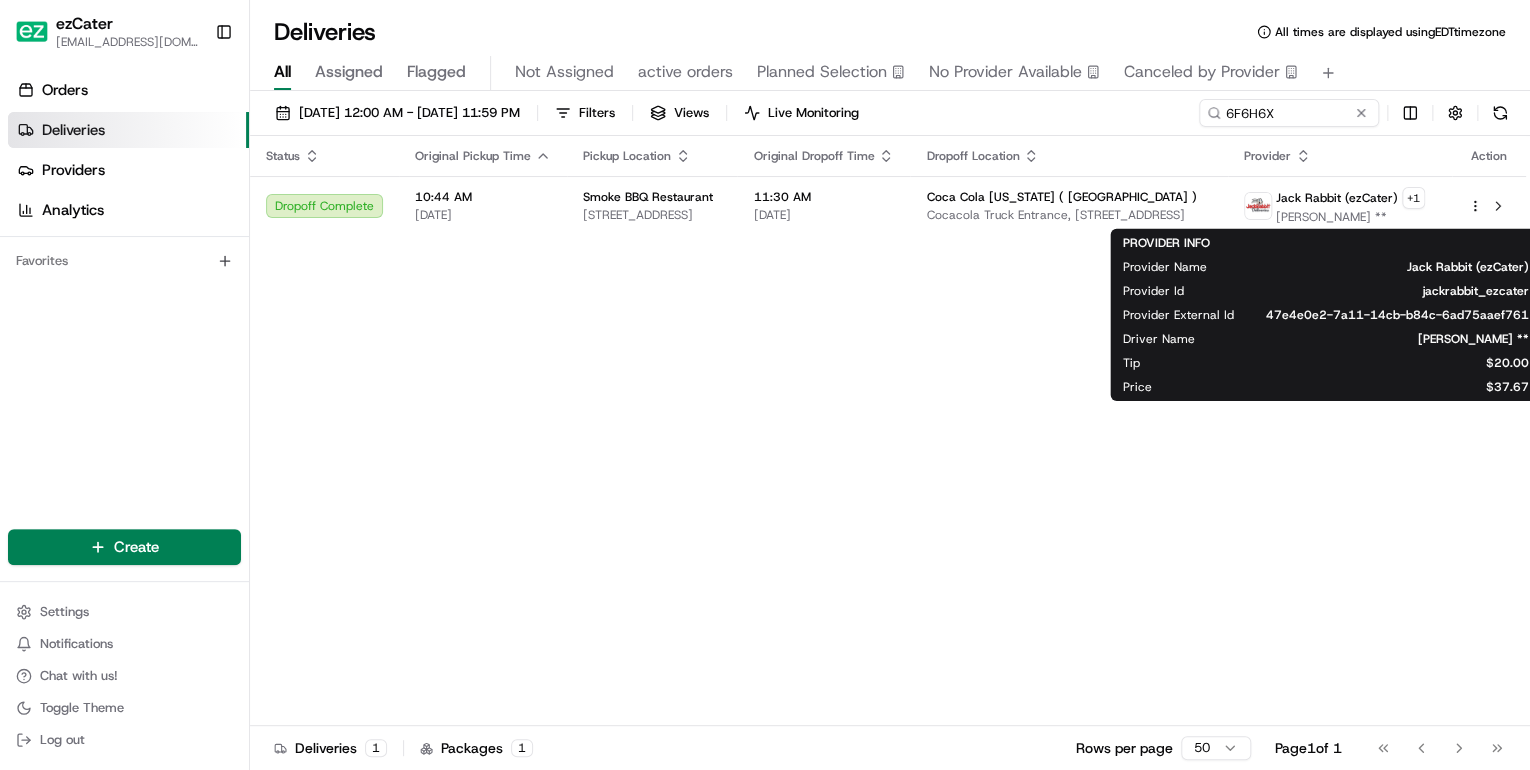 click on "3351 NE 32nd St, Fort Lauderdale, FL 33308, USA" at bounding box center [652, 215] 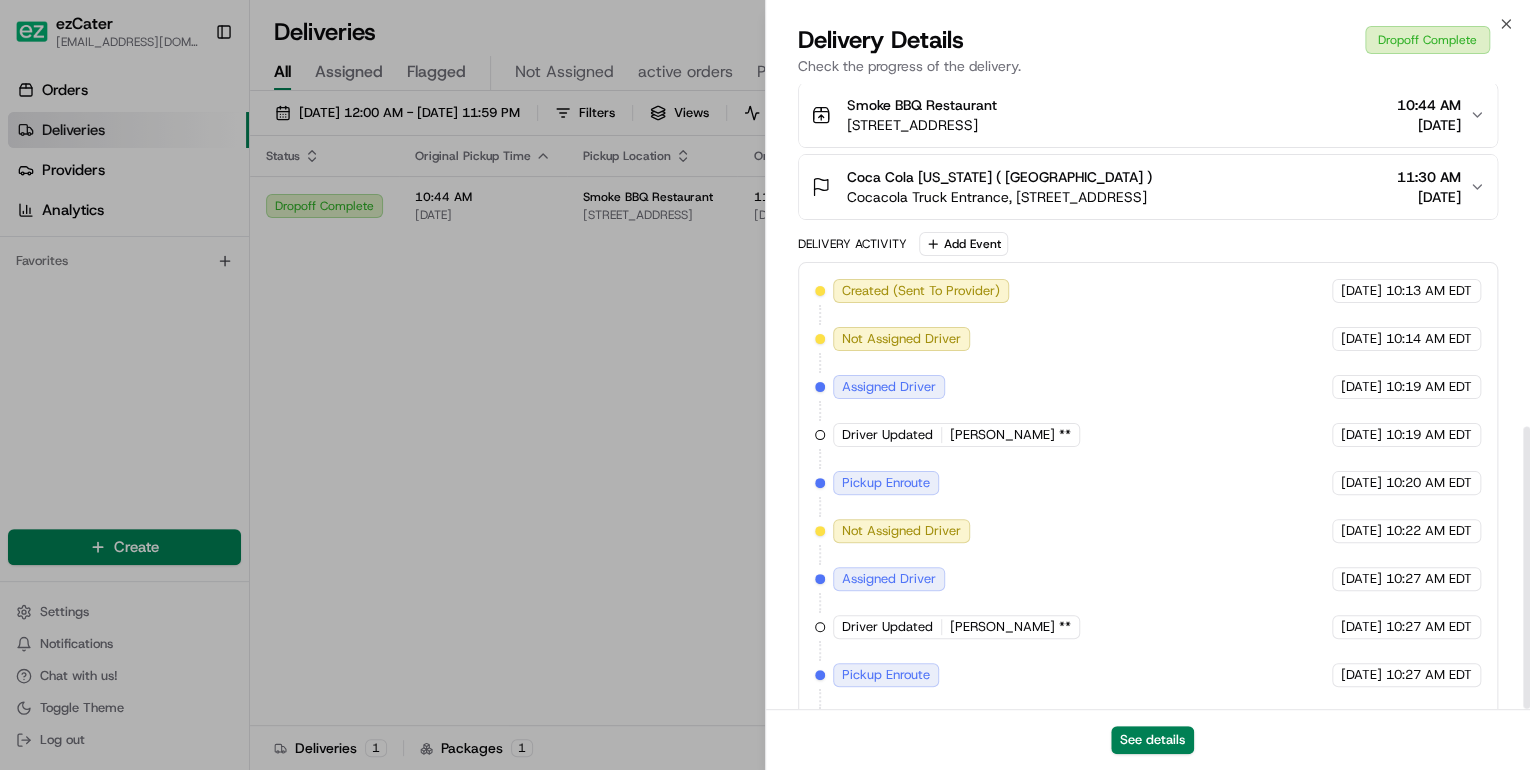 scroll, scrollTop: 758, scrollLeft: 0, axis: vertical 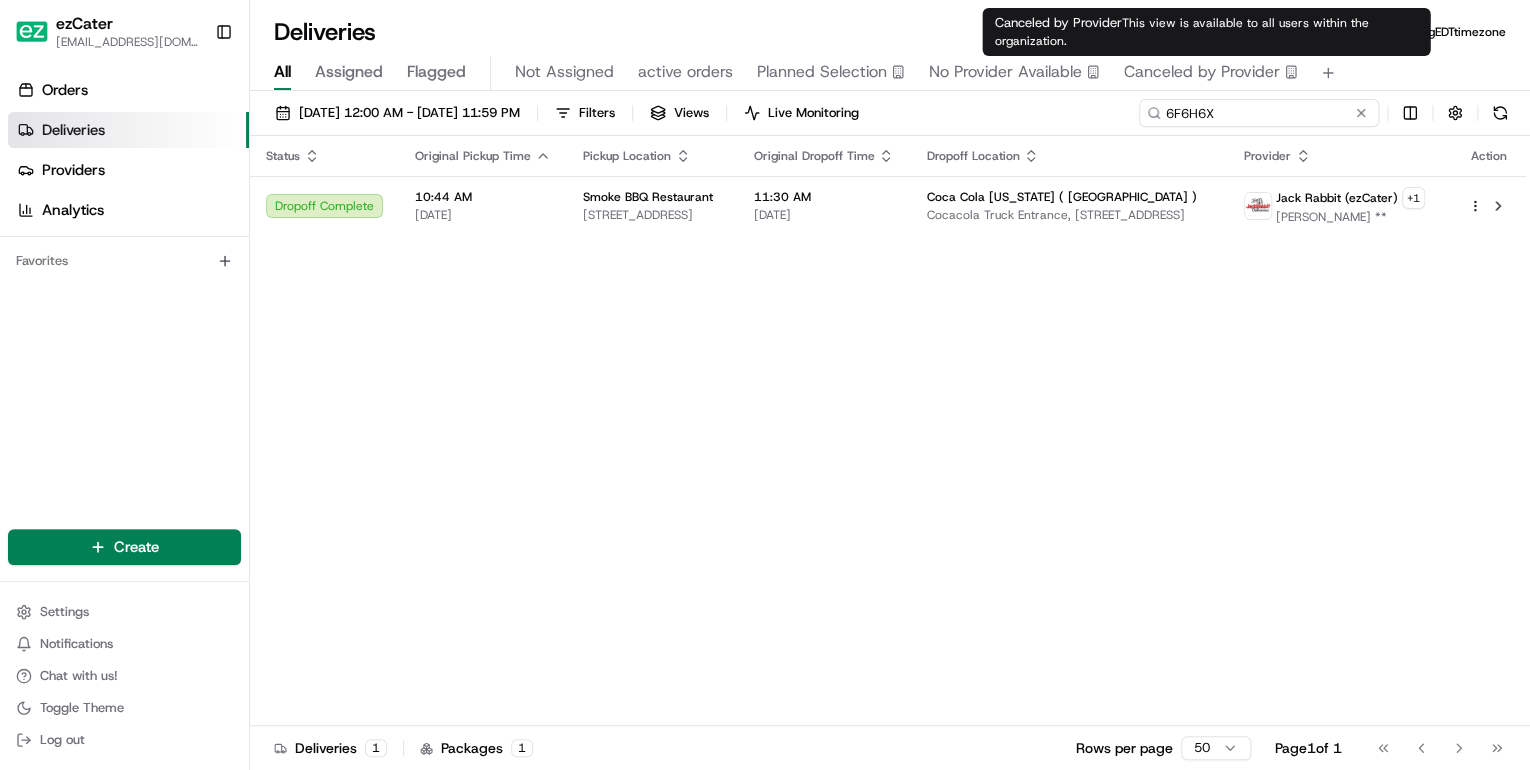 drag, startPoint x: 1276, startPoint y: 120, endPoint x: 756, endPoint y: 143, distance: 520.5084 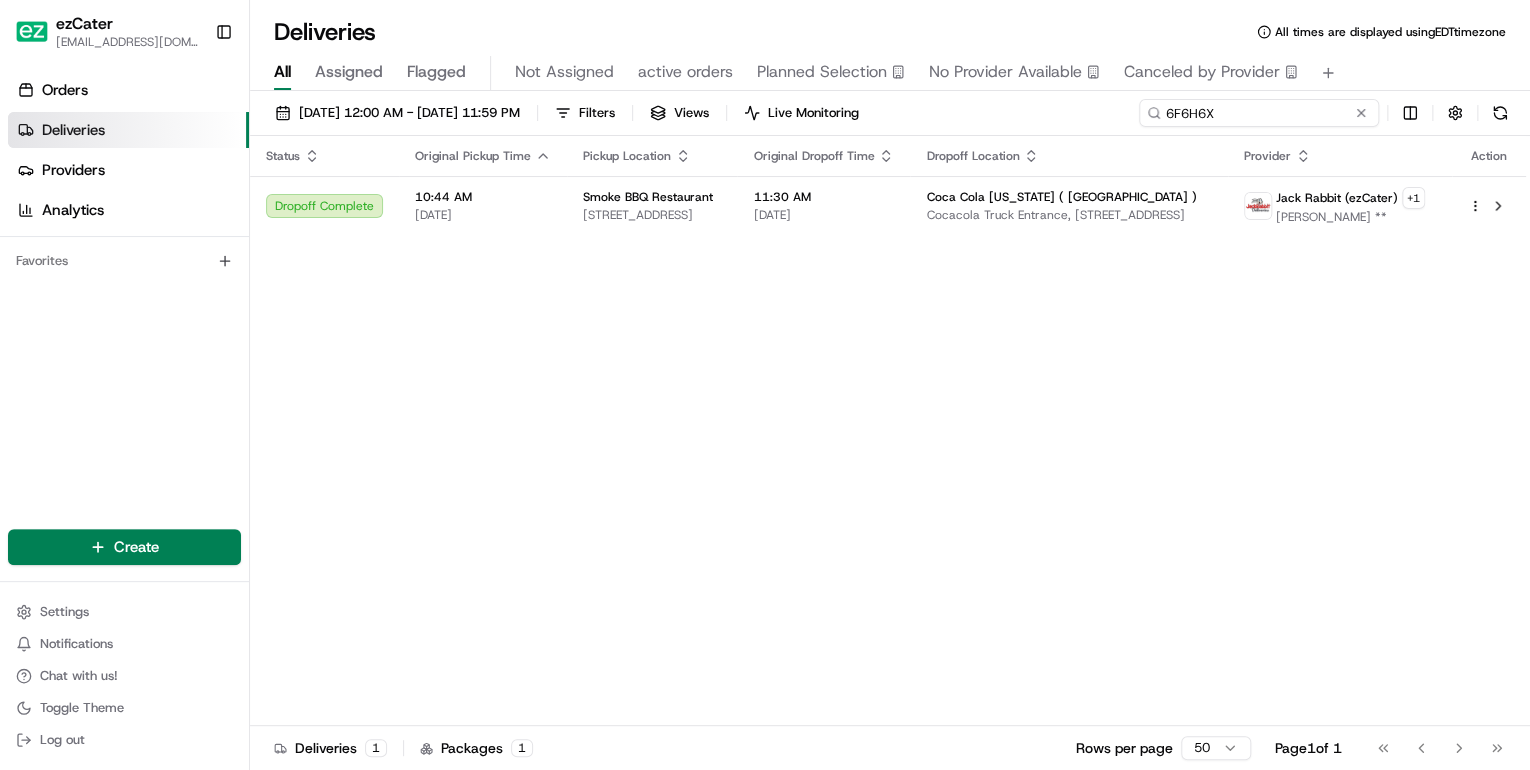 paste on "G883AE" 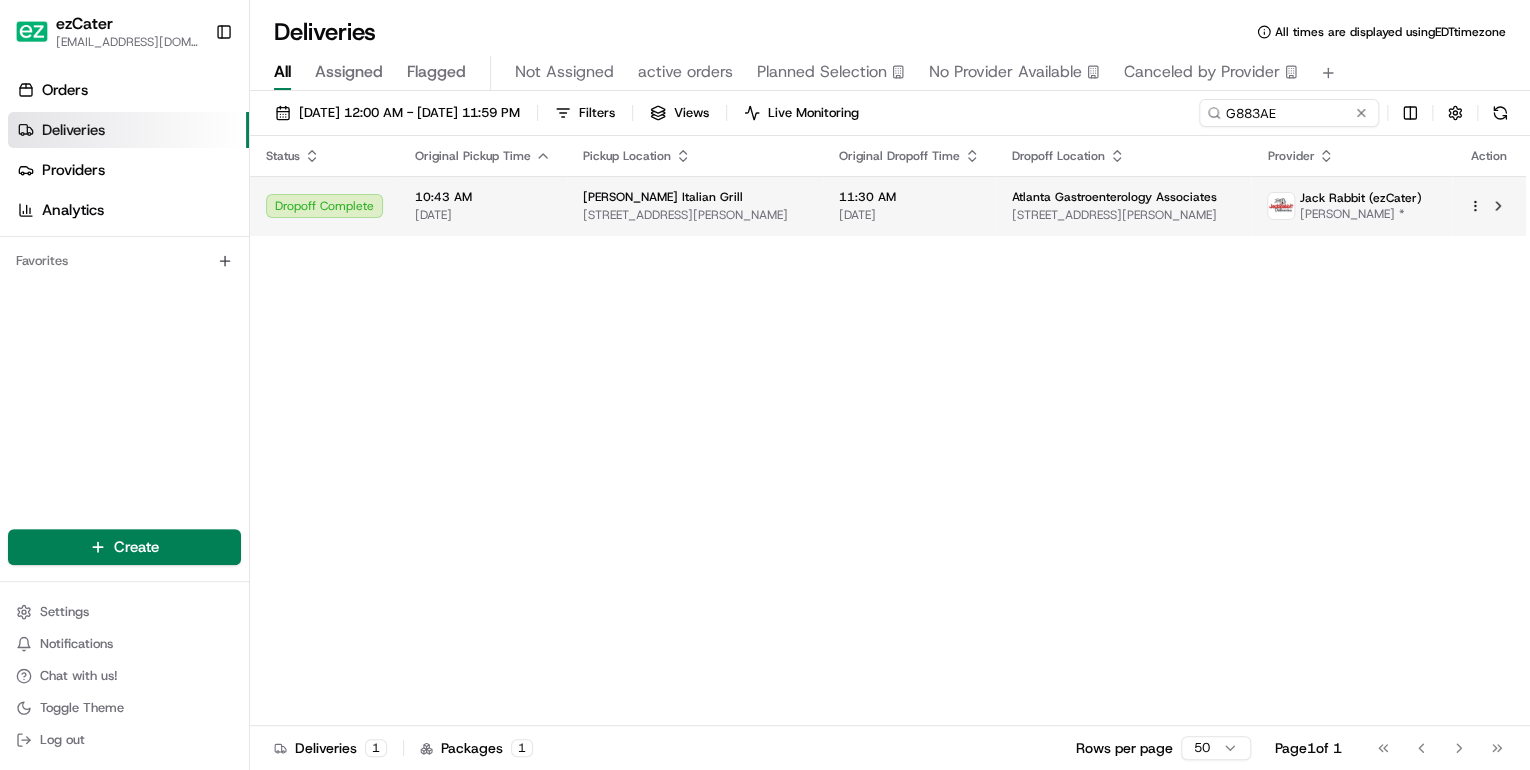 click on "[PERSON_NAME] Italian Grill" at bounding box center [663, 197] 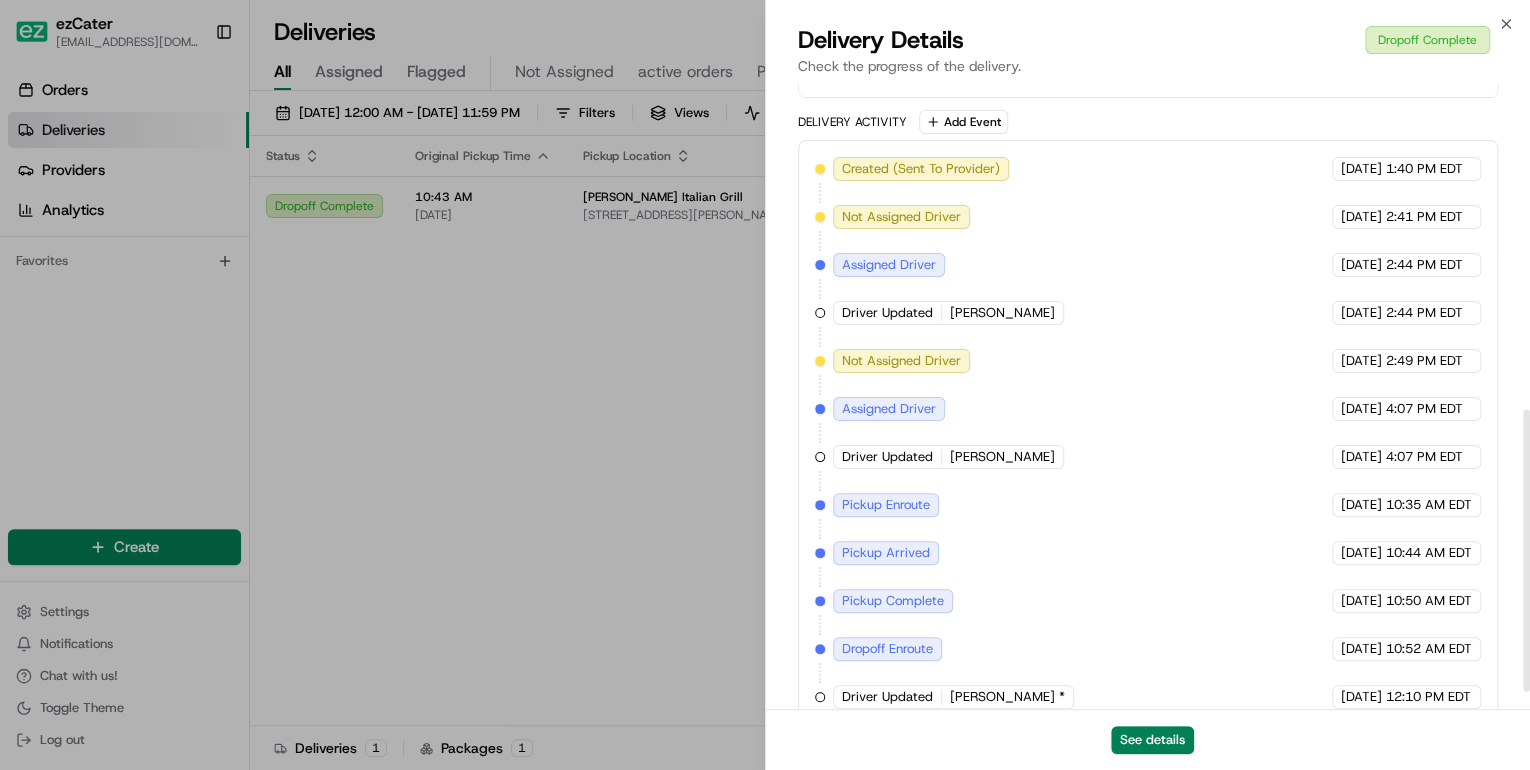 scroll, scrollTop: 758, scrollLeft: 0, axis: vertical 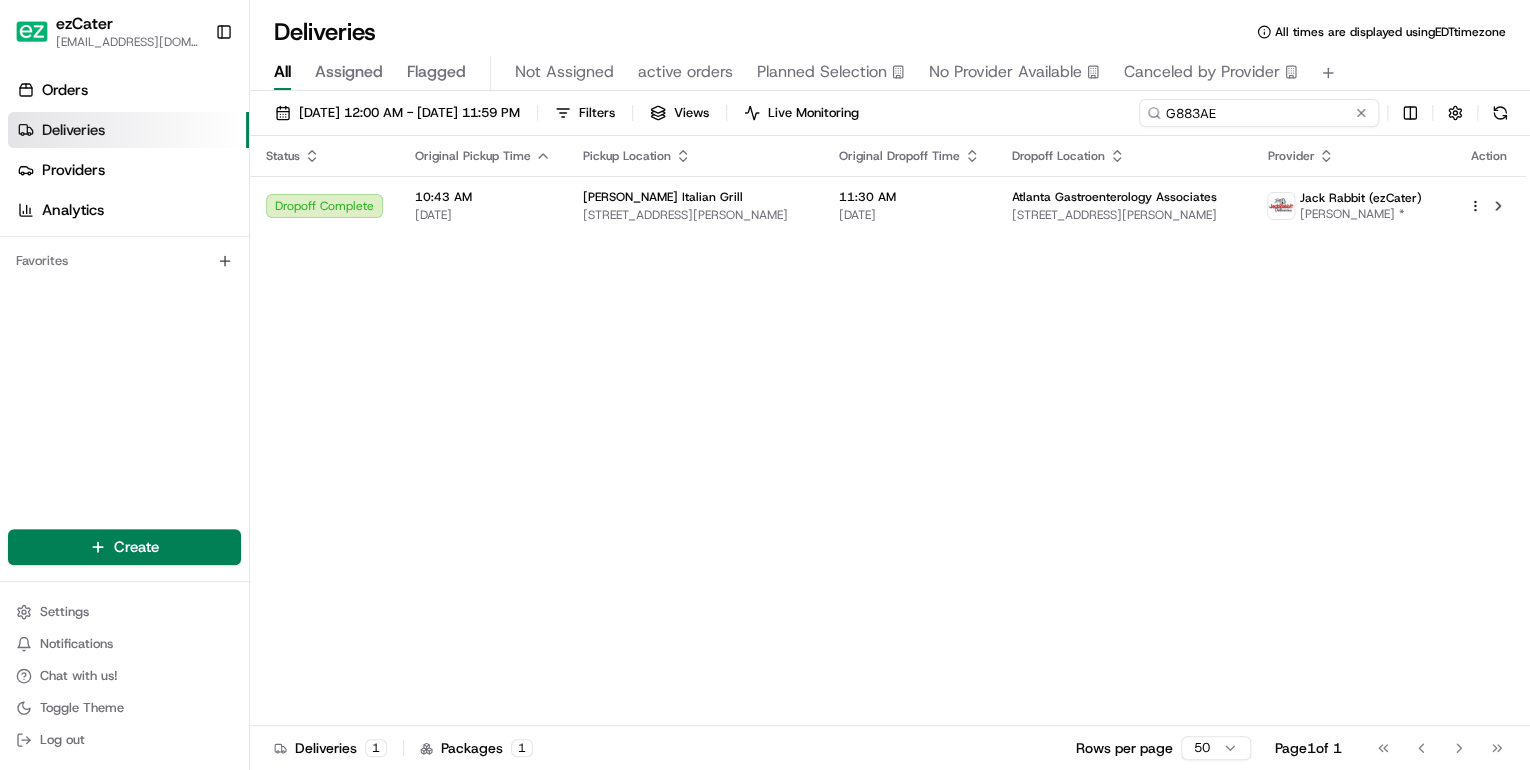 drag, startPoint x: 1310, startPoint y: 116, endPoint x: 692, endPoint y: 97, distance: 618.292 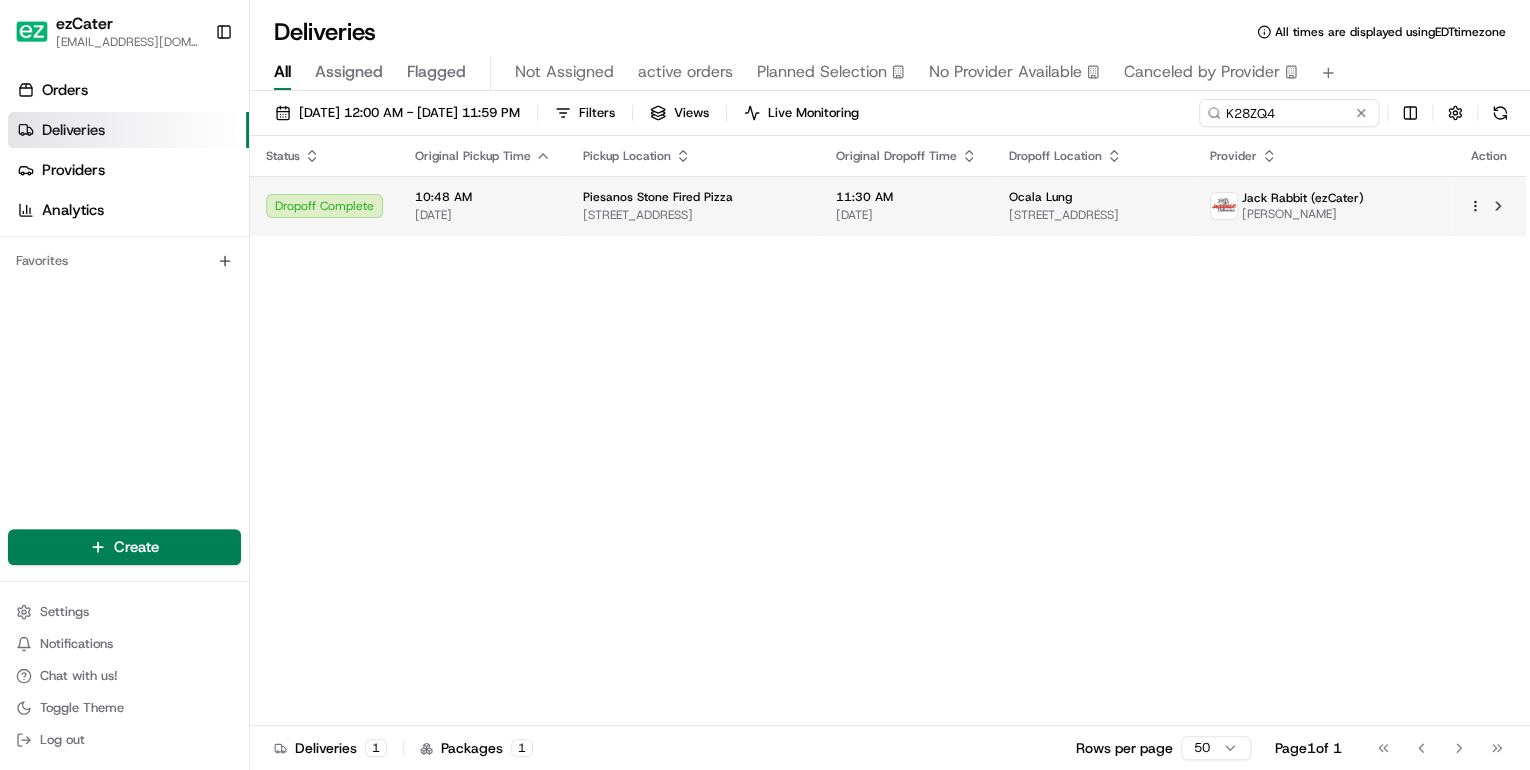 click on "8075 SW State Rd 200 #101, Ocala, FL 34481, USA" at bounding box center (693, 215) 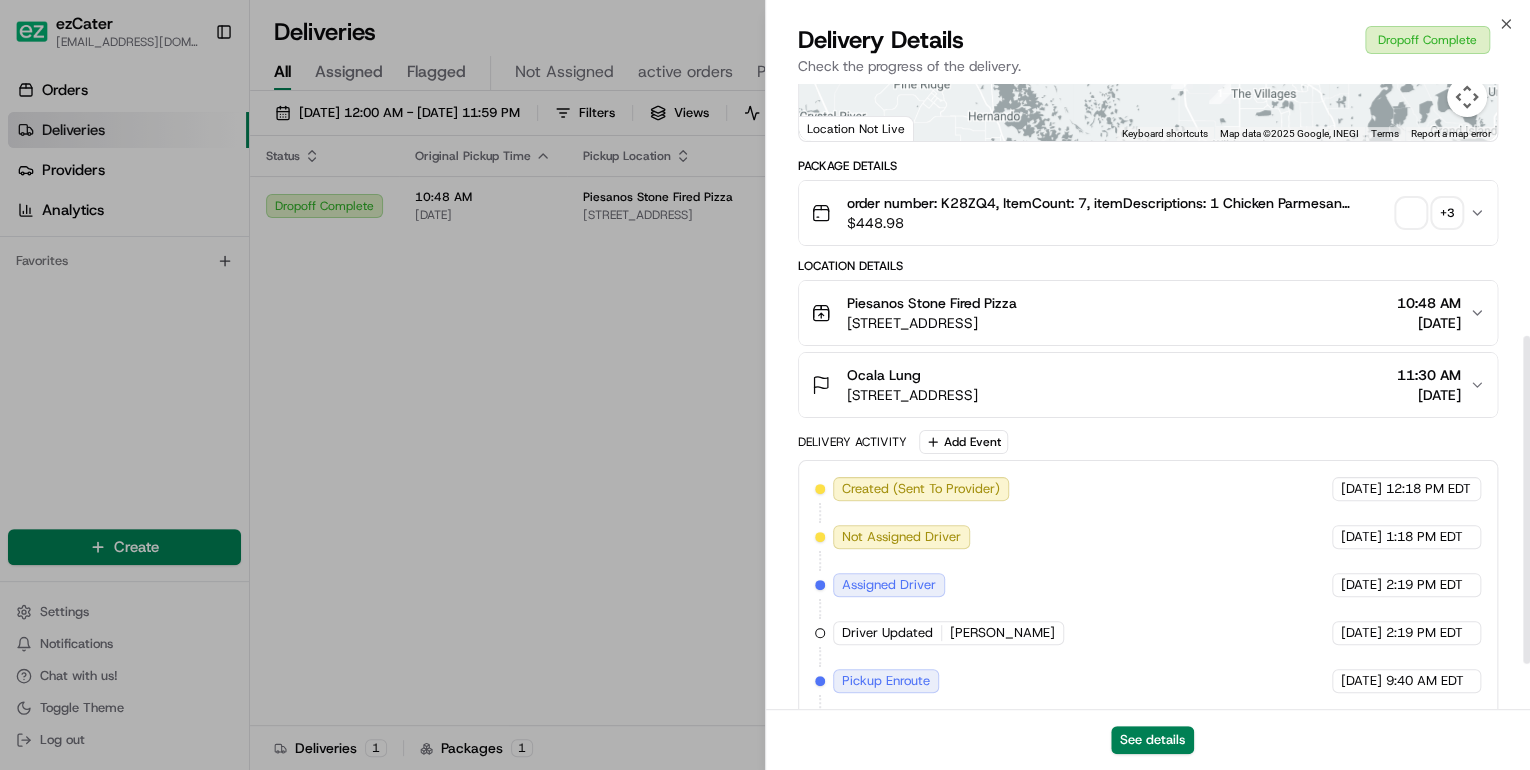 scroll, scrollTop: 568, scrollLeft: 0, axis: vertical 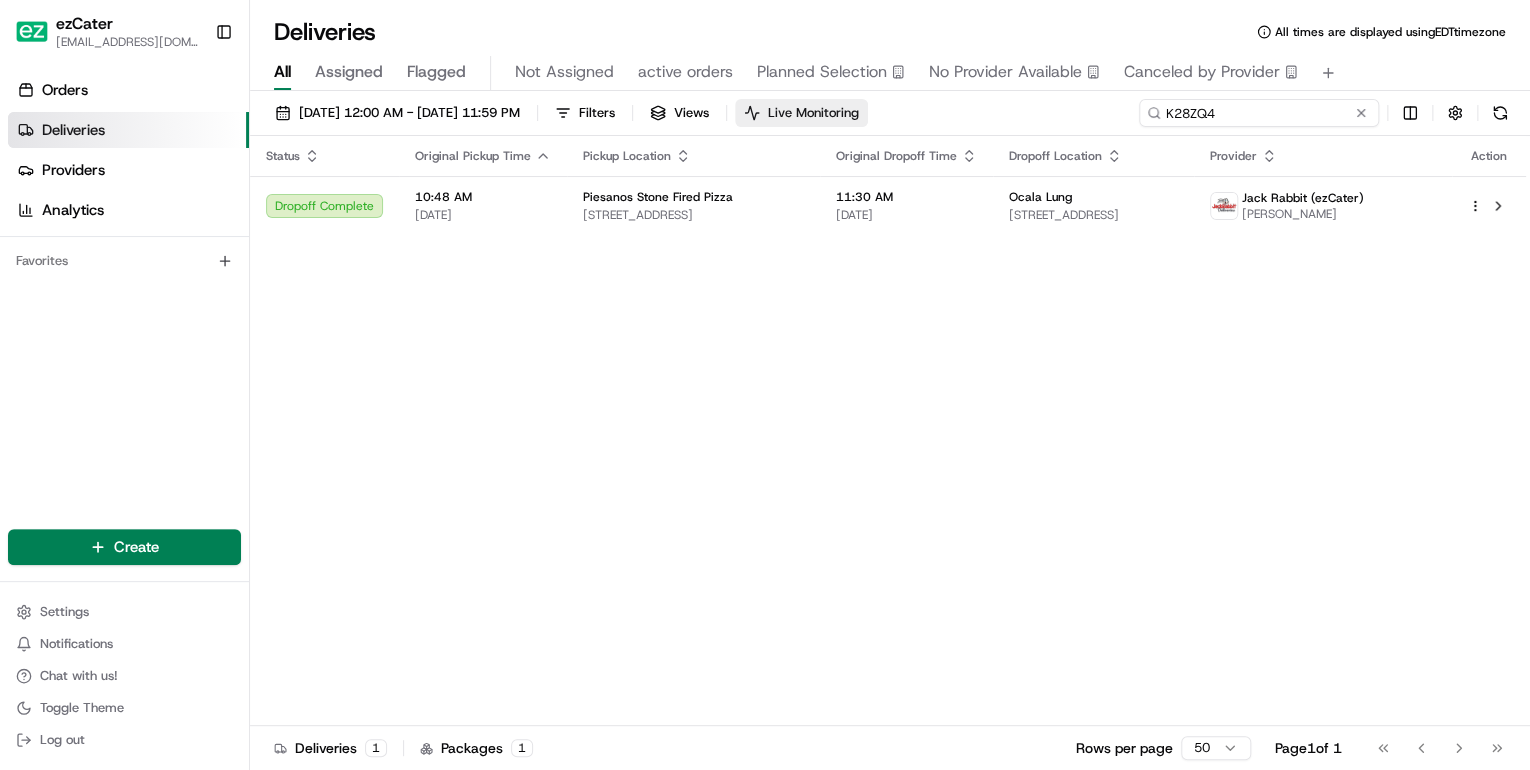 drag, startPoint x: 1284, startPoint y: 107, endPoint x: 811, endPoint y: 106, distance: 473.00107 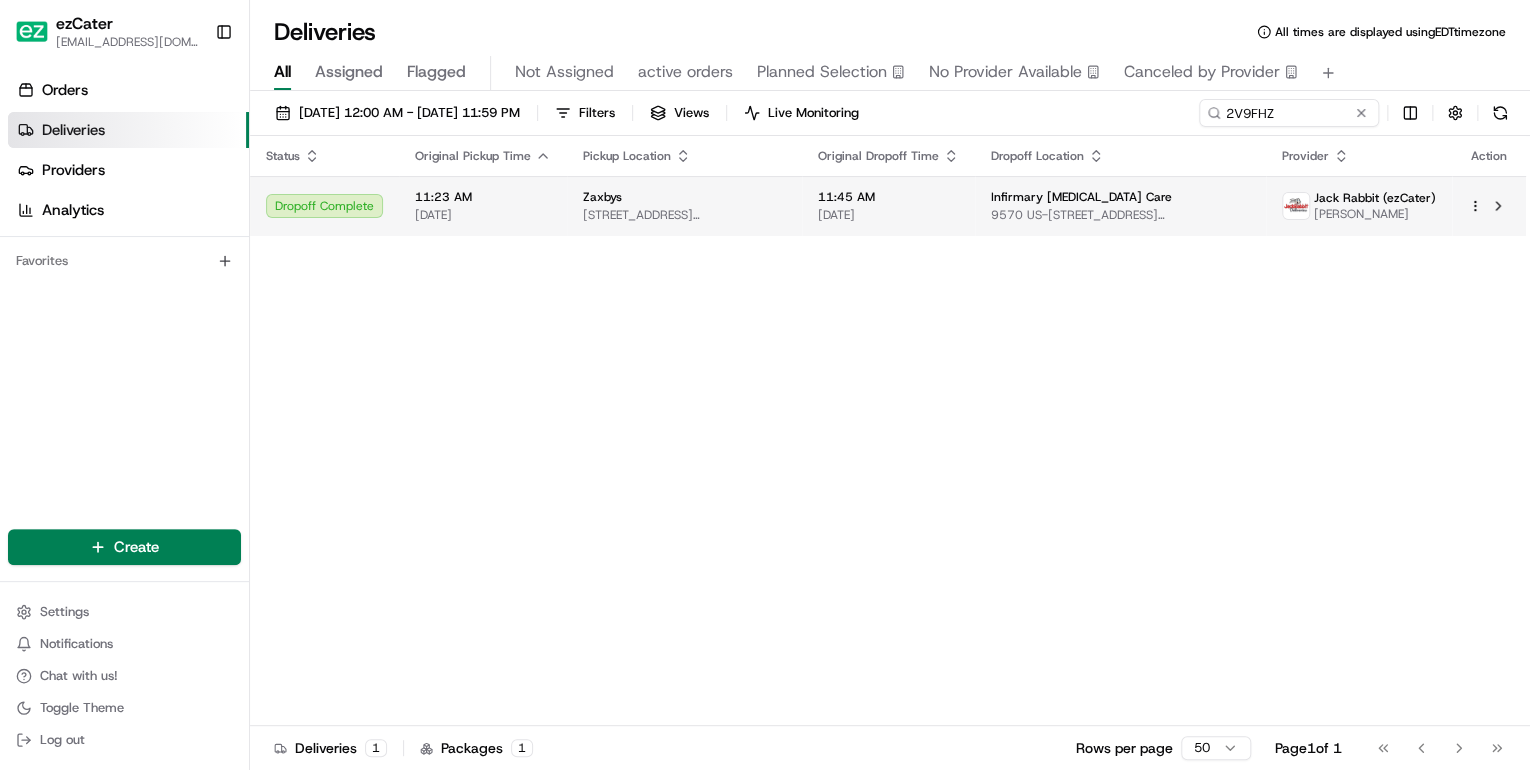 click on "29680 Urgent Care Dr, Daphne, AL 36526, USA" at bounding box center (684, 215) 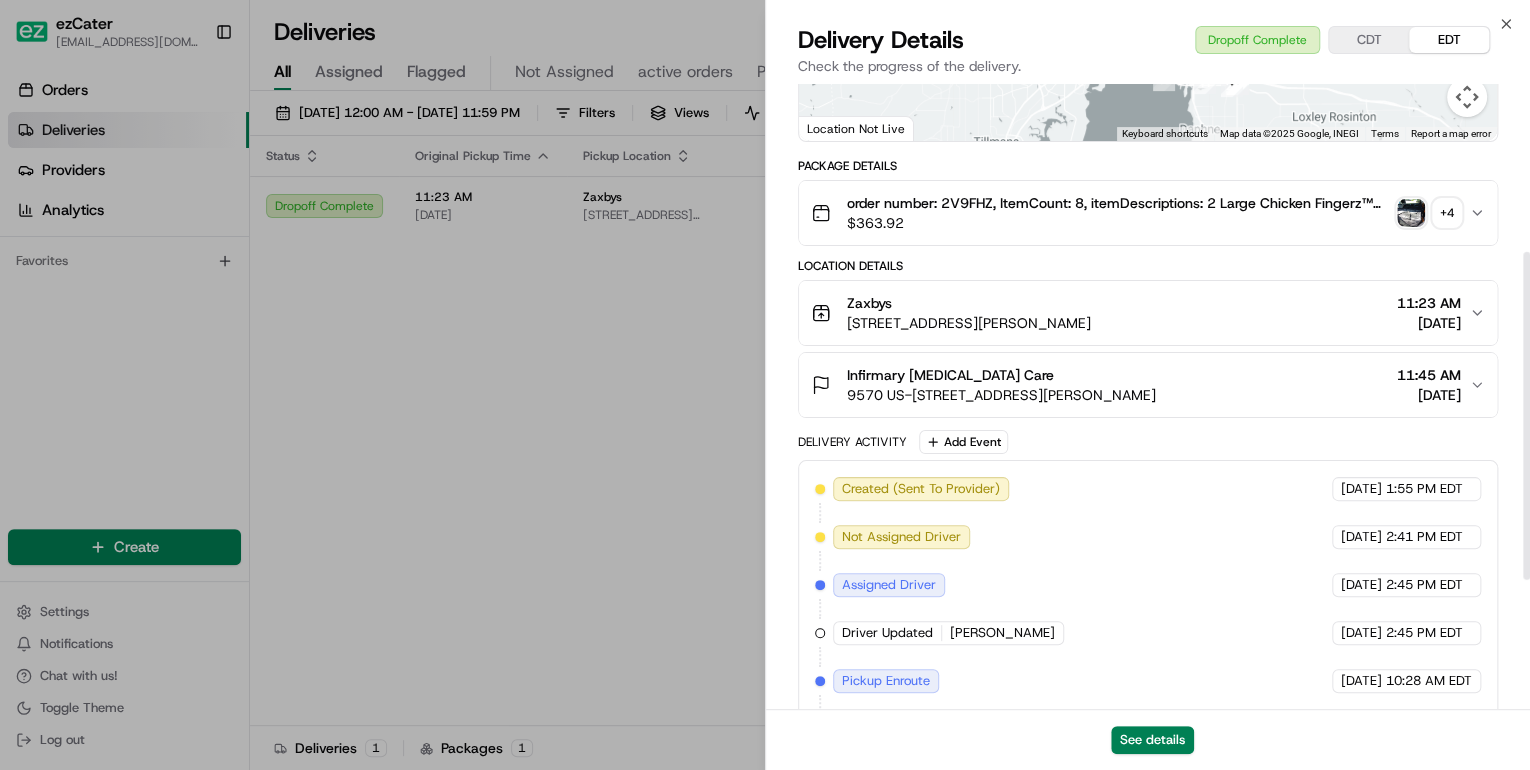 scroll, scrollTop: 568, scrollLeft: 0, axis: vertical 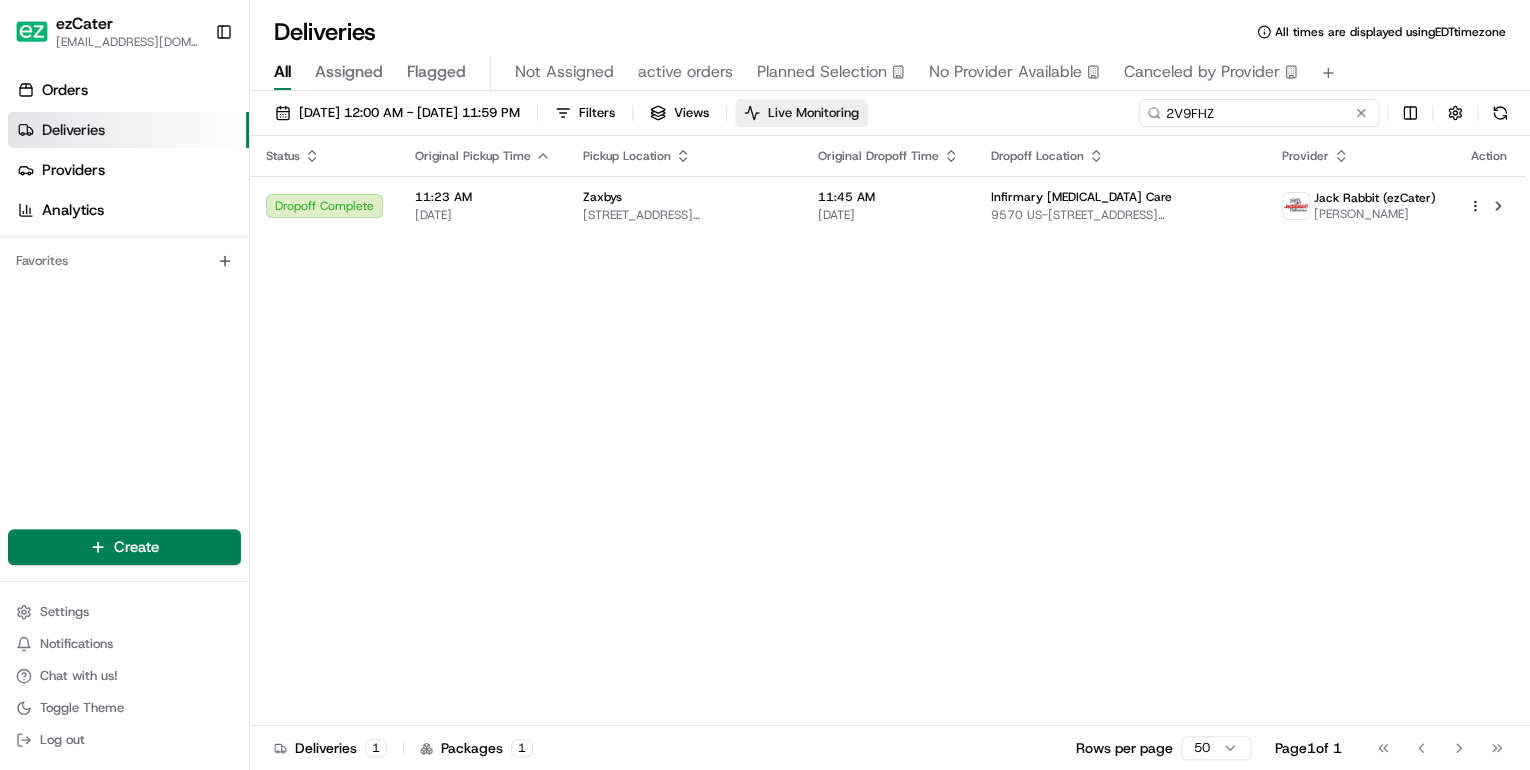 drag, startPoint x: 1274, startPoint y: 112, endPoint x: 812, endPoint y: 116, distance: 462.0173 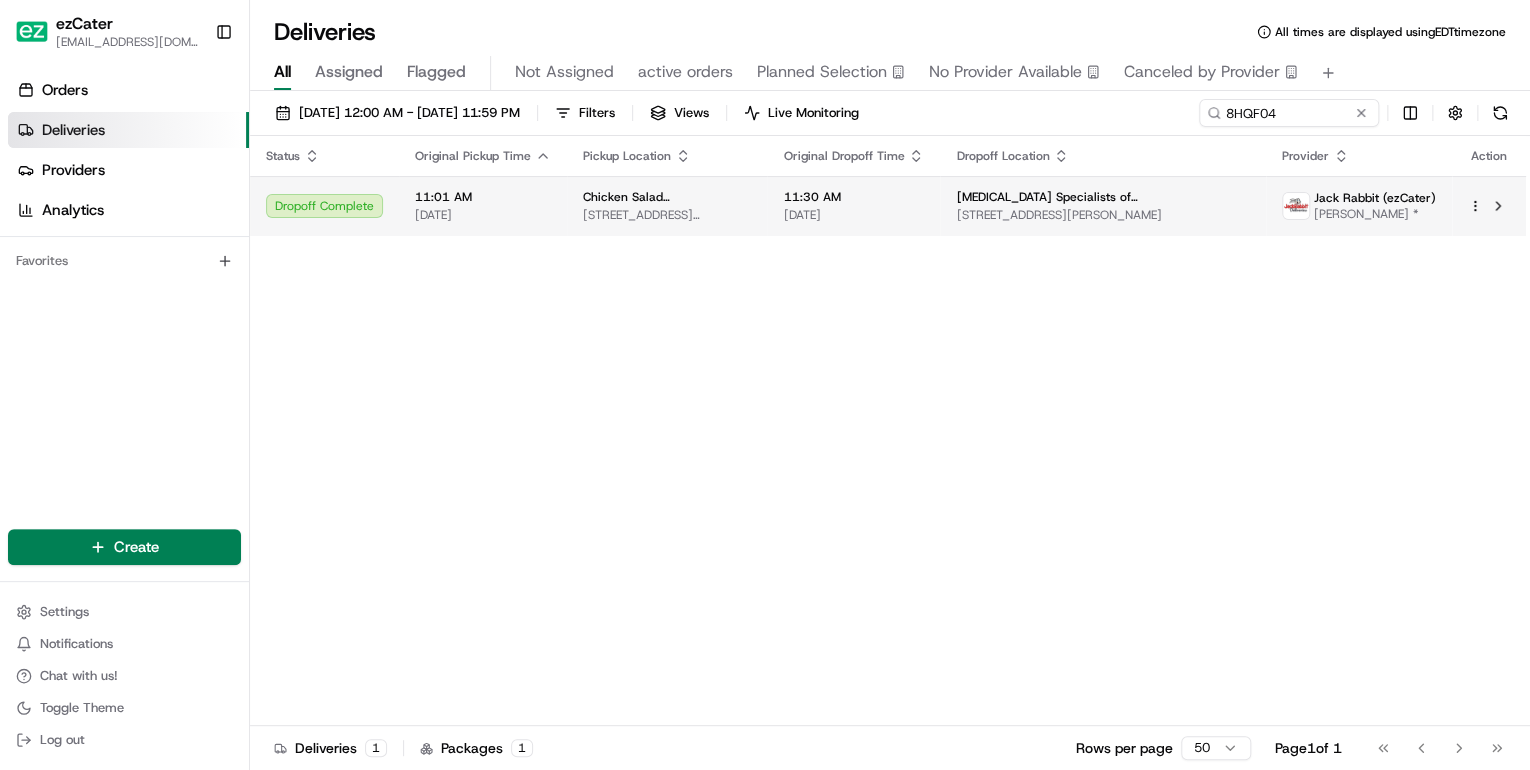 click on "6025 Butler Point Rd, Jacksonville, FL 32256, USA" at bounding box center [667, 215] 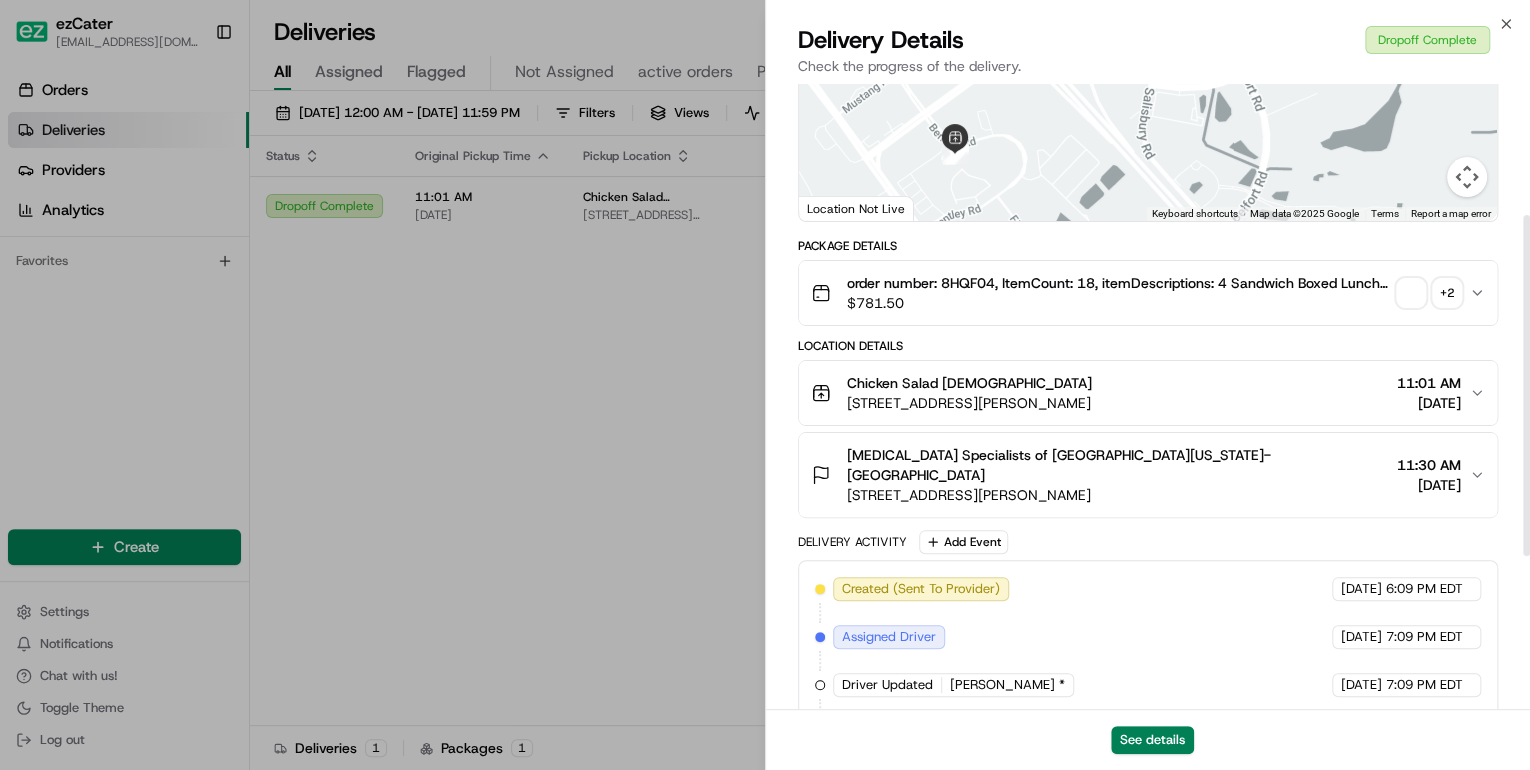 scroll, scrollTop: 520, scrollLeft: 0, axis: vertical 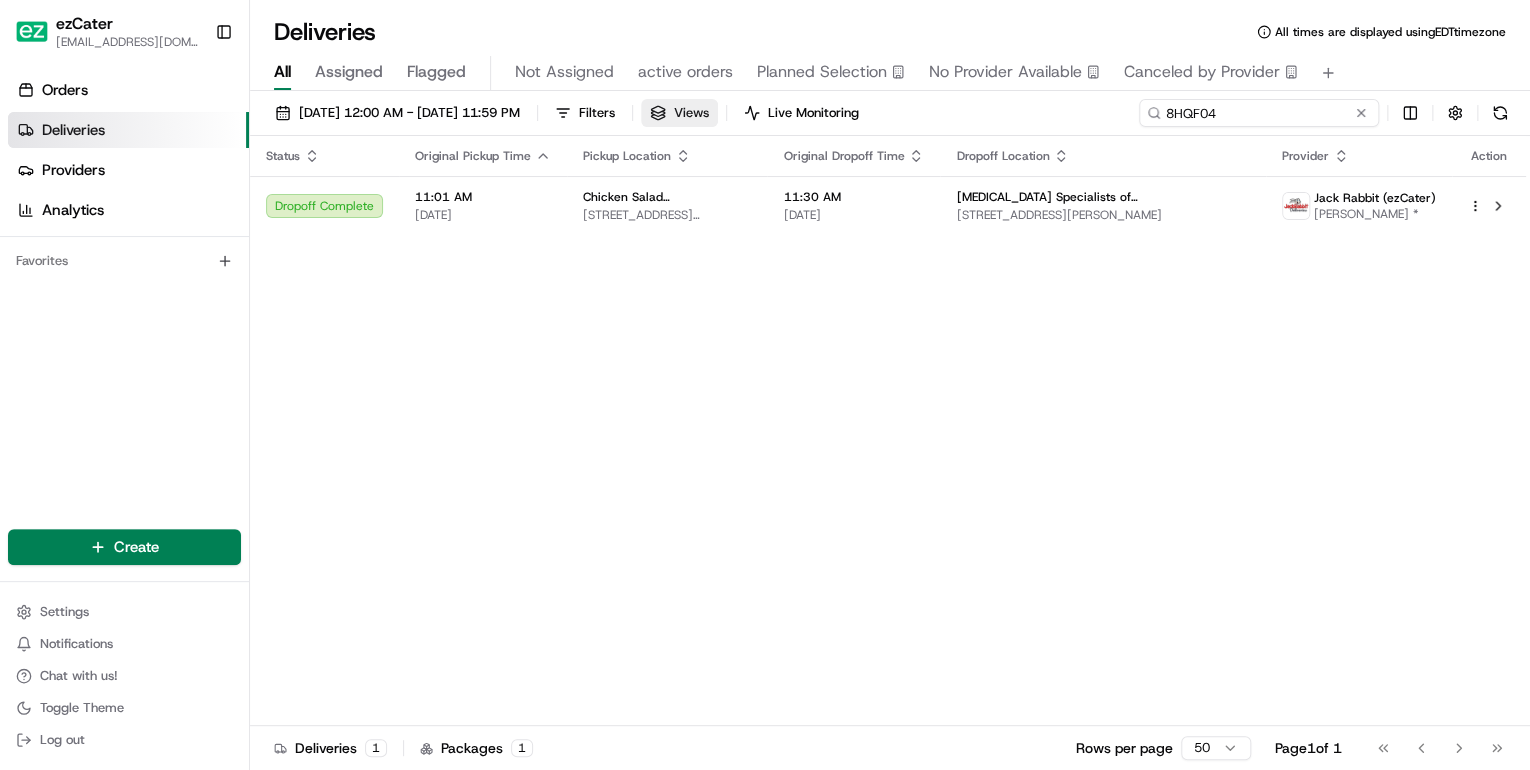 drag, startPoint x: 1292, startPoint y: 116, endPoint x: 777, endPoint y: 120, distance: 515.01556 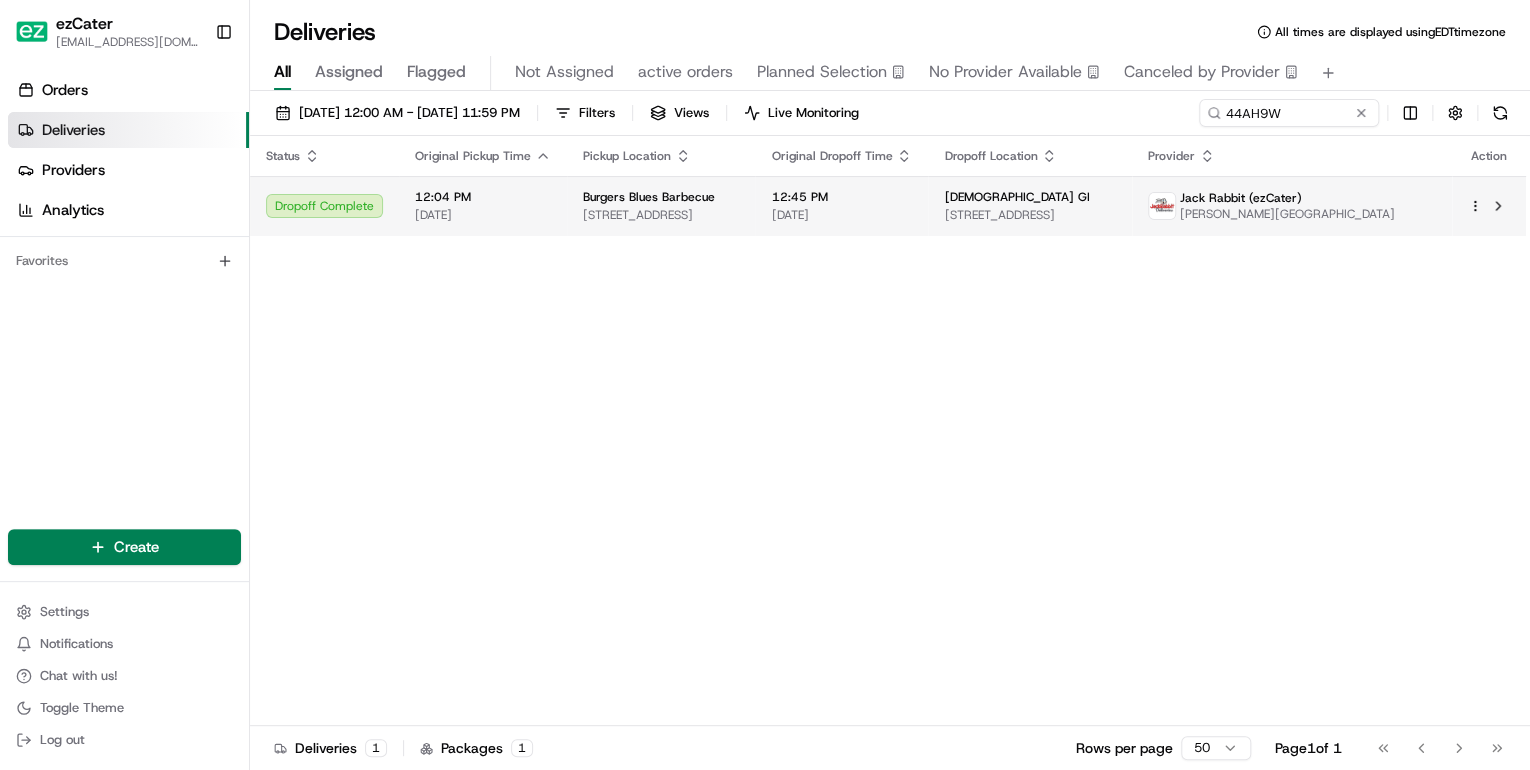 click on "12:04 PM" at bounding box center [483, 197] 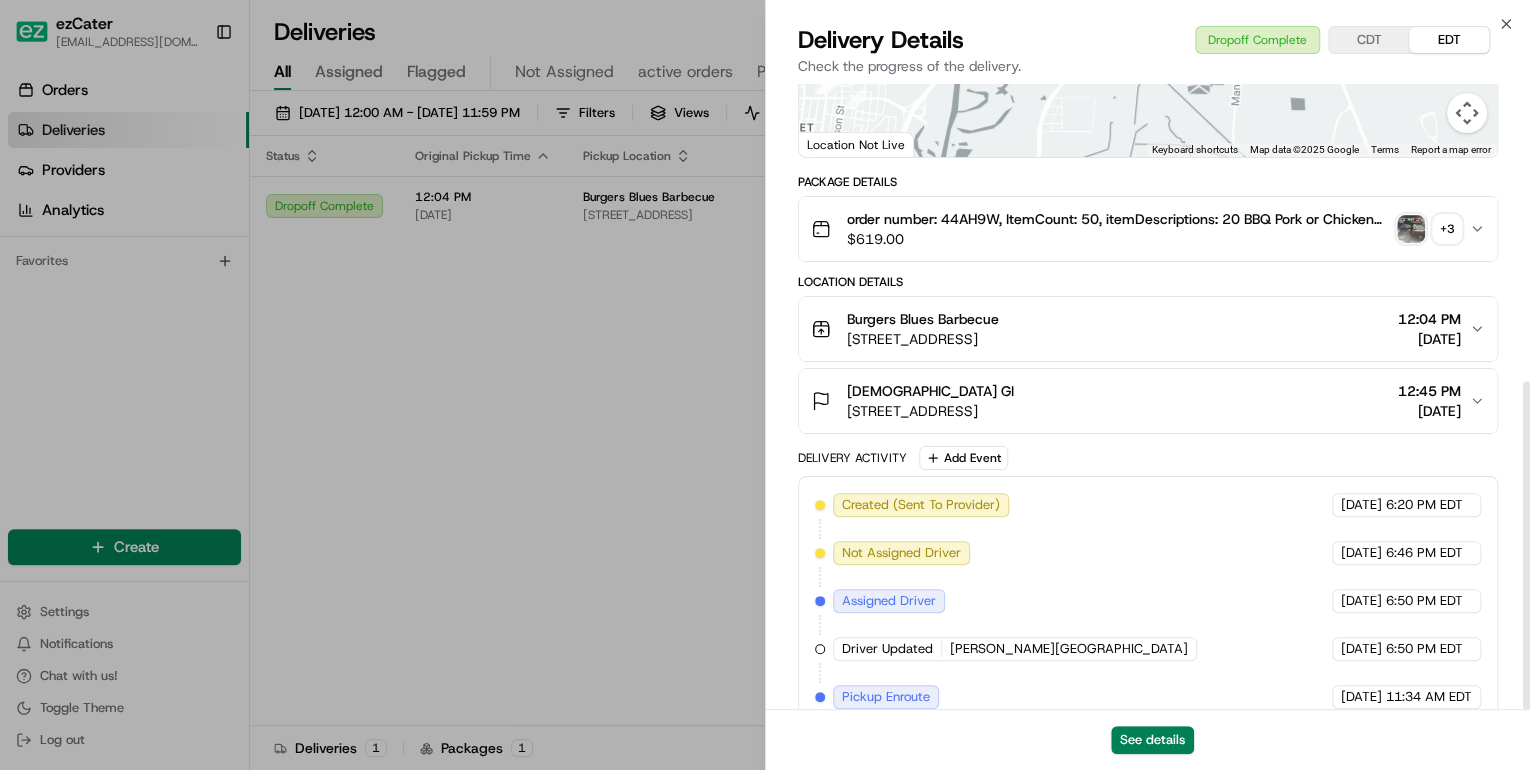 scroll, scrollTop: 568, scrollLeft: 0, axis: vertical 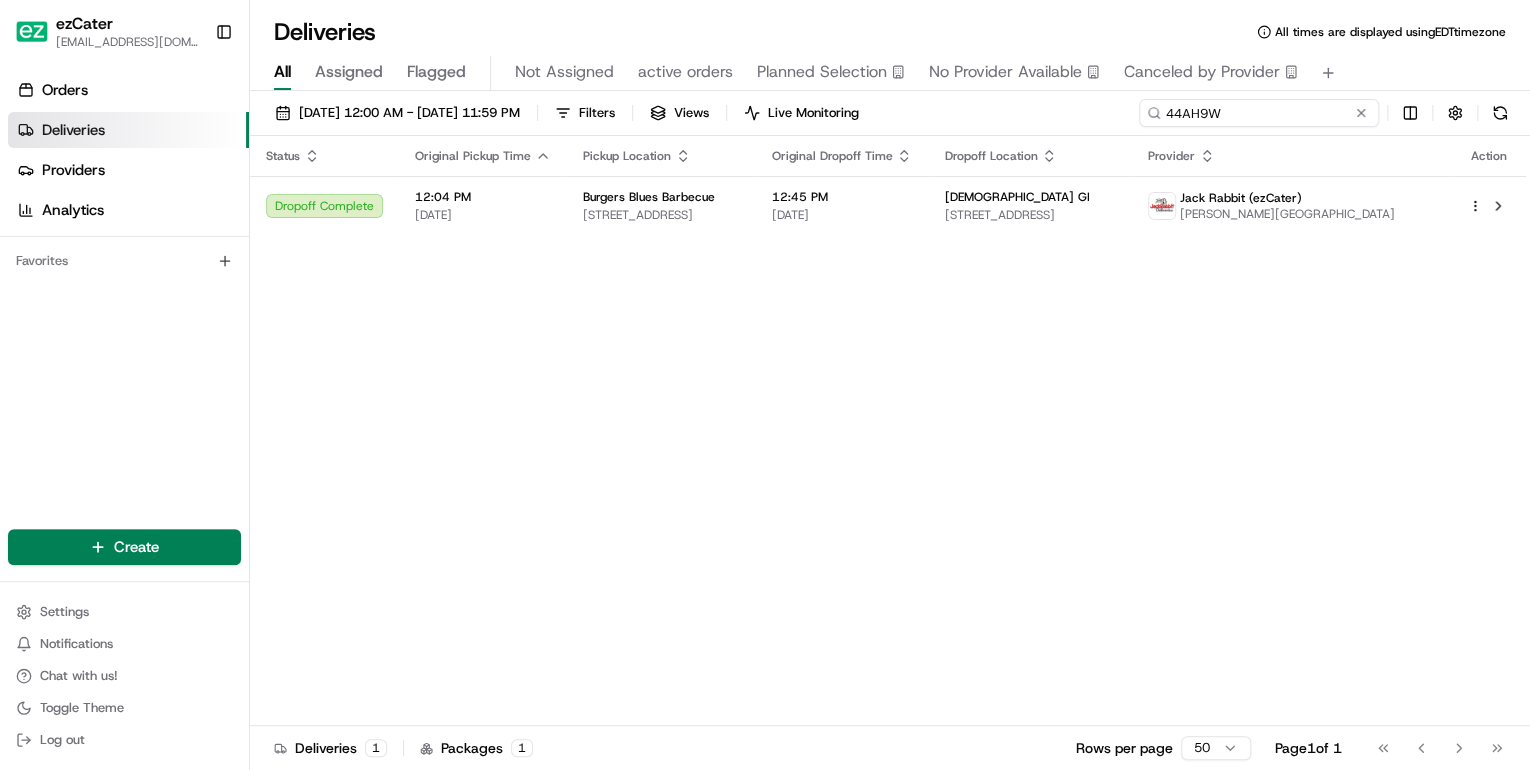 drag, startPoint x: 1290, startPoint y: 112, endPoint x: 795, endPoint y: 113, distance: 495.001 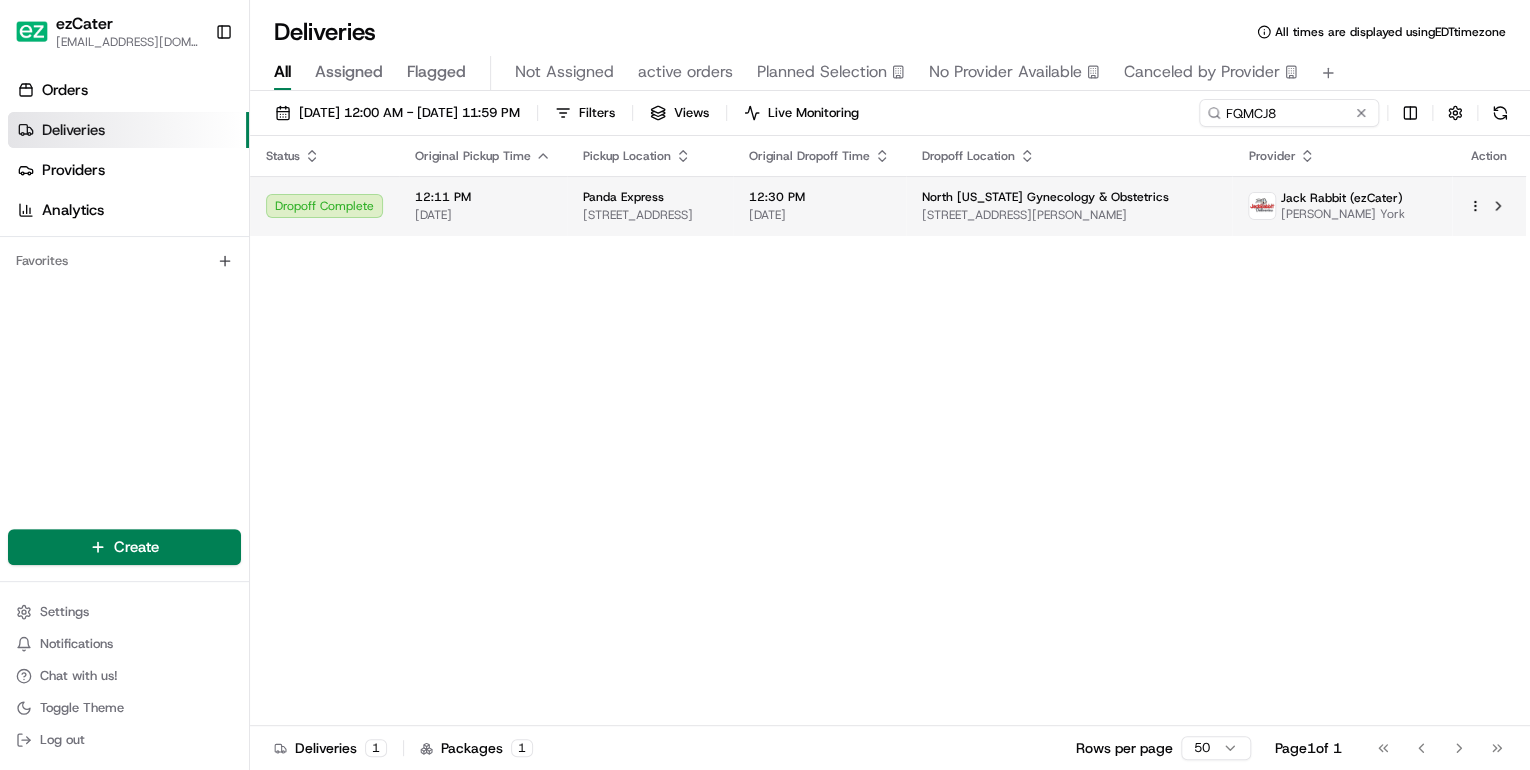 click on "Panda Express 524 E 23rd St, Panama City, FL 32405, USA" at bounding box center (650, 206) 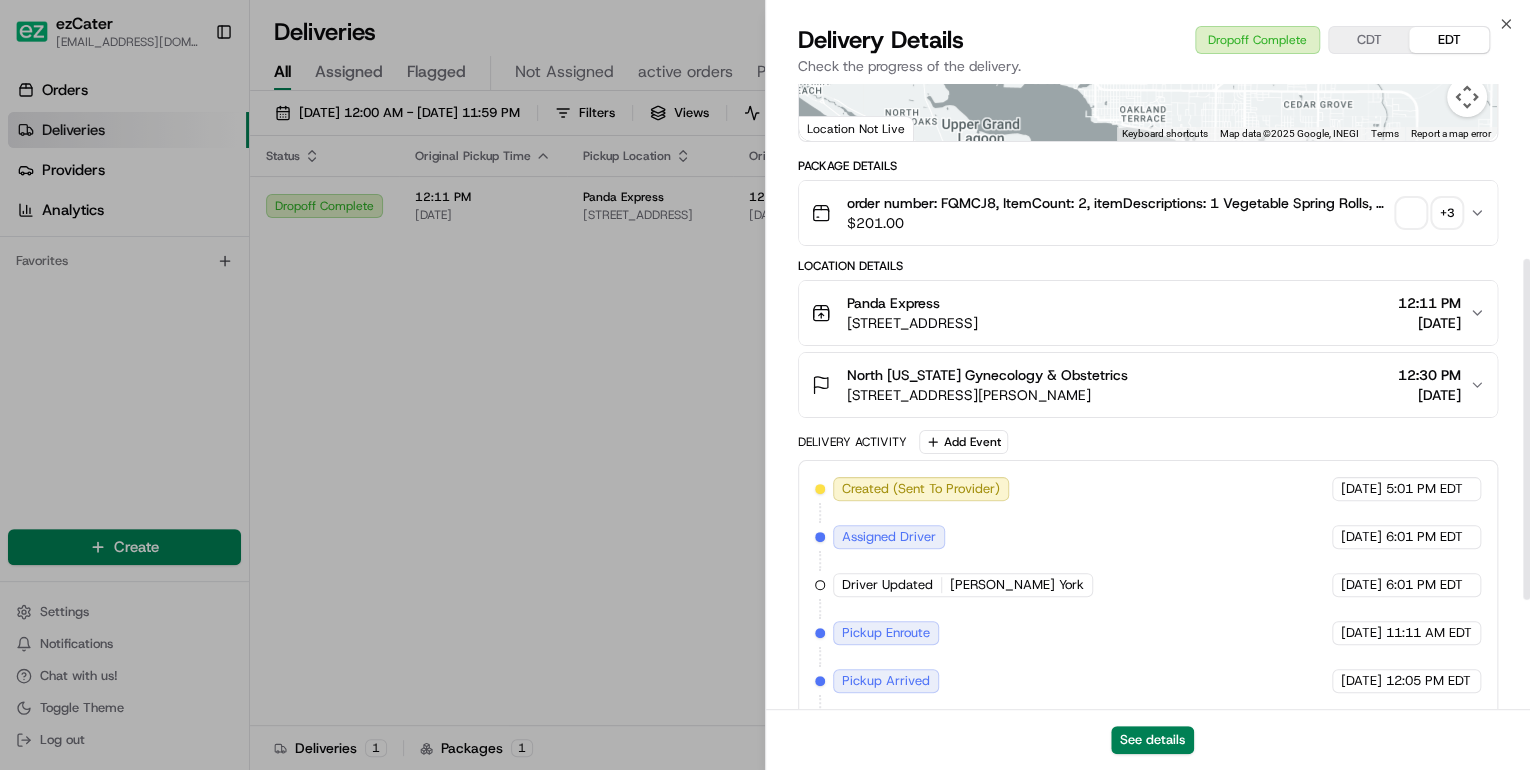 scroll, scrollTop: 520, scrollLeft: 0, axis: vertical 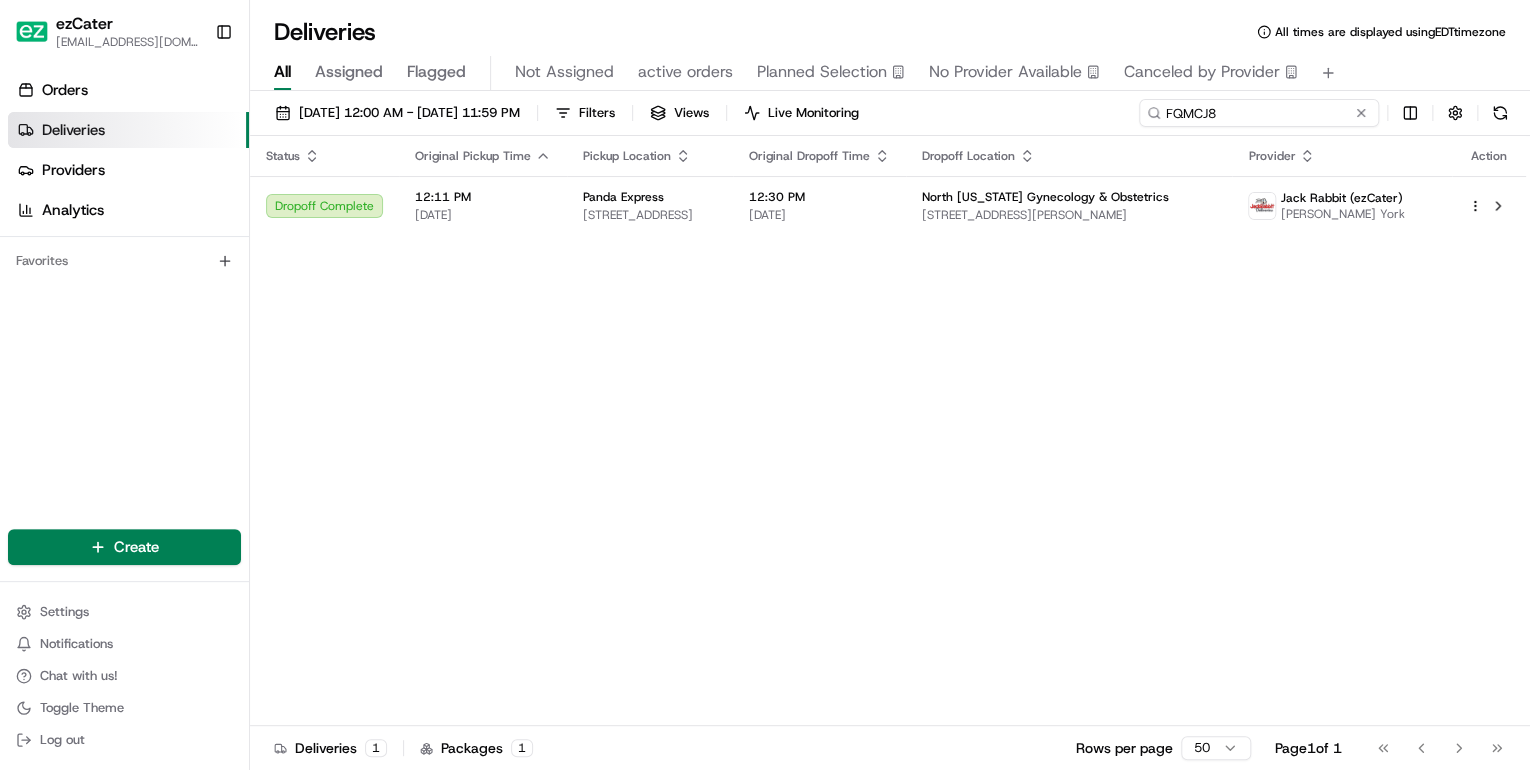 drag, startPoint x: 1292, startPoint y: 112, endPoint x: 608, endPoint y: 104, distance: 684.04675 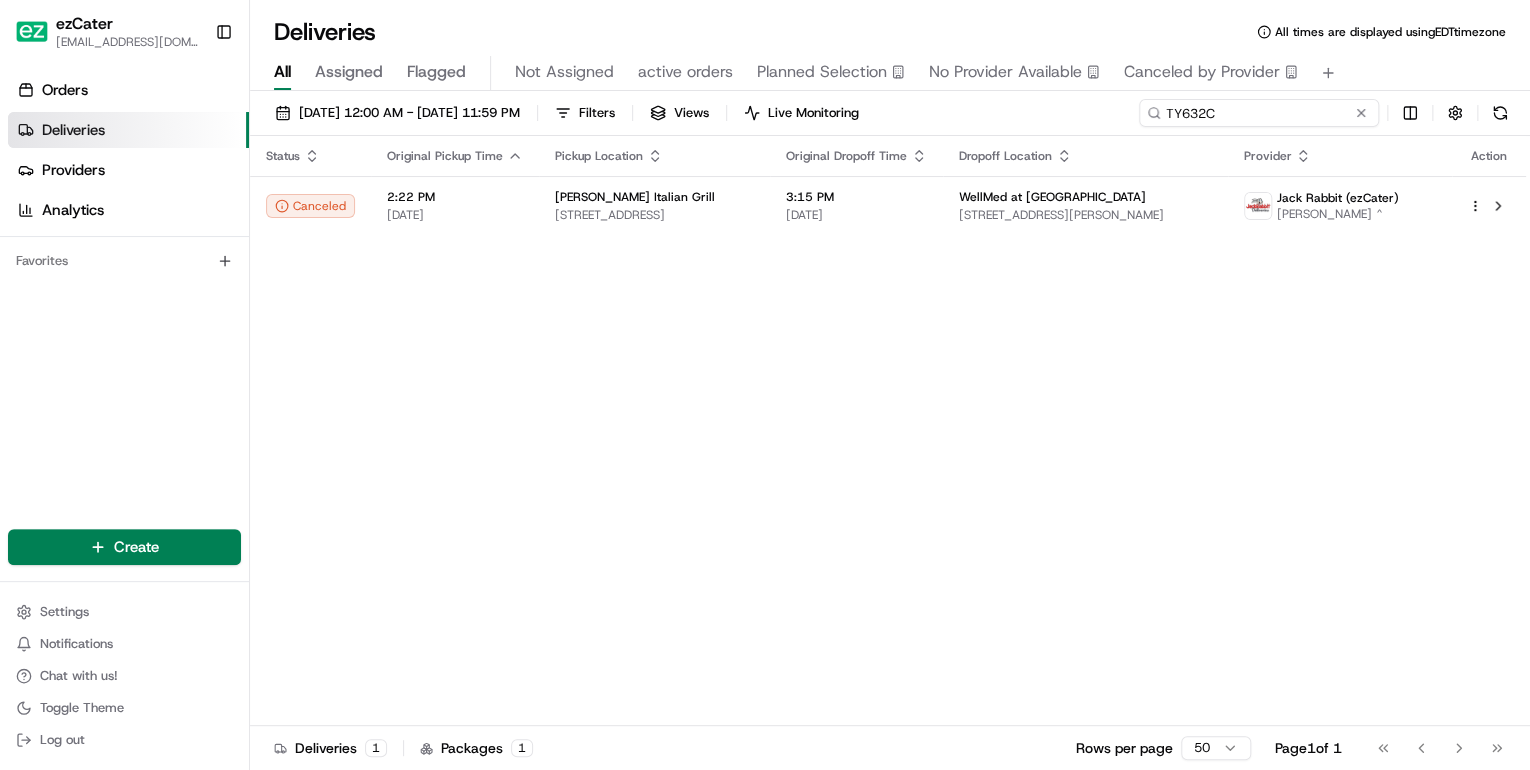 drag, startPoint x: 1225, startPoint y: 116, endPoint x: 704, endPoint y: 76, distance: 522.53326 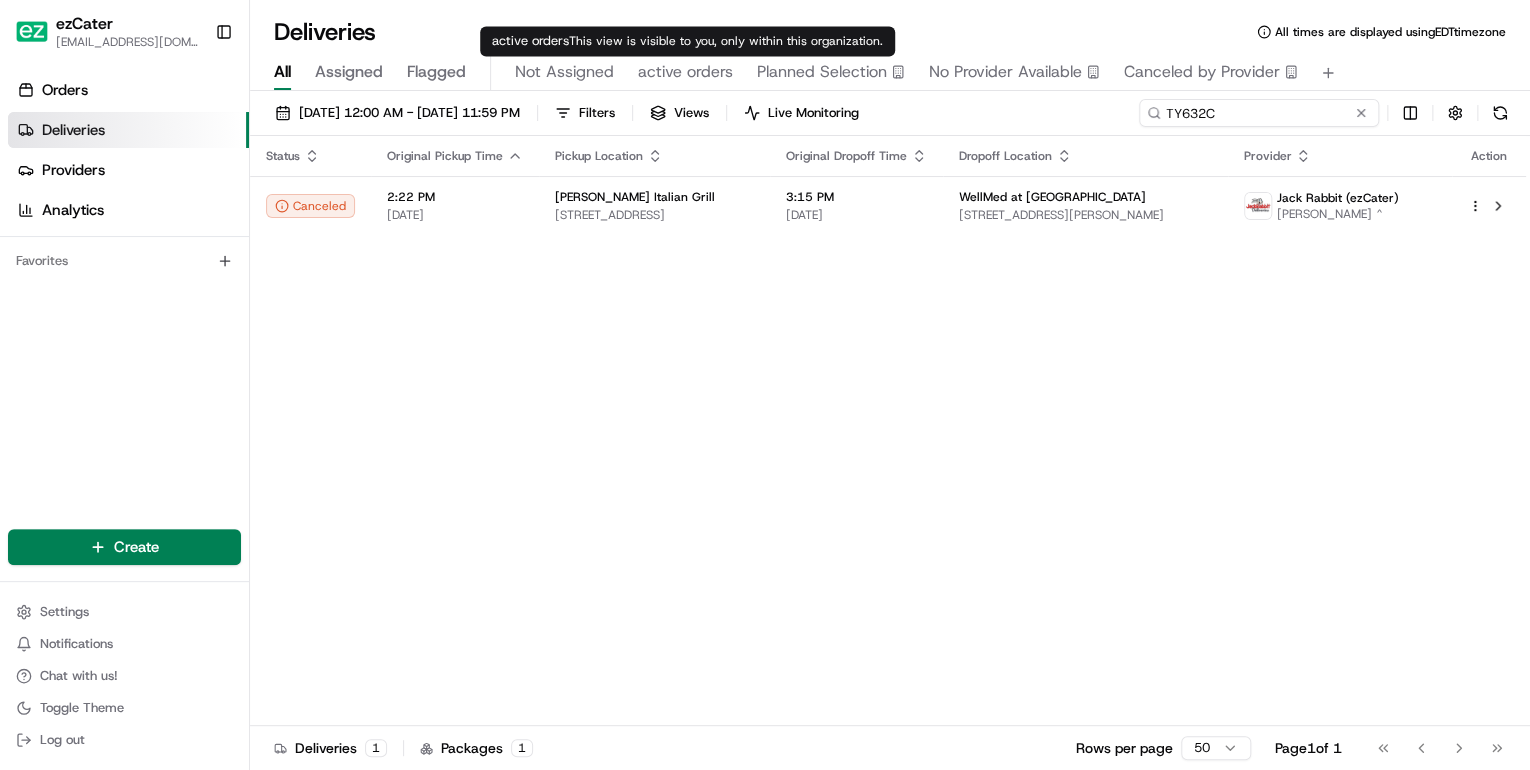 paste on "HJJ6G2" 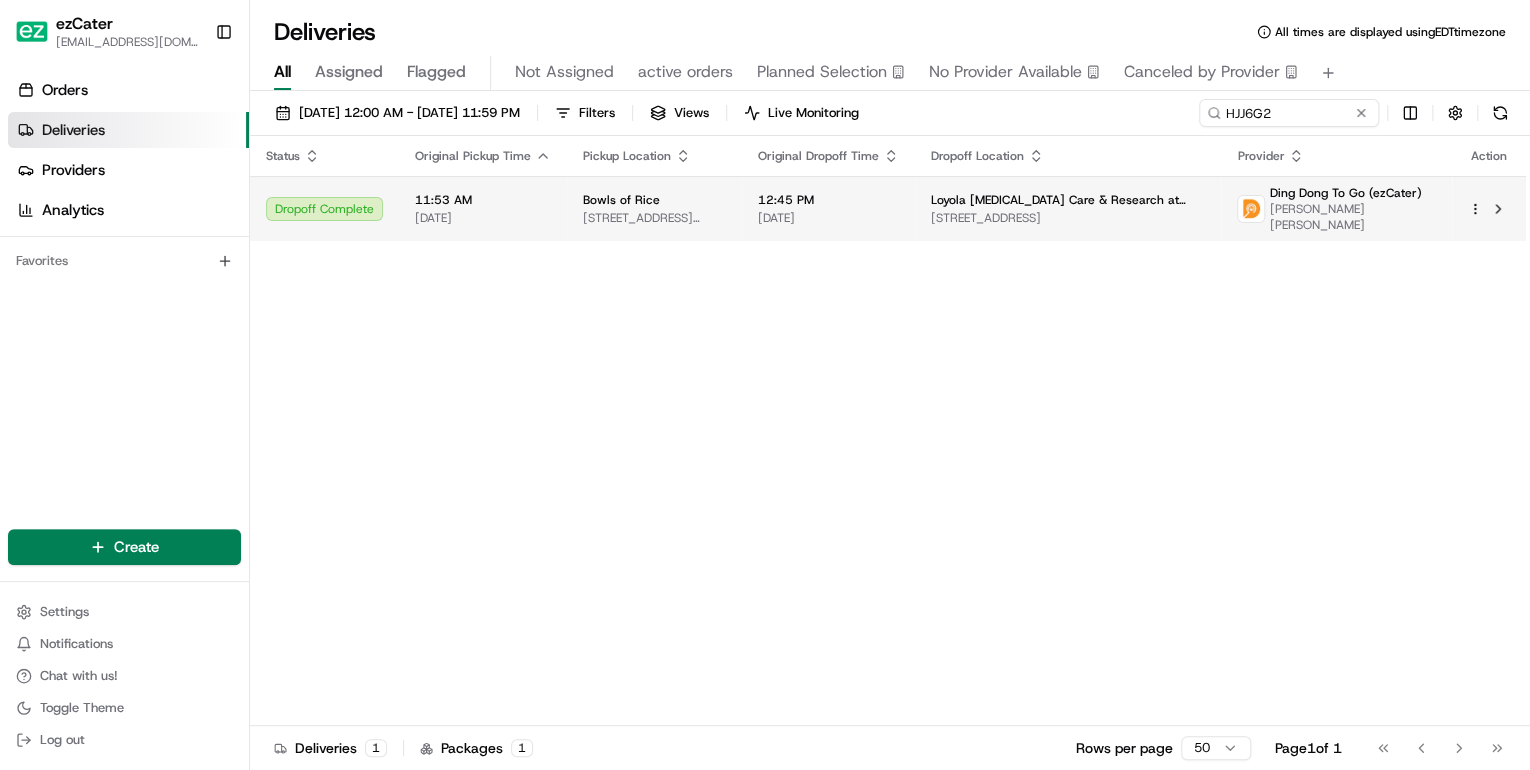 click on "[DATE]" at bounding box center [483, 218] 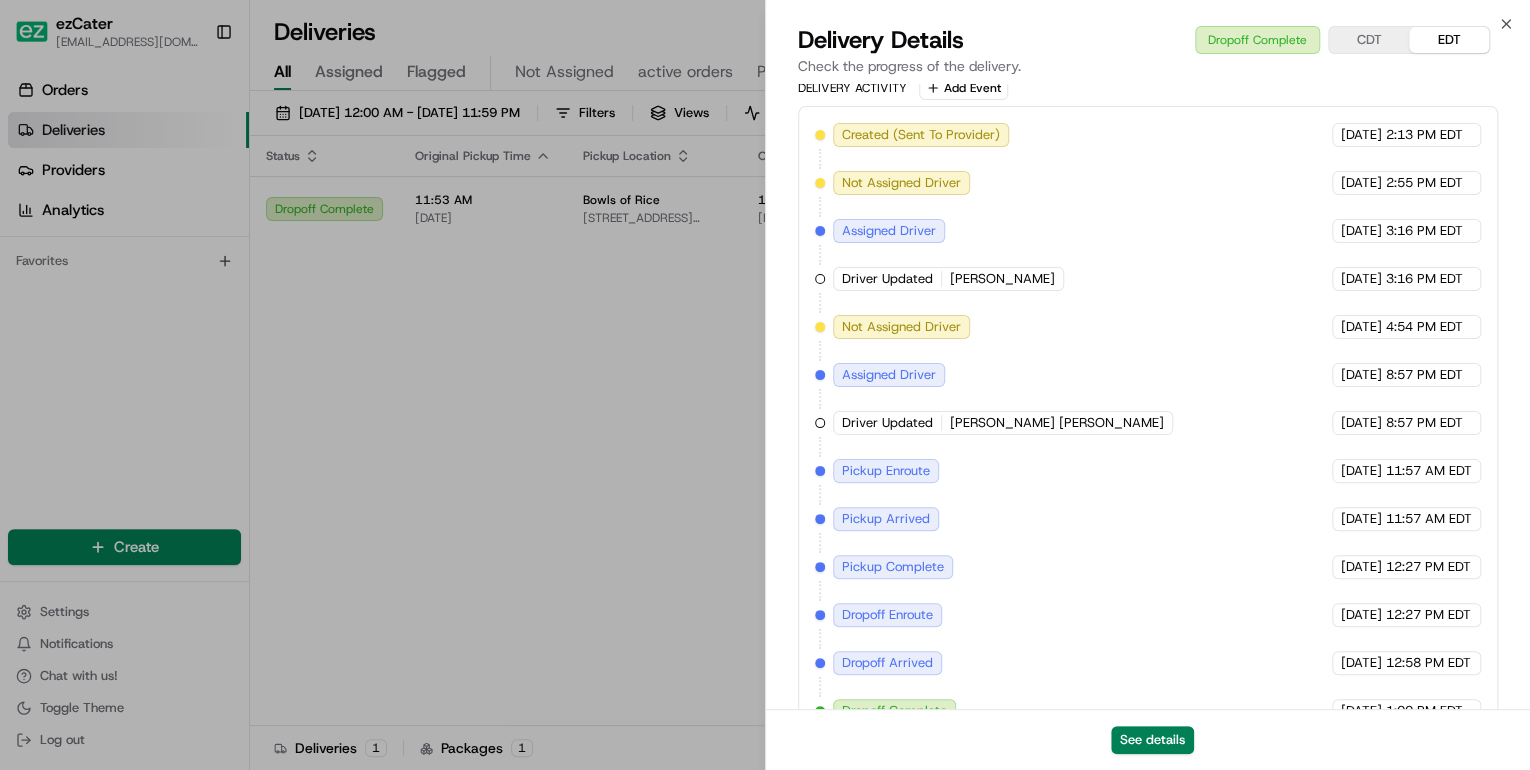 scroll, scrollTop: 470, scrollLeft: 0, axis: vertical 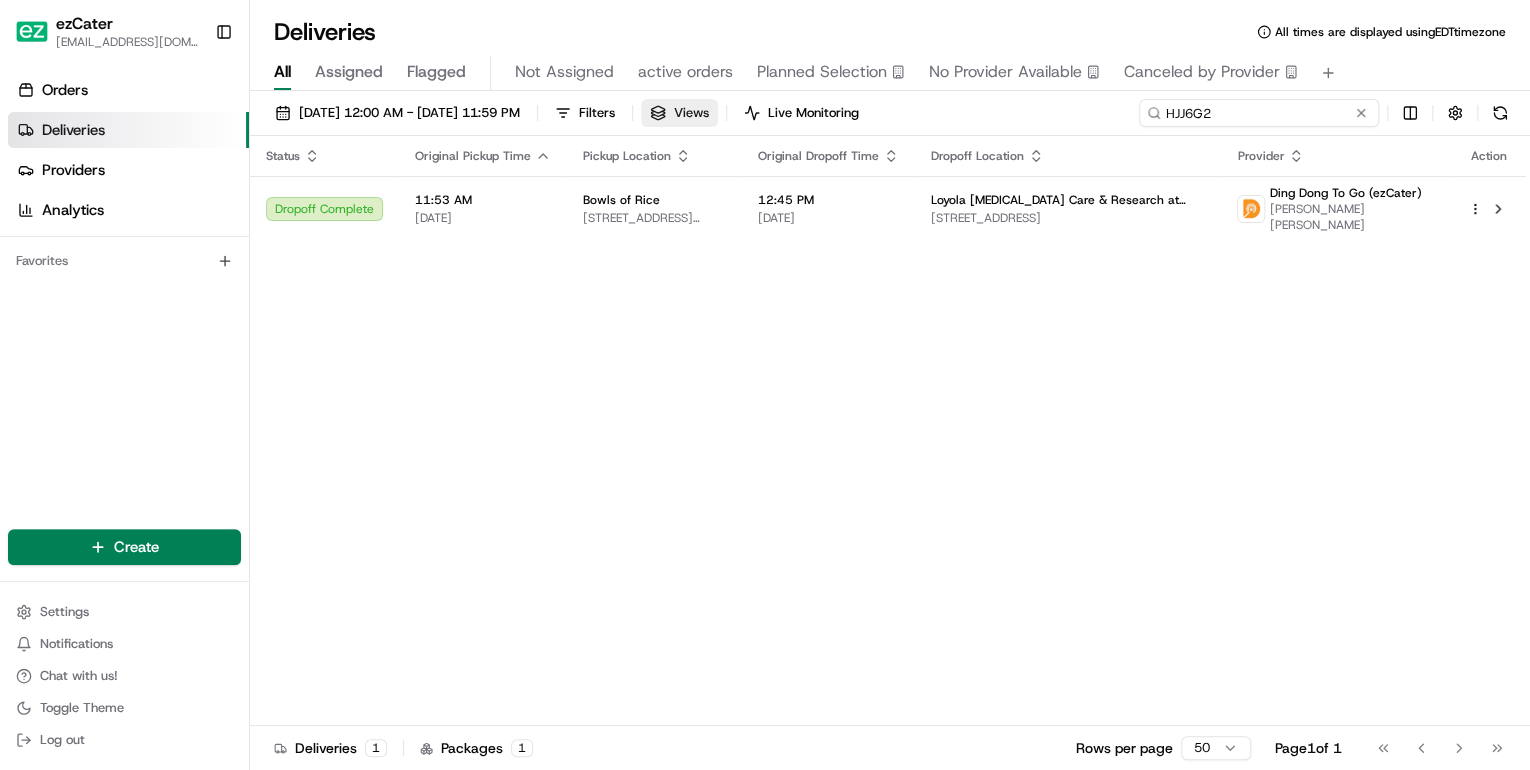 drag, startPoint x: 1278, startPoint y: 107, endPoint x: 762, endPoint y: 108, distance: 516.001 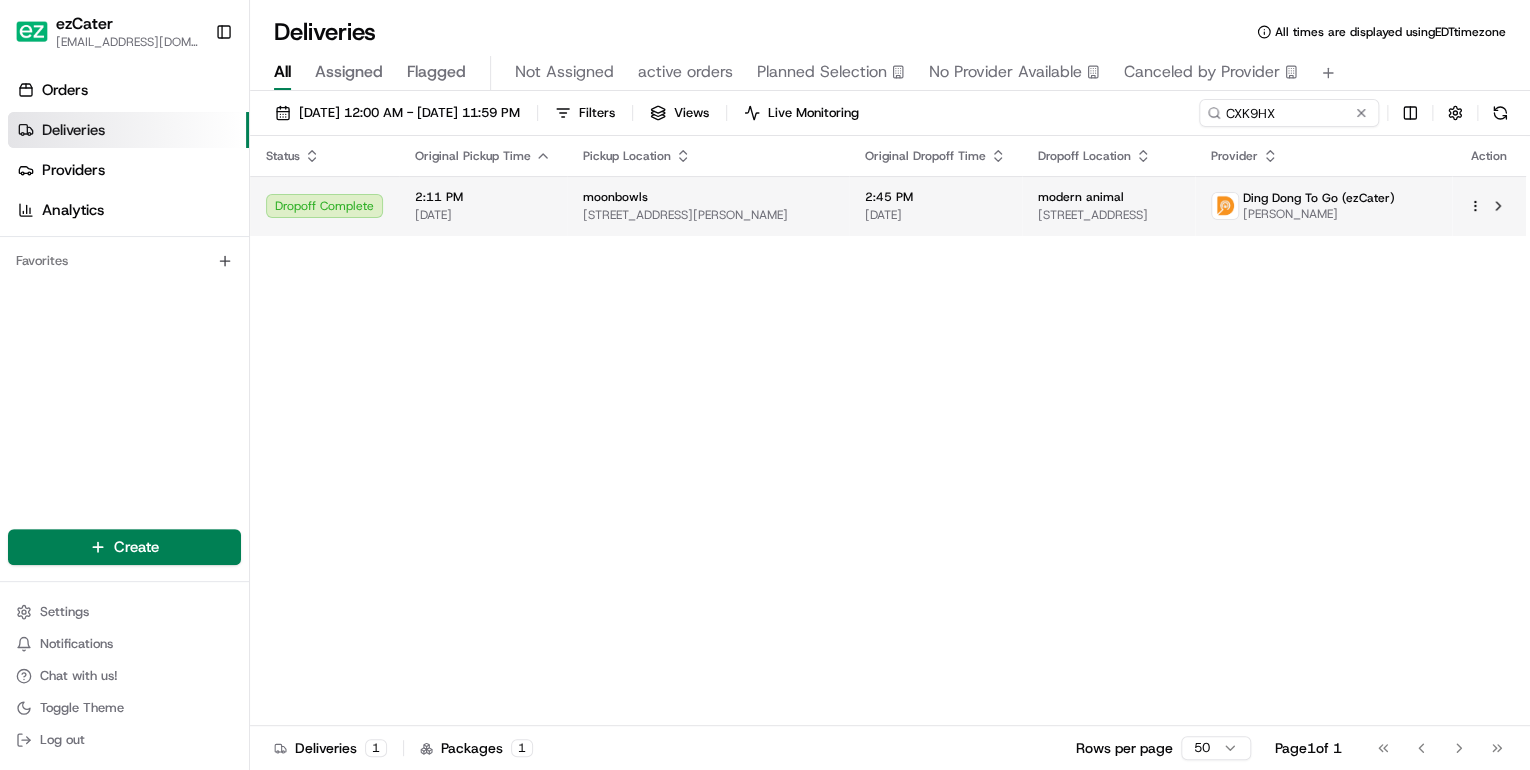 click on "2:11 PM 07/09/2025" at bounding box center (483, 206) 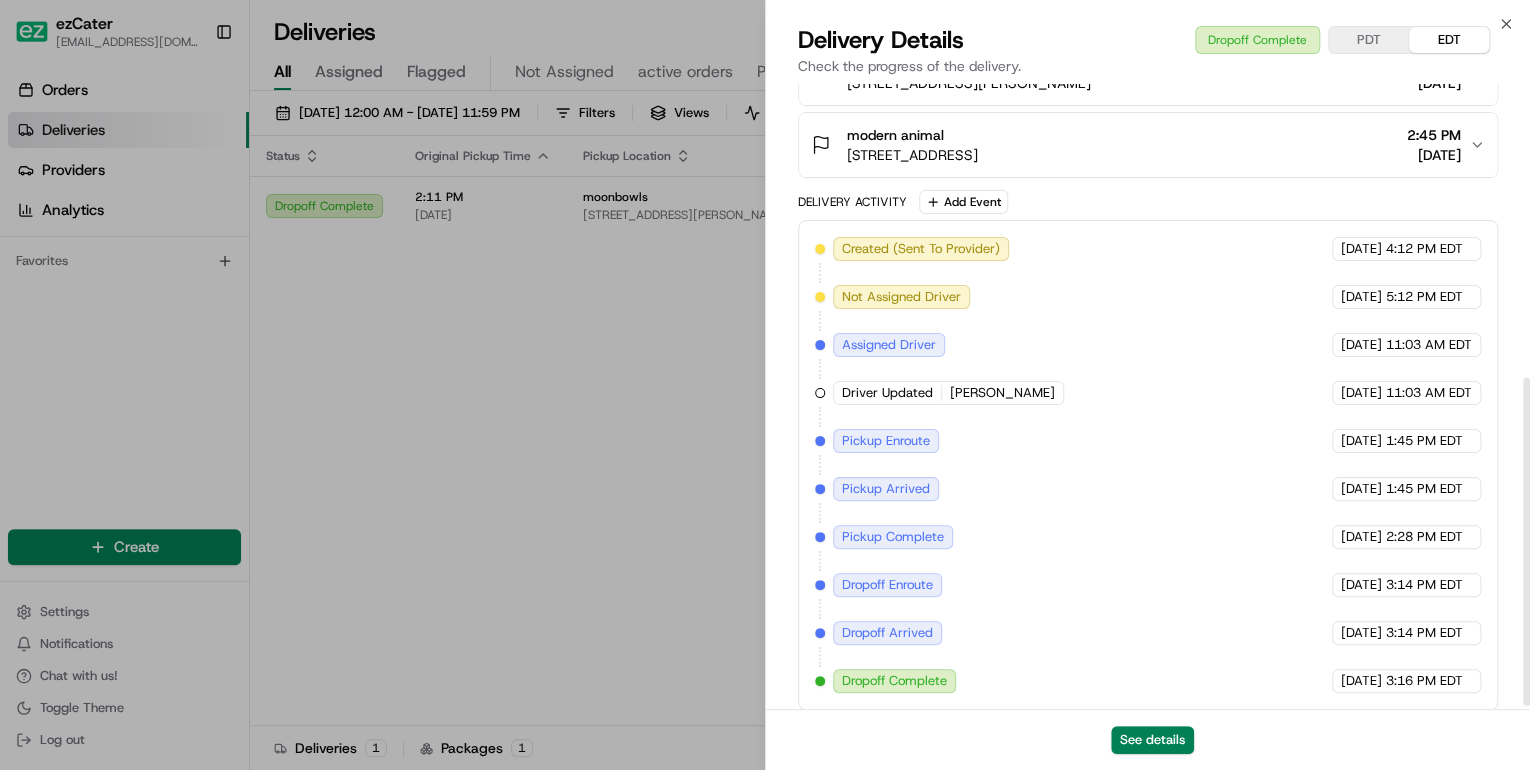 scroll, scrollTop: 568, scrollLeft: 0, axis: vertical 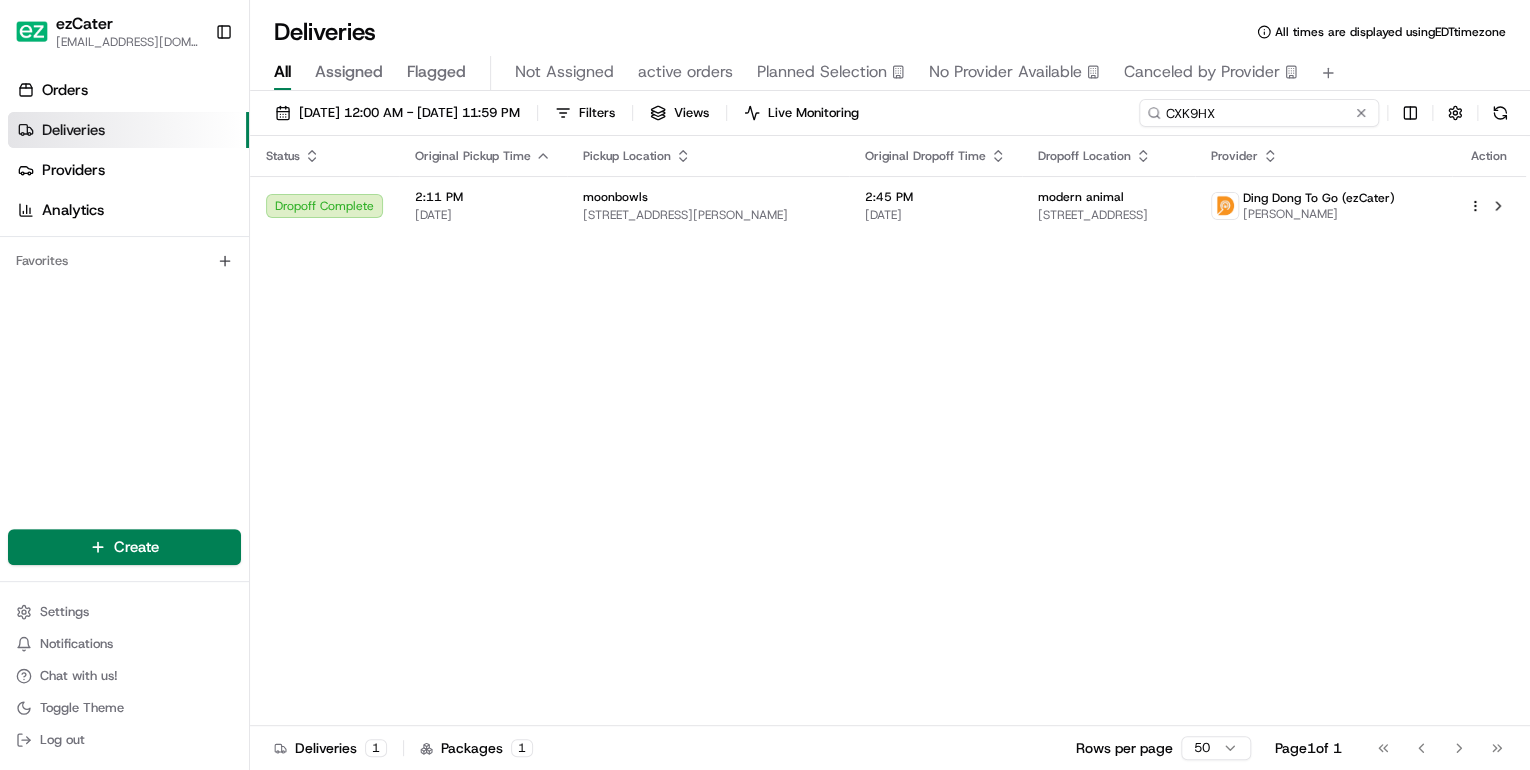 drag, startPoint x: 1283, startPoint y: 115, endPoint x: 781, endPoint y: 154, distance: 503.51266 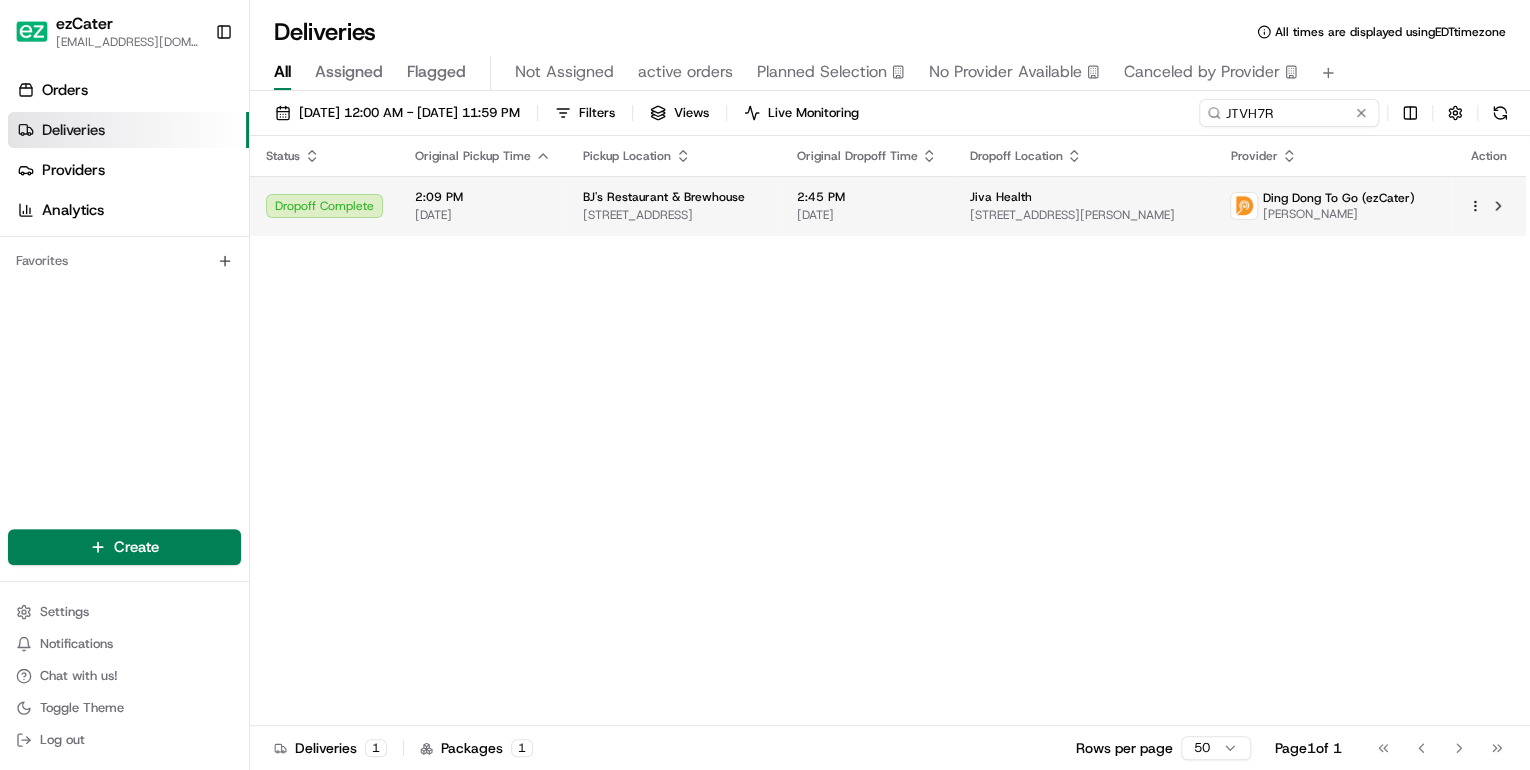 click on "385 Sun Valley Mall, Concord, CA 94520, USA" at bounding box center (673, 215) 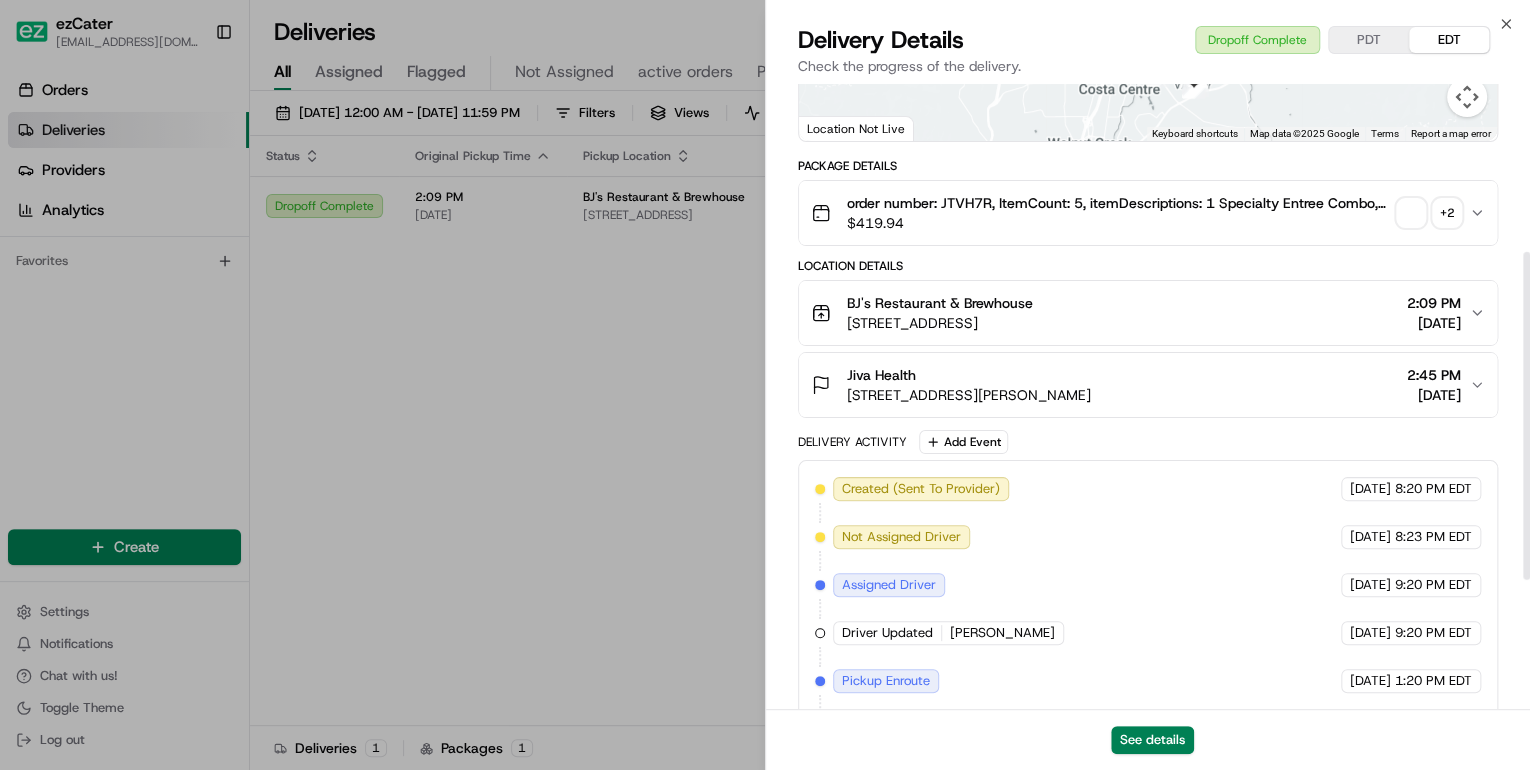 scroll, scrollTop: 568, scrollLeft: 0, axis: vertical 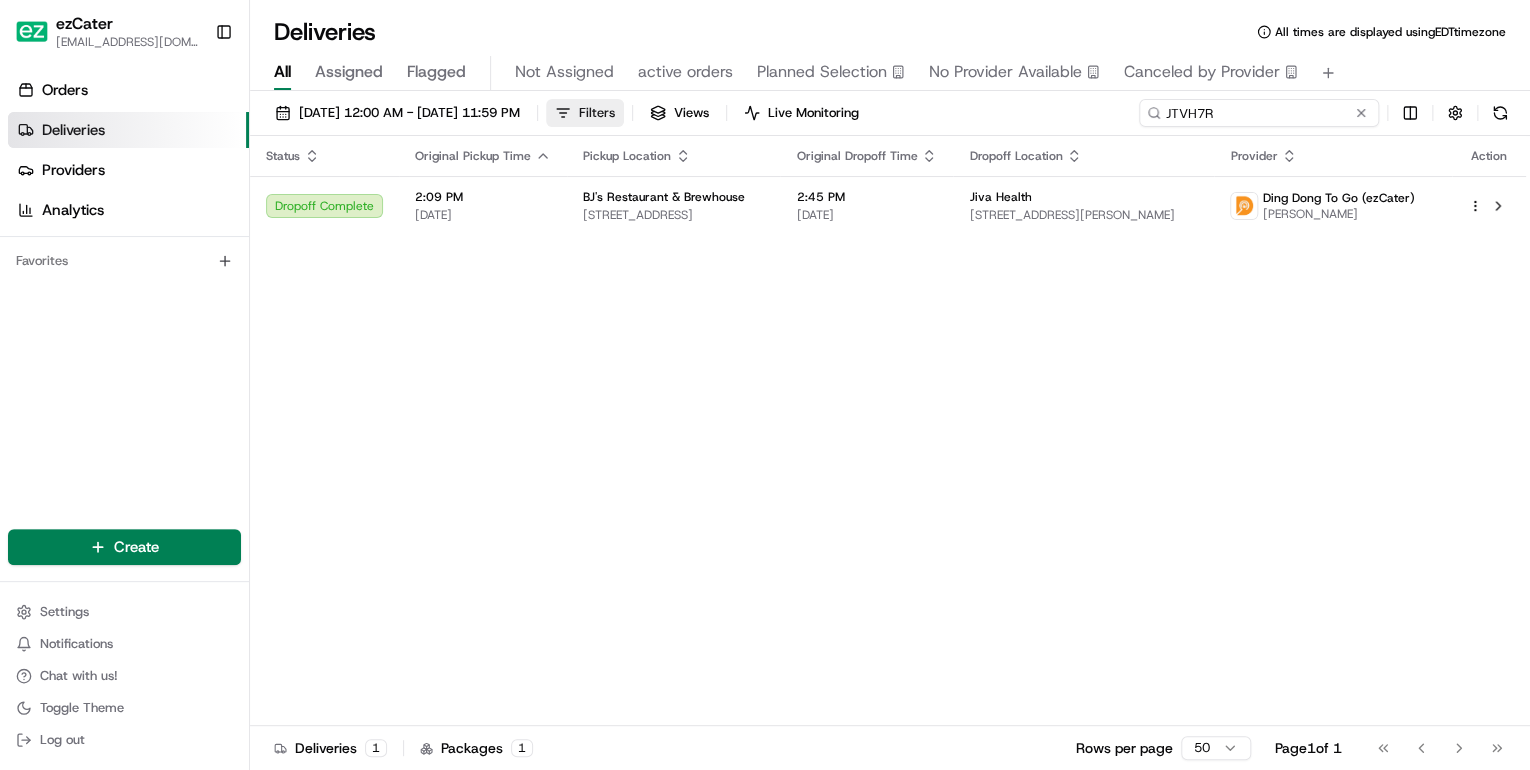 drag, startPoint x: 1292, startPoint y: 108, endPoint x: 648, endPoint y: 120, distance: 644.1118 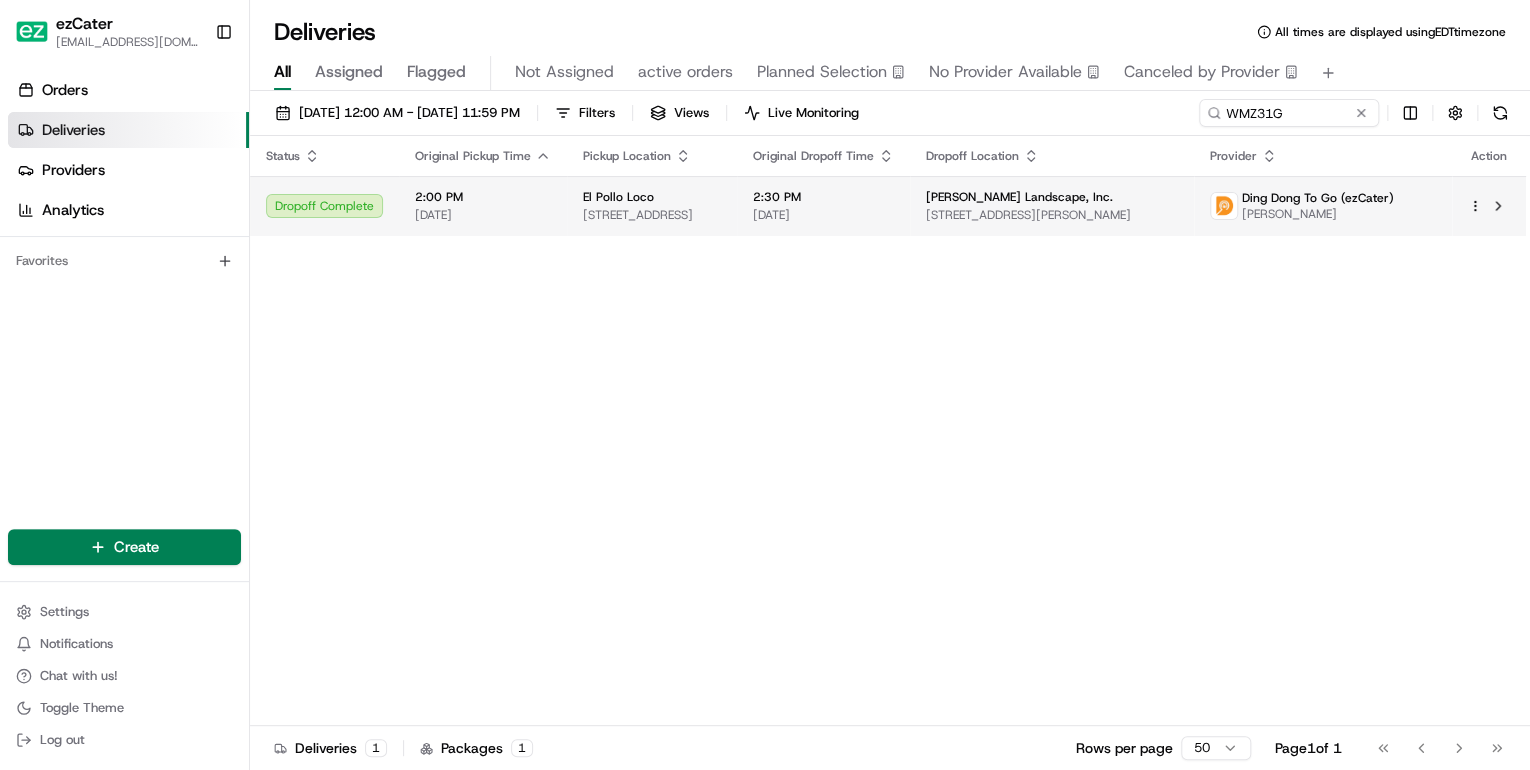 click on "[DATE]" at bounding box center [483, 215] 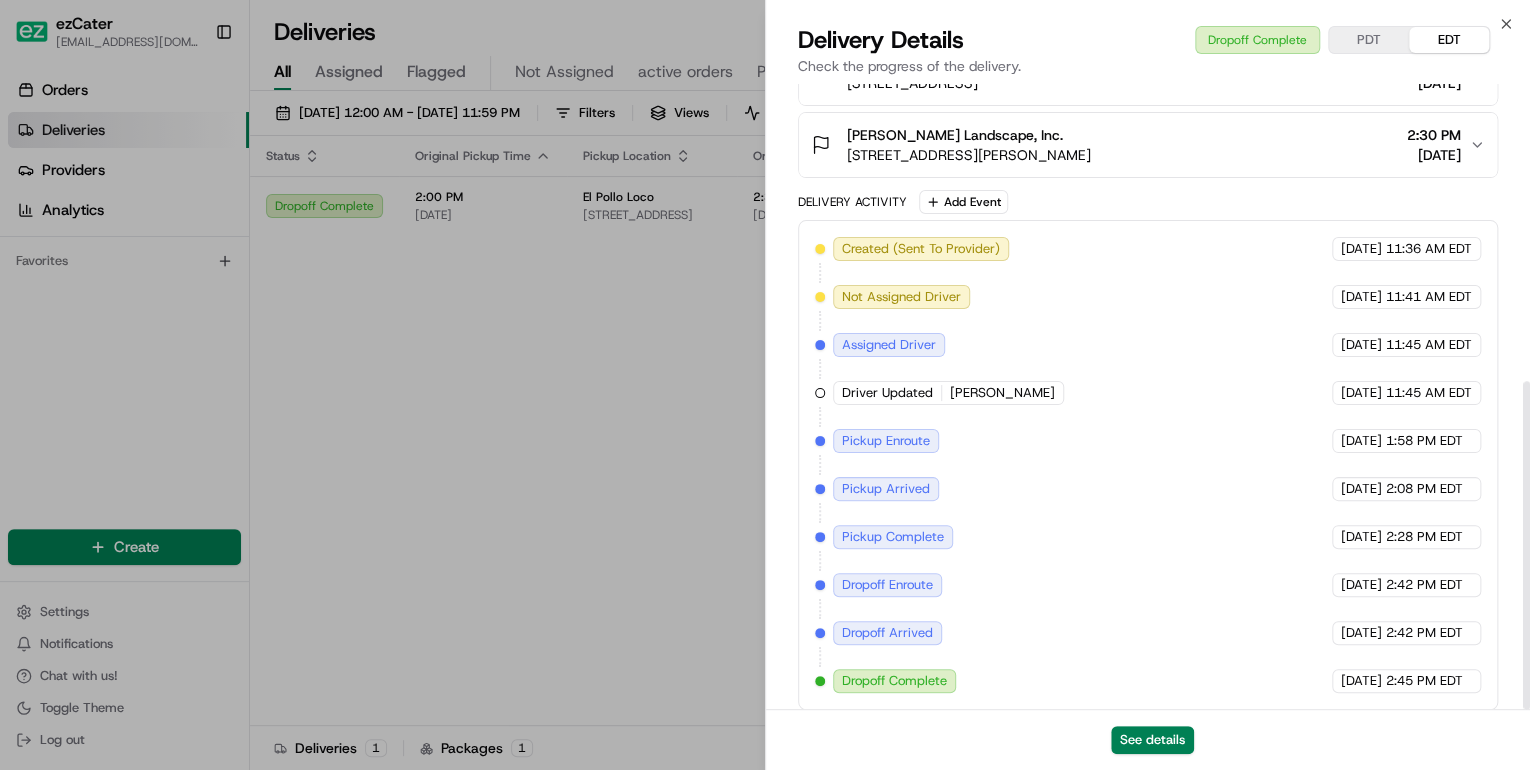 scroll, scrollTop: 568, scrollLeft: 0, axis: vertical 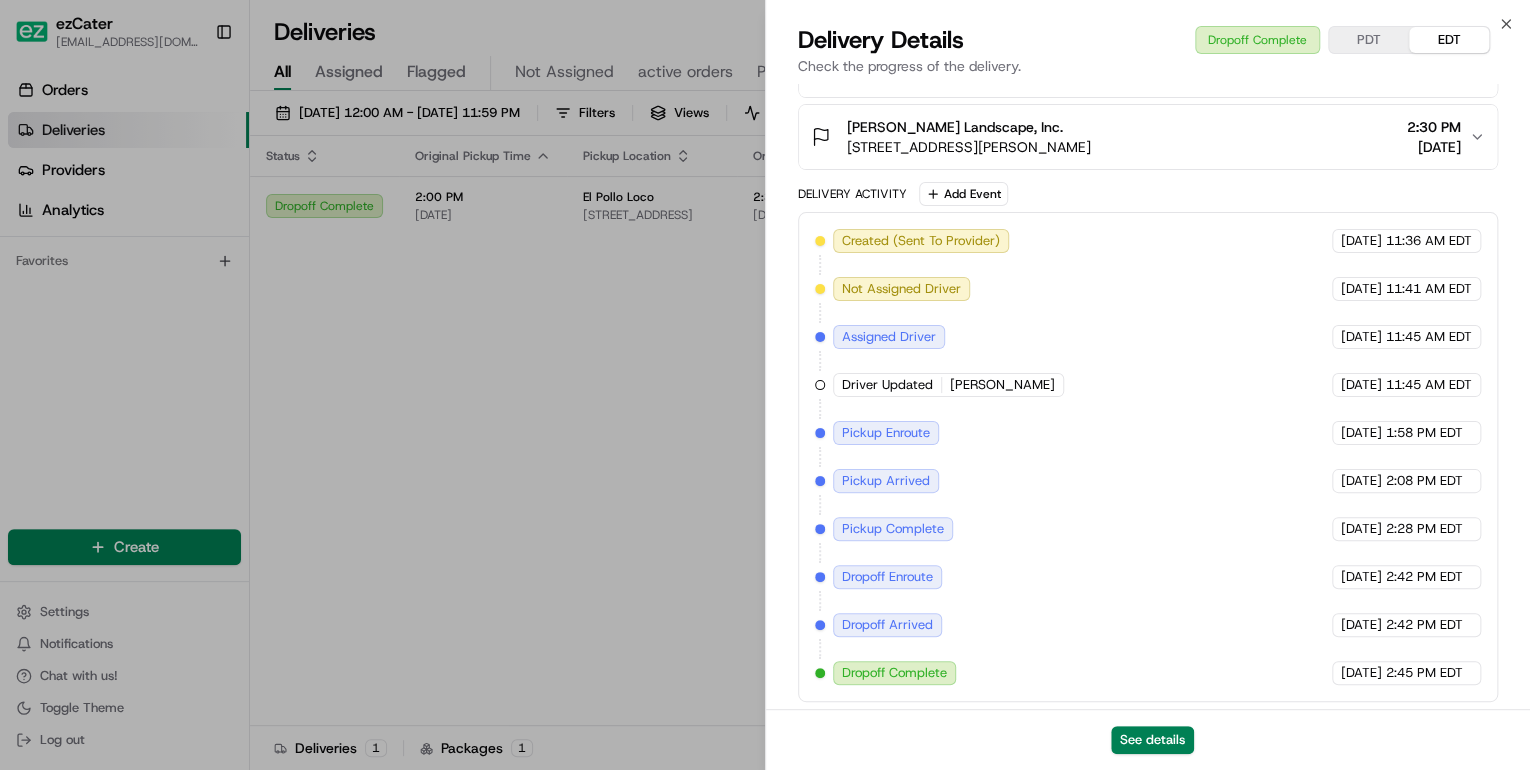 click on "Provider Ding Dong To Go (ezCater) Glenn Malicdem Provider Id 8d45bc4c-7c0f-2fec-0b6c-8c08b523a58a Dropoff ETA 2:44 PM Price $26.27 Distance 4.3 mi ← Move left → Move right ↑ Move up ↓ Move down + Zoom in - Zoom out Home Jump left by 75% End Jump right by 75% Page Up Jump up by 75% Page Down Jump down by 75% 1 2 3 4 5 6 7 8 9 10 11 12 To navigate, press the arrow keys. Keyboard shortcuts Map Data Map data ©2025 Google Map data ©2025 Google 2 km  Click to toggle between metric and imperial units Terms Report a map error Location Not Live Package Details order number: WMZ31G,
ItemCount: 2,
itemDescriptions:
1 3-Course 24-Piece Meal w/ Legs & Thighs,
1 3-Course 48-Piece Meal w/ Leg & Thigh $ 390.08 Location Details El Pollo Loco 4444 Century Blvd, Pittsburg, CA 94565, USA 2:00 PM 07/09/2025 Mike McCall Landscape, Inc. 3000 Wilbur Ave a a a, Antioch, CA 94509, USA 2:30 PM 07/09/2025 Delivery Activity Add Event Created (Sent To Provider) Ding Dong To Go (ezCater) 07/07/2025 11:36 AM EDT 07/07/2025" at bounding box center (1148, 115) 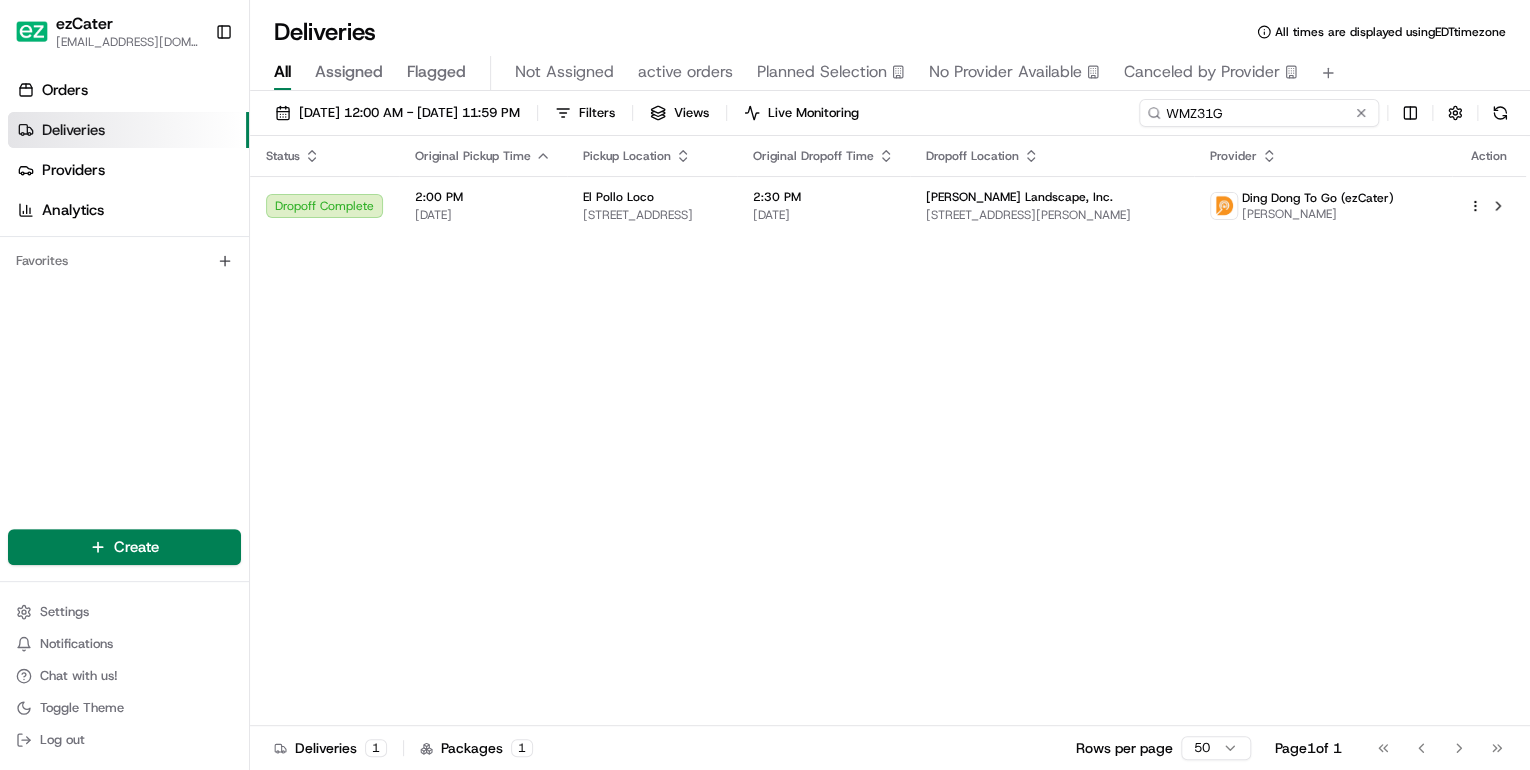 drag, startPoint x: 1289, startPoint y: 118, endPoint x: 781, endPoint y: 130, distance: 508.14172 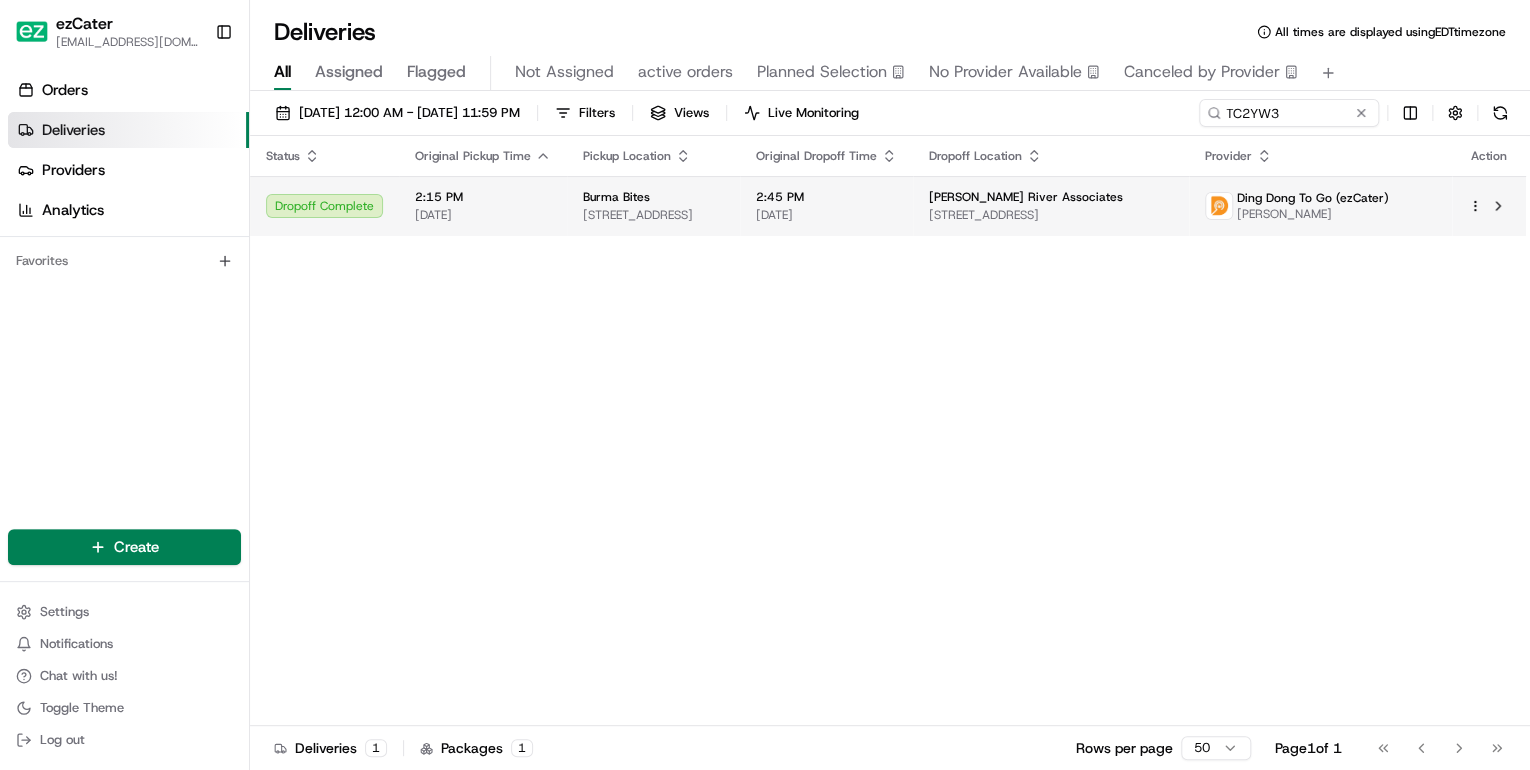click on "[DATE]" at bounding box center [483, 215] 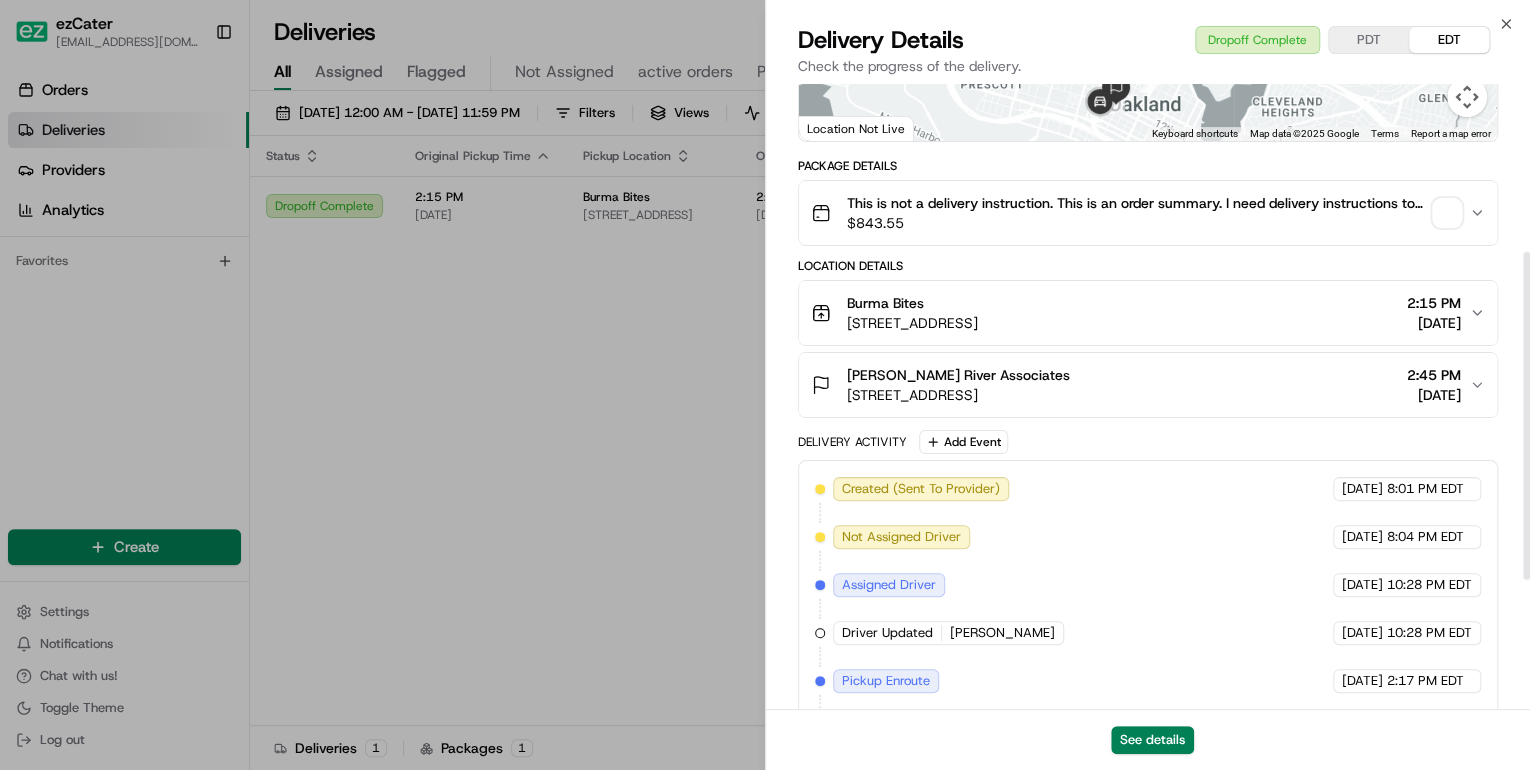 scroll, scrollTop: 568, scrollLeft: 0, axis: vertical 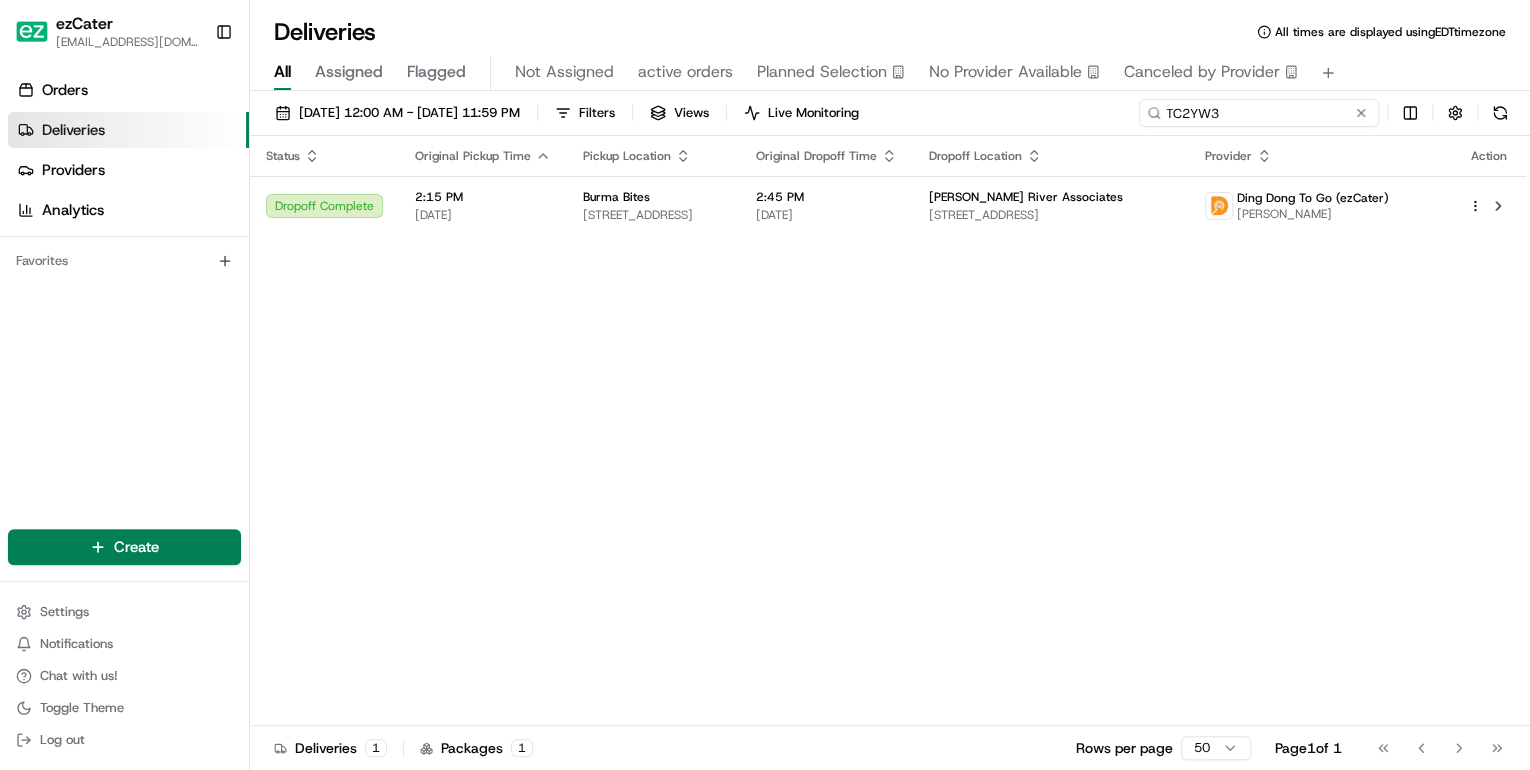 drag, startPoint x: 1286, startPoint y: 117, endPoint x: 632, endPoint y: 152, distance: 654.93585 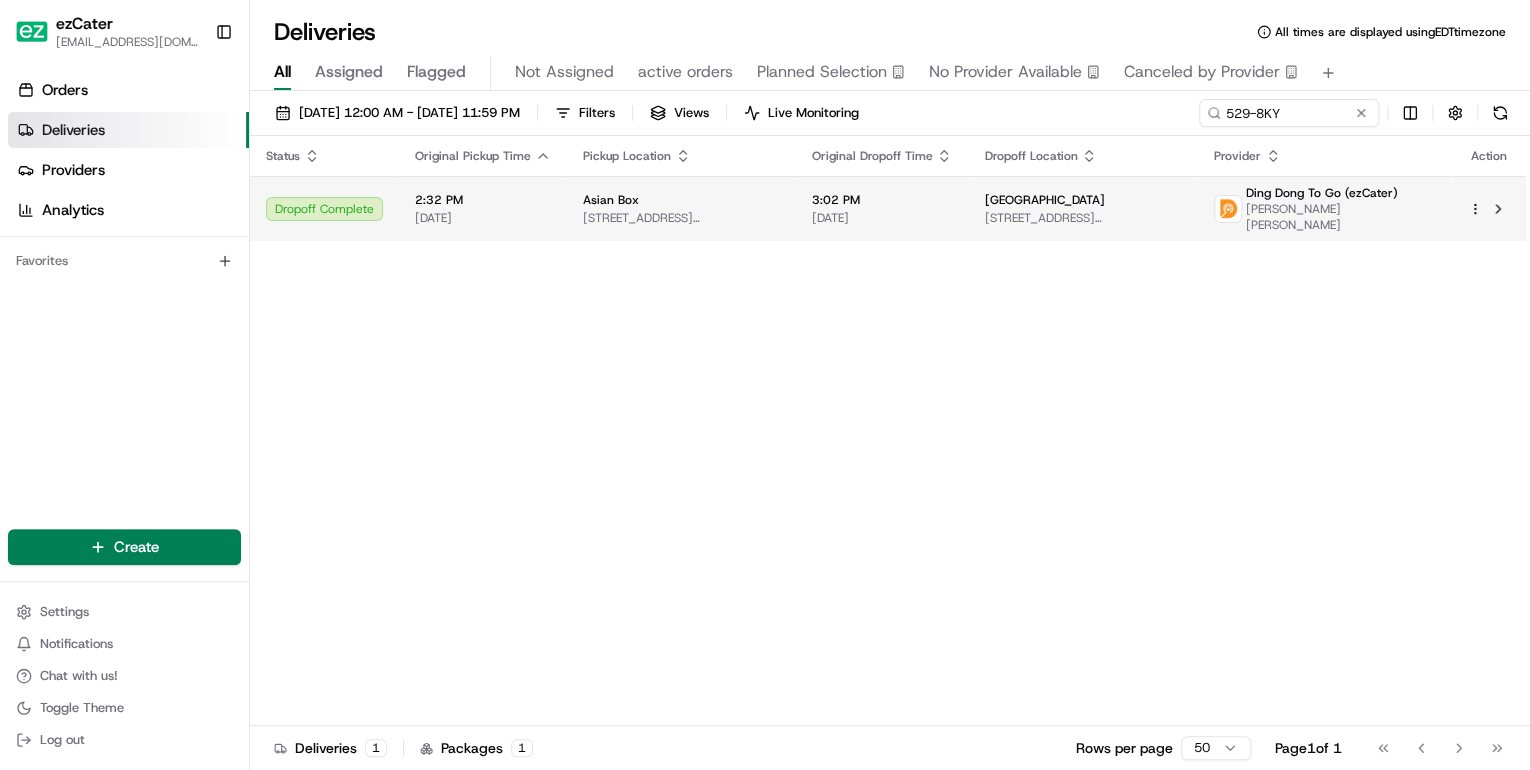 click on "200 Larkin St, San Francisco, CA 94102, USA" at bounding box center [681, 218] 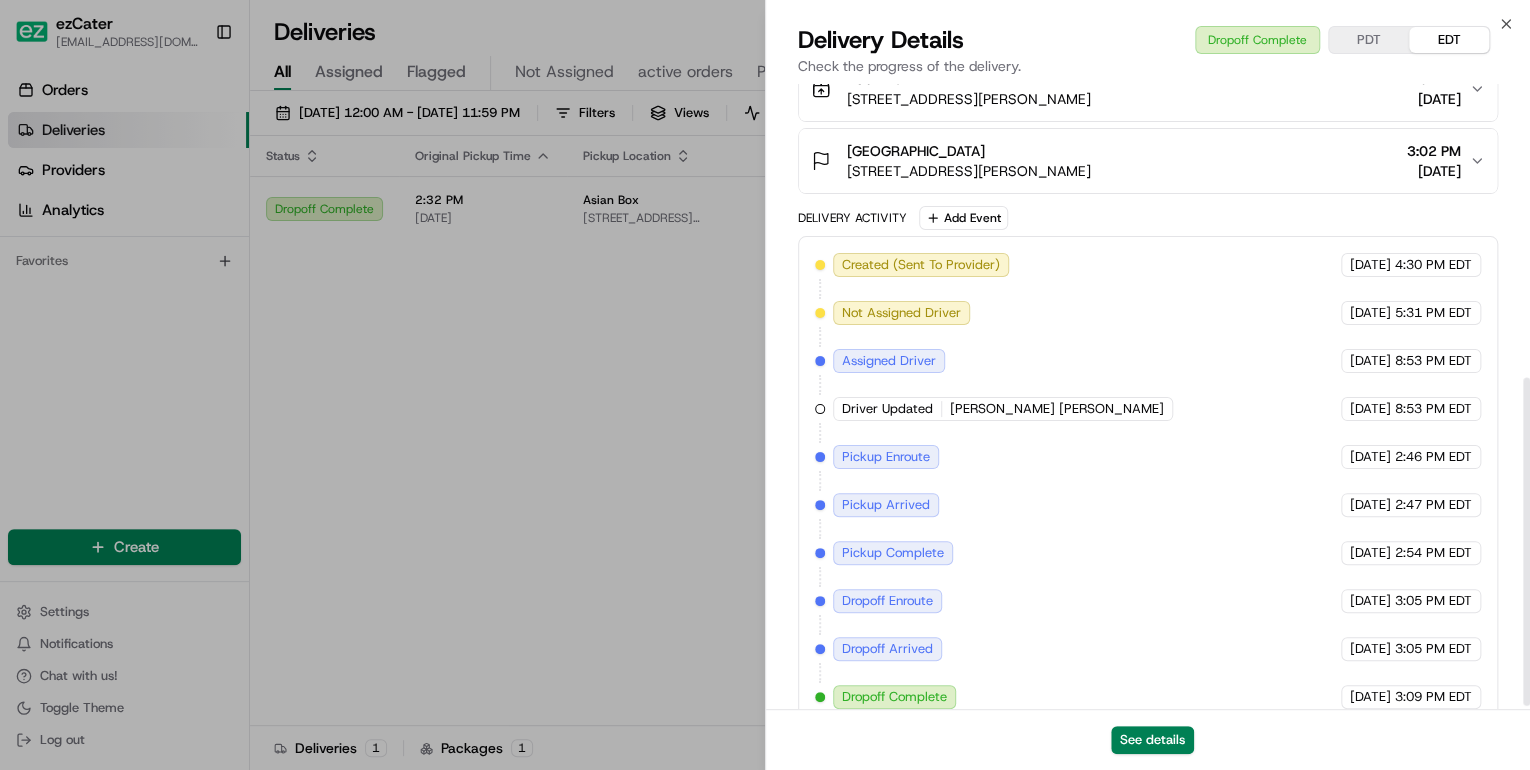 scroll, scrollTop: 568, scrollLeft: 0, axis: vertical 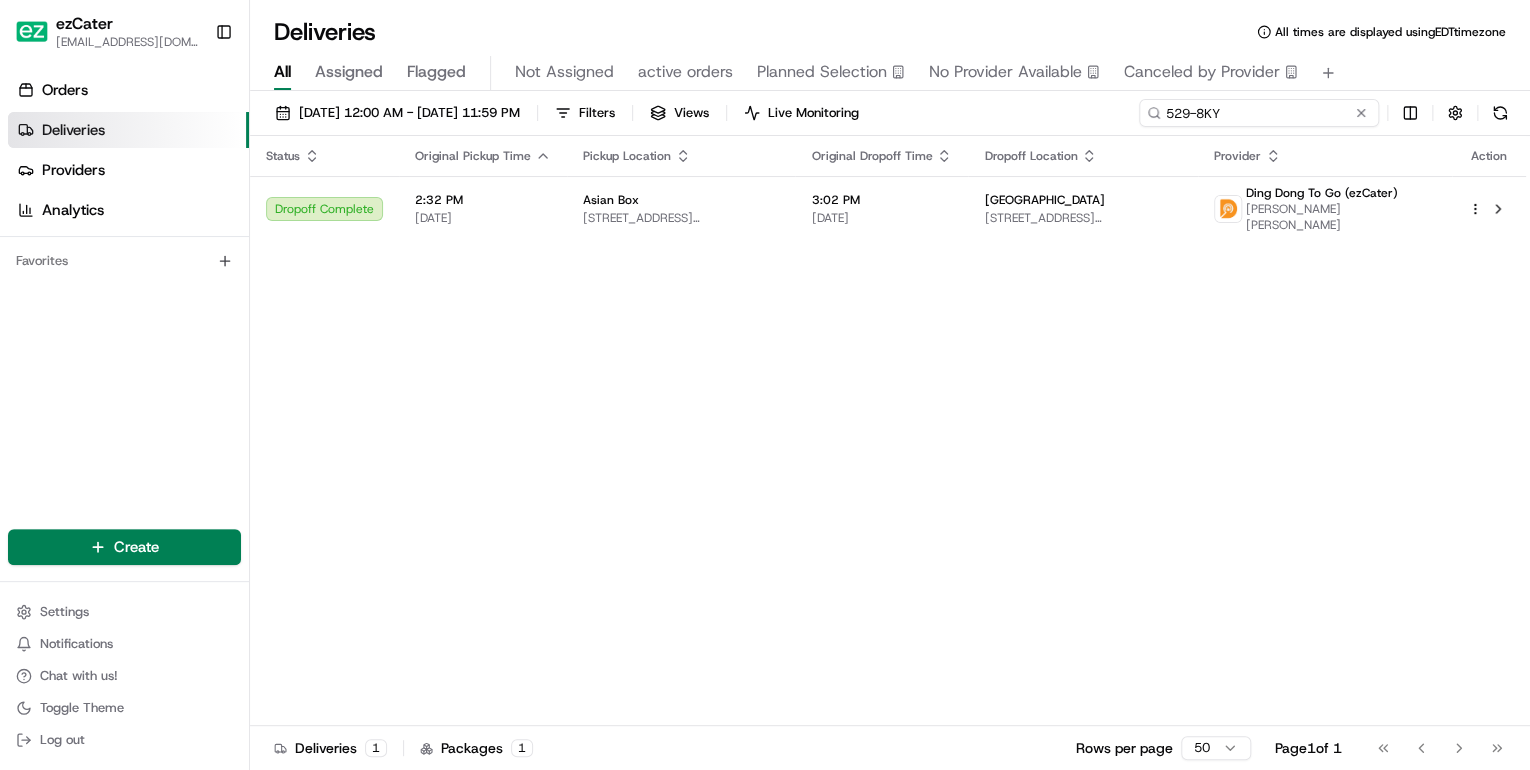 drag, startPoint x: 1298, startPoint y: 110, endPoint x: 694, endPoint y: 120, distance: 604.08276 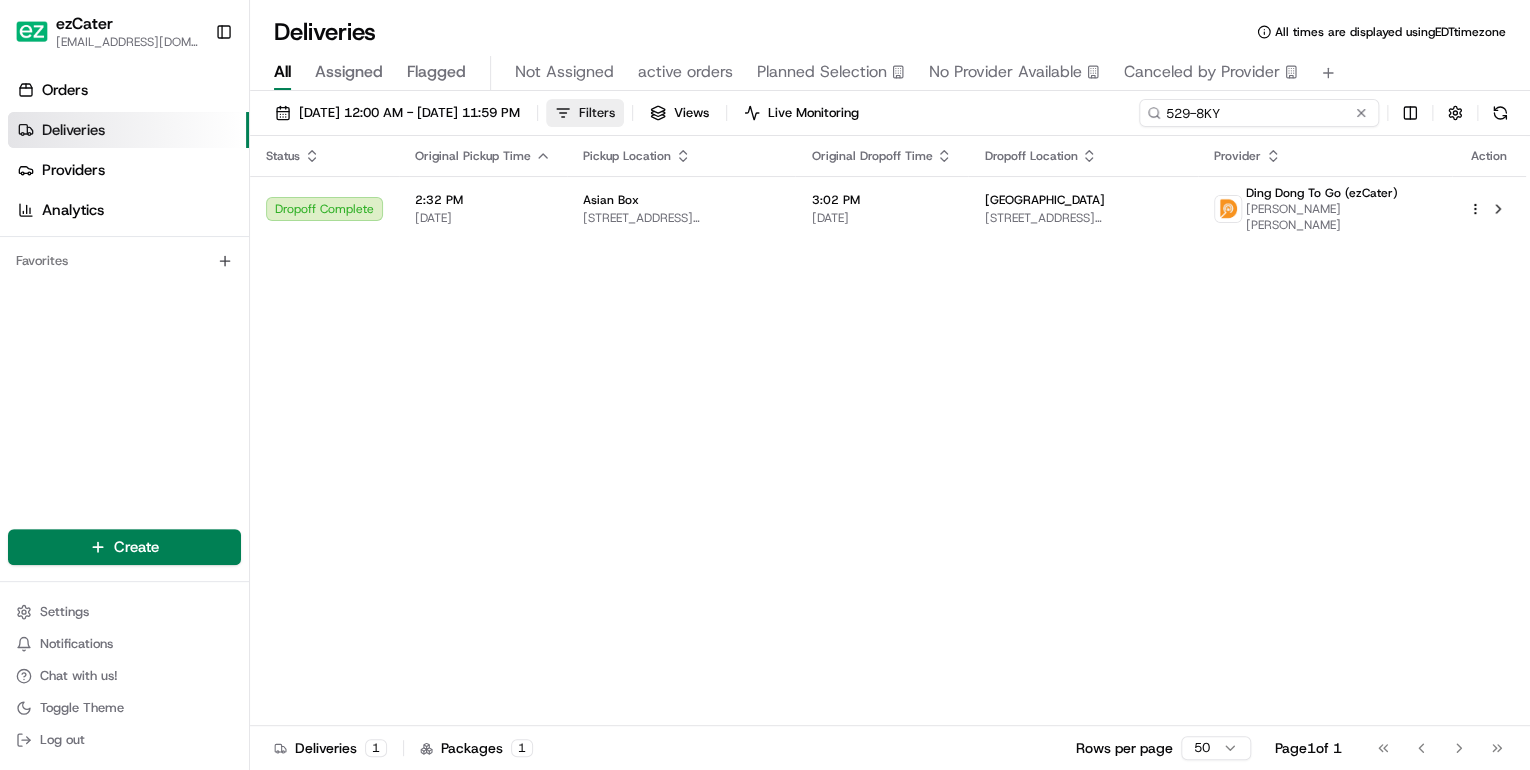 paste on "7RGZR9" 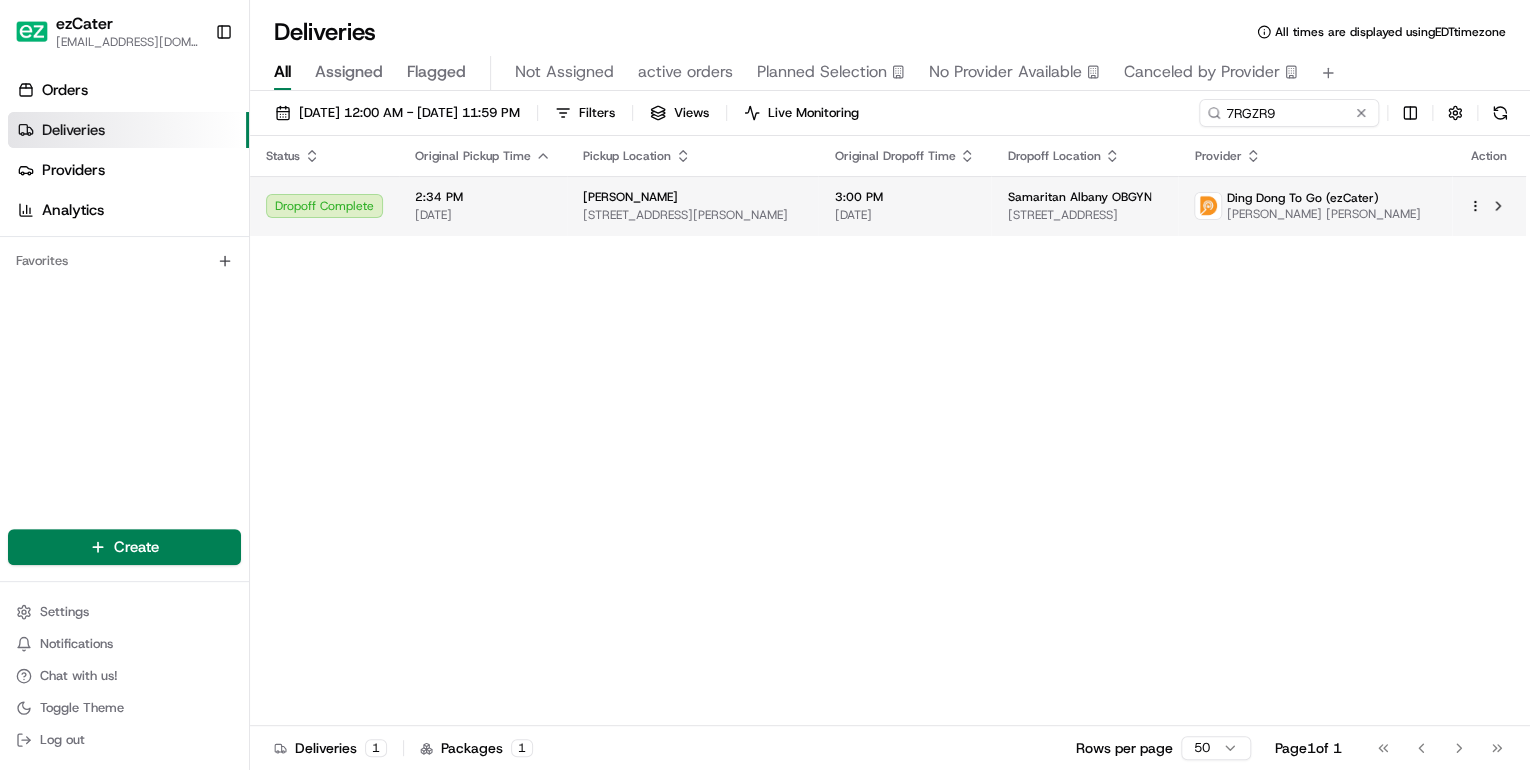 click on "[DATE]" at bounding box center [483, 215] 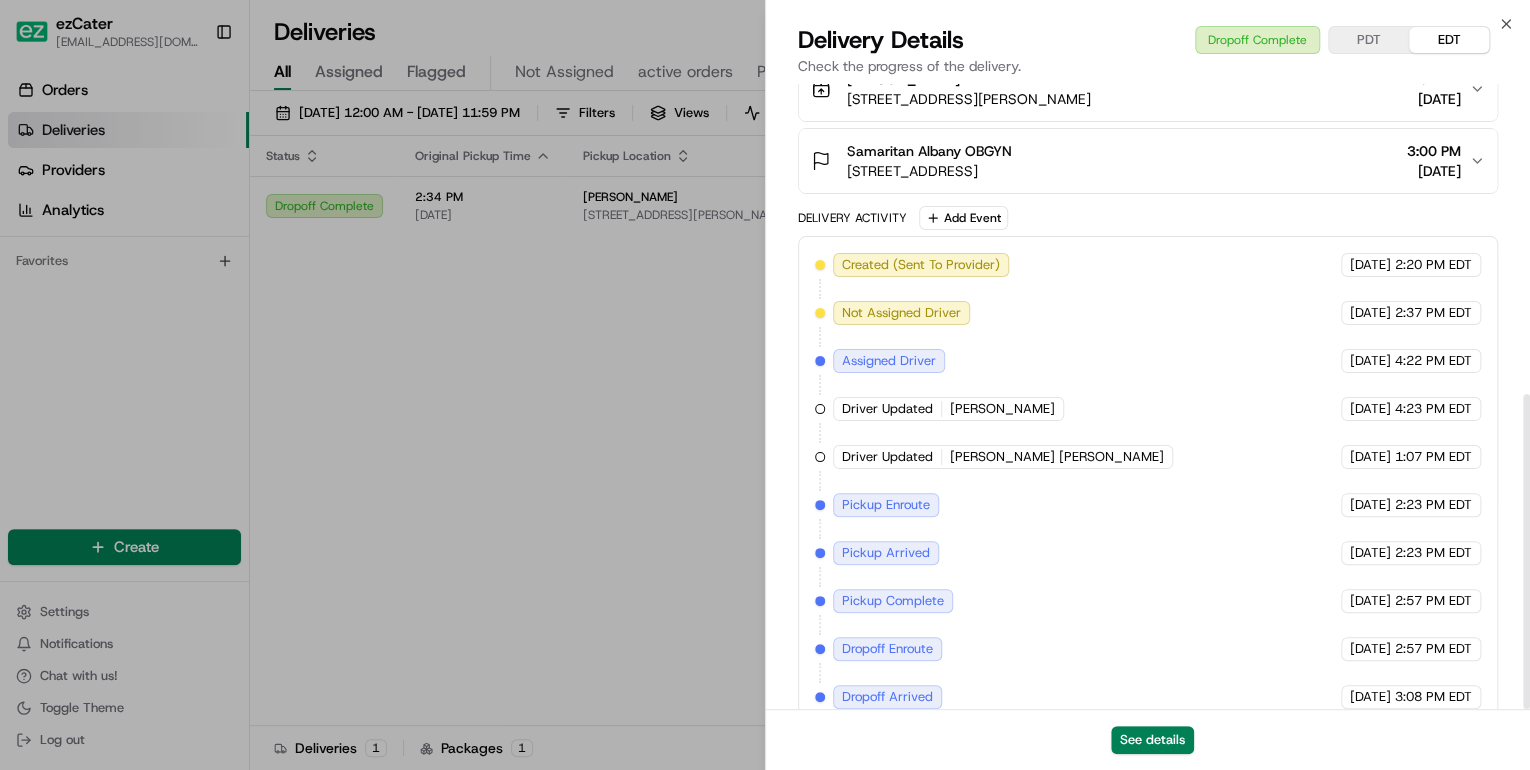 scroll, scrollTop: 615, scrollLeft: 0, axis: vertical 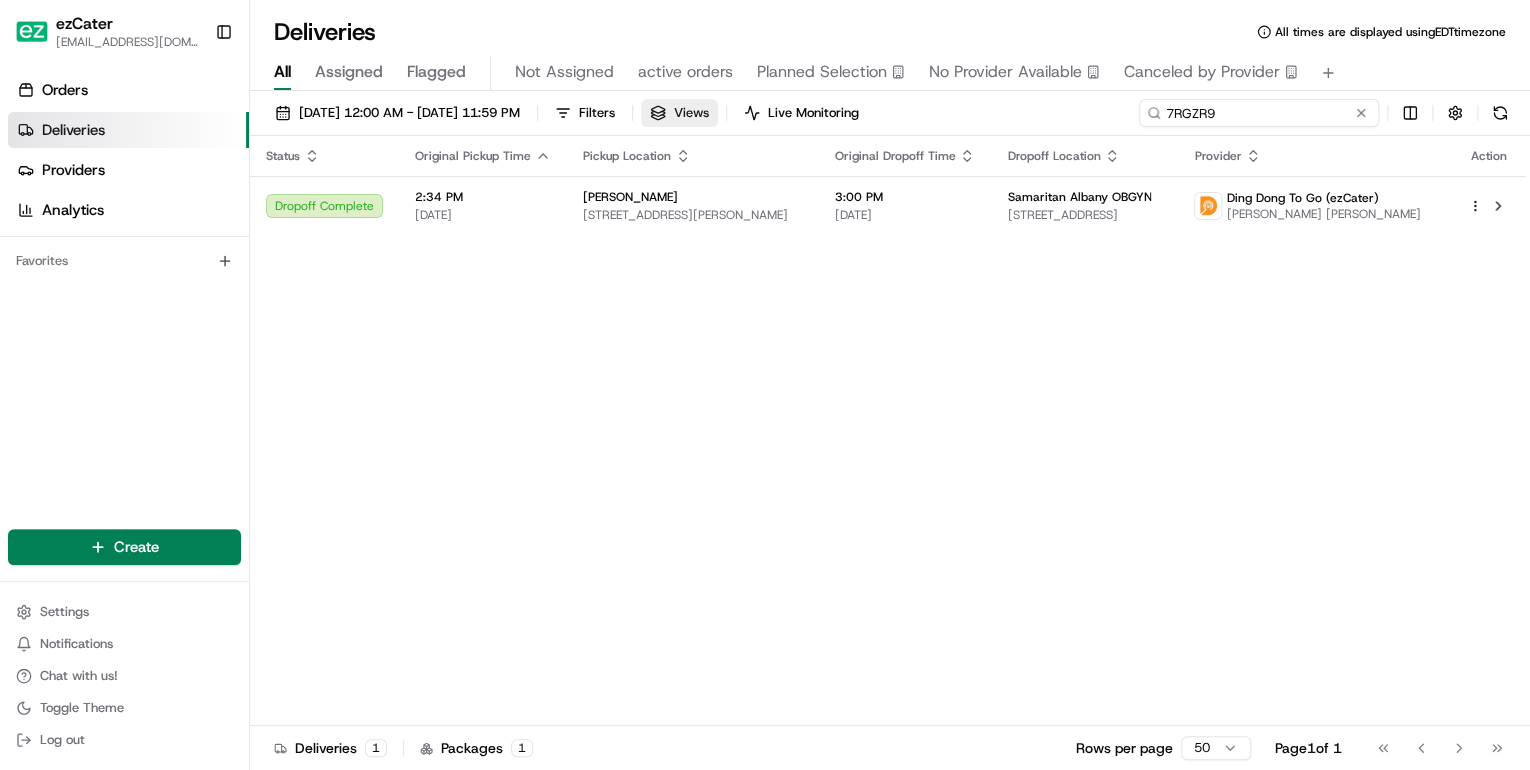 drag, startPoint x: 1278, startPoint y: 115, endPoint x: 737, endPoint y: 119, distance: 541.0148 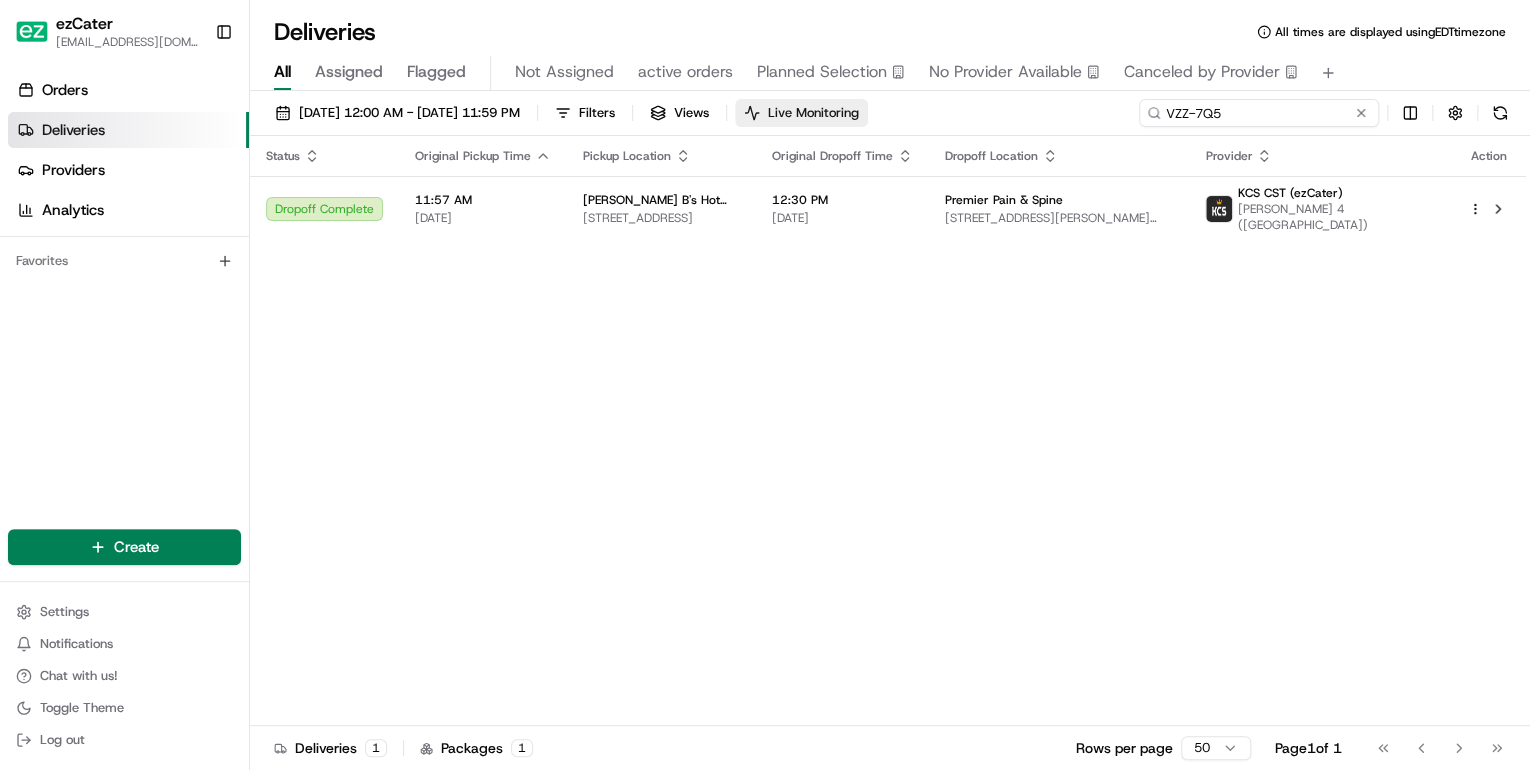 drag, startPoint x: 1244, startPoint y: 109, endPoint x: 744, endPoint y: 136, distance: 500.72845 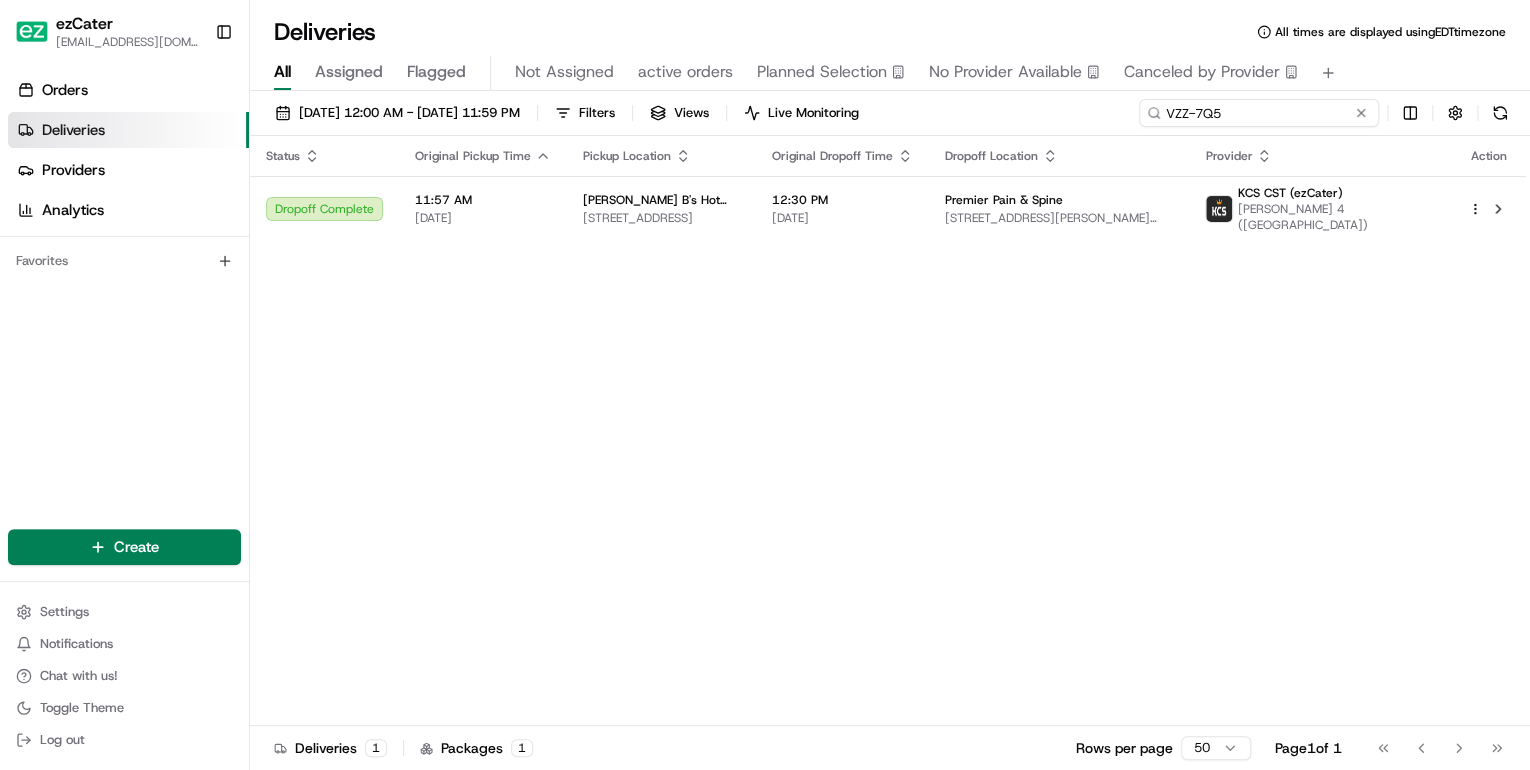 paste on "6Y9M09" 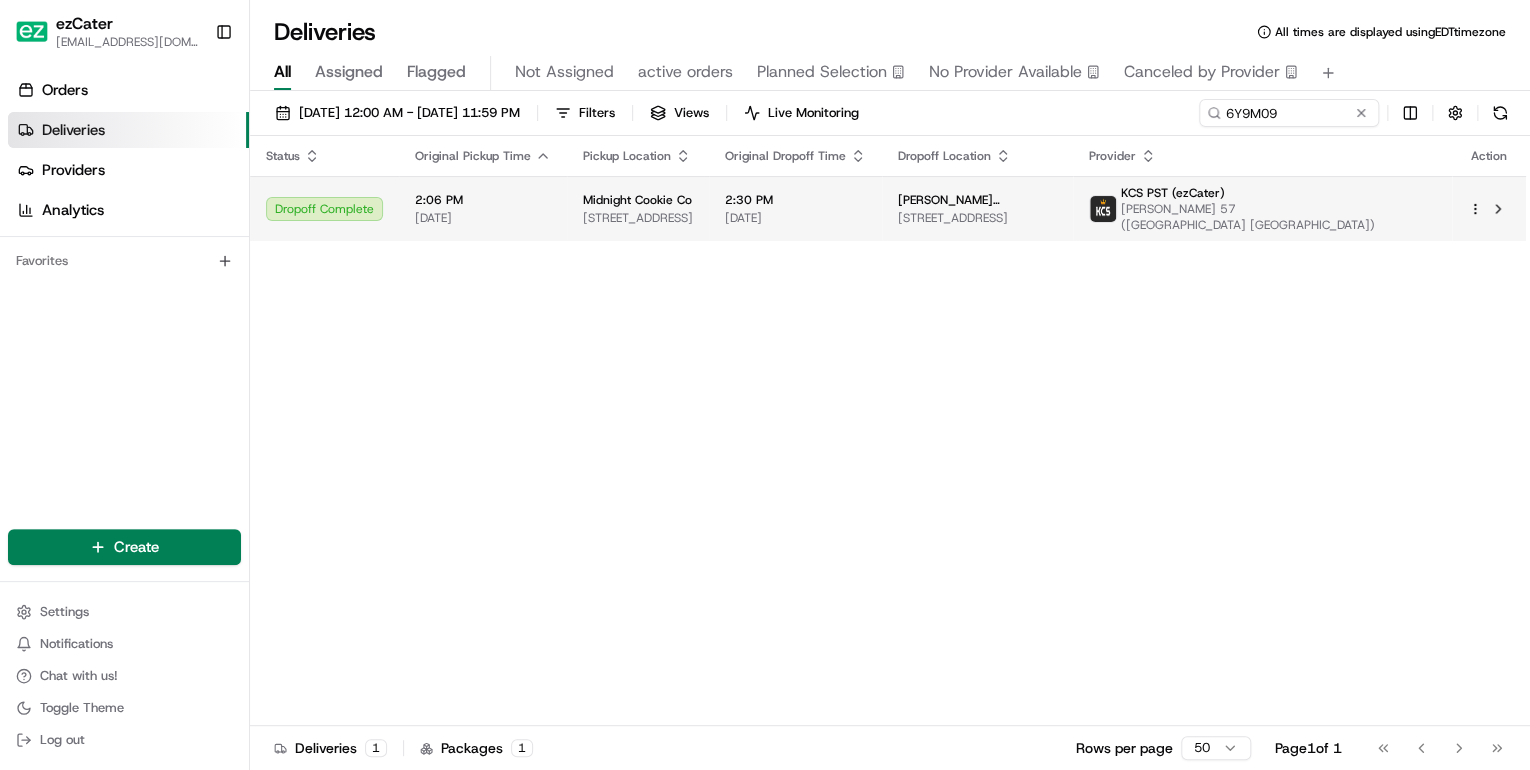 click on "2:06 PM 07/09/2025" at bounding box center (483, 208) 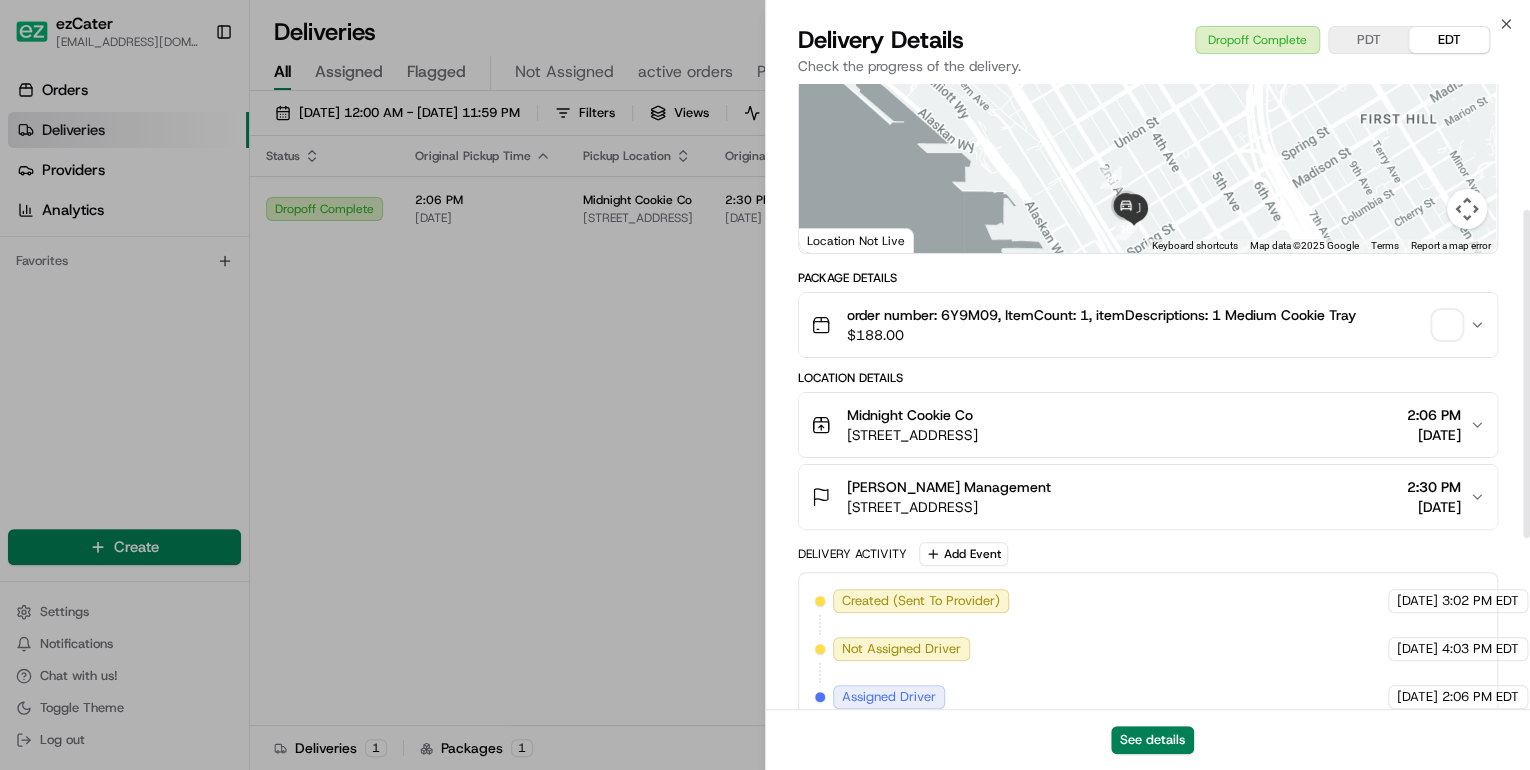 scroll, scrollTop: 568, scrollLeft: 0, axis: vertical 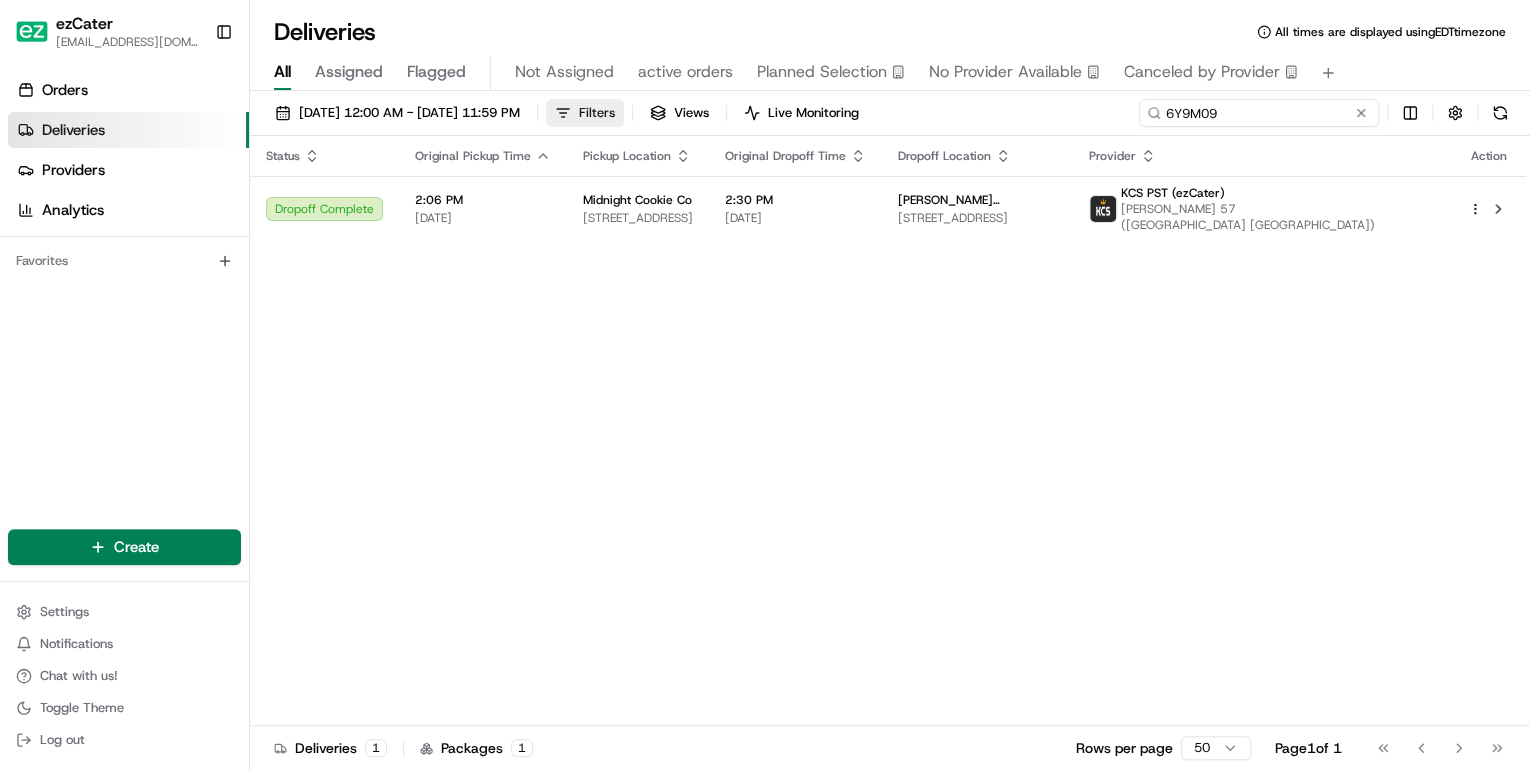 drag, startPoint x: 1284, startPoint y: 110, endPoint x: 666, endPoint y: 103, distance: 618.0397 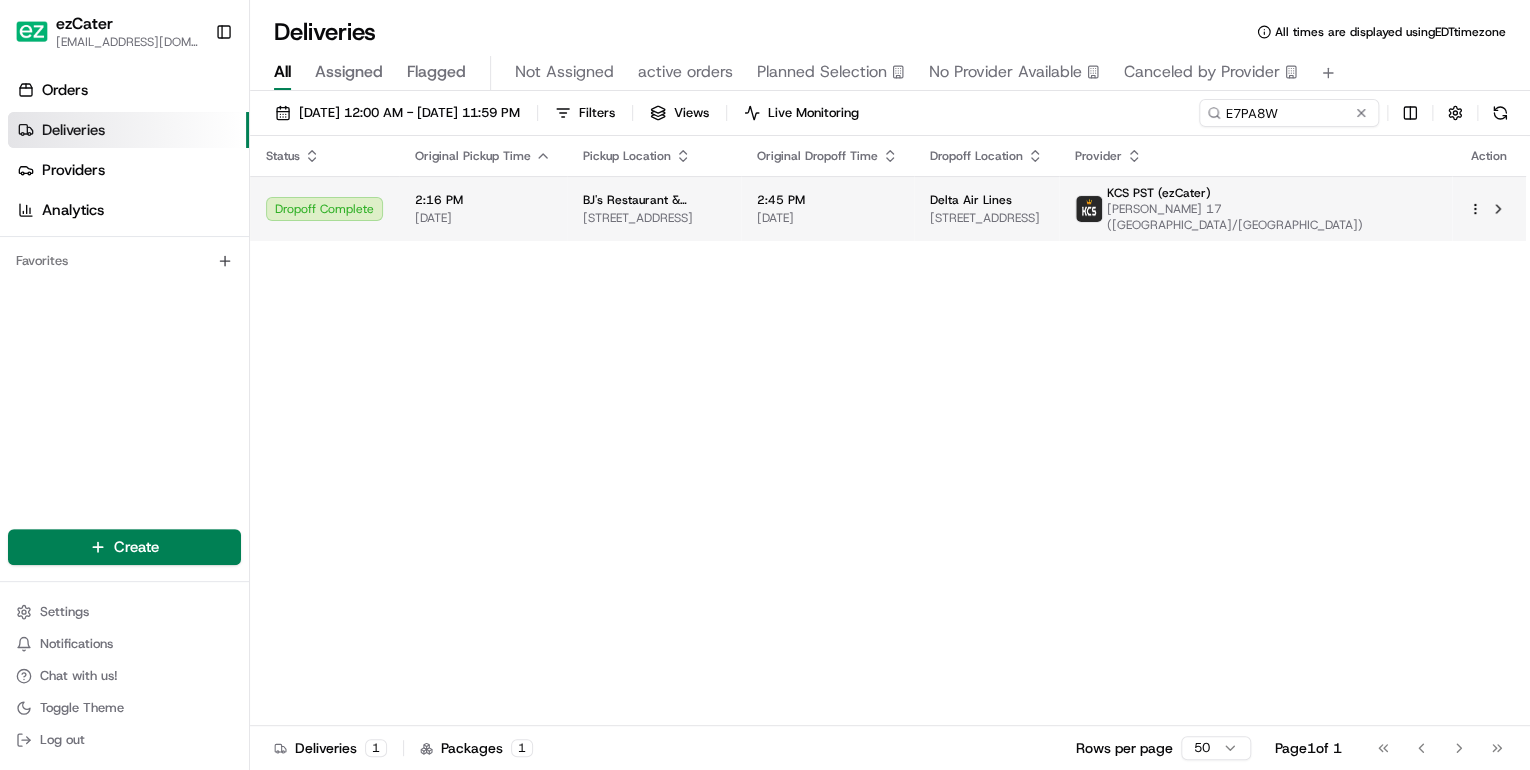 click on "2:16 PM" at bounding box center (483, 200) 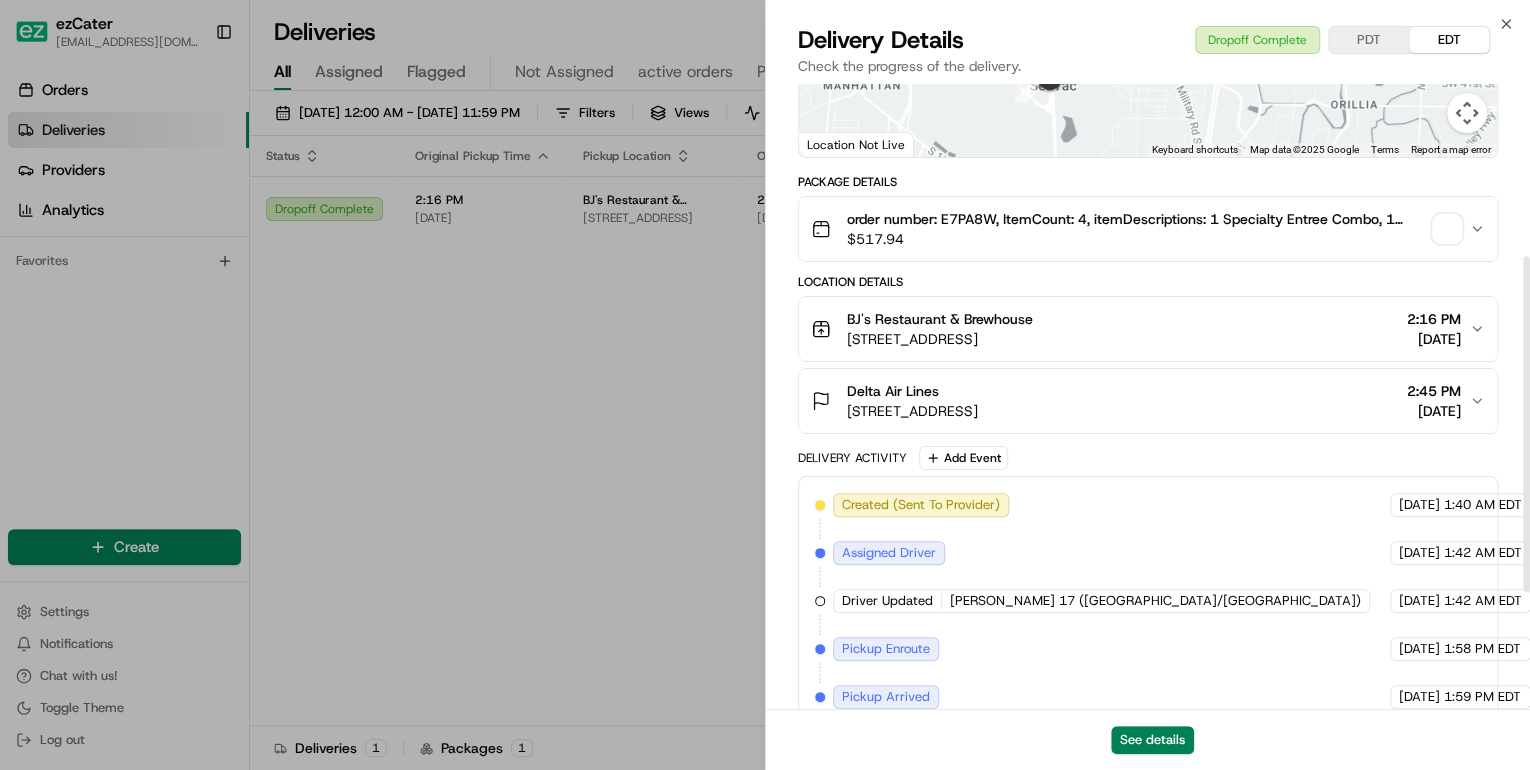 scroll, scrollTop: 536, scrollLeft: 0, axis: vertical 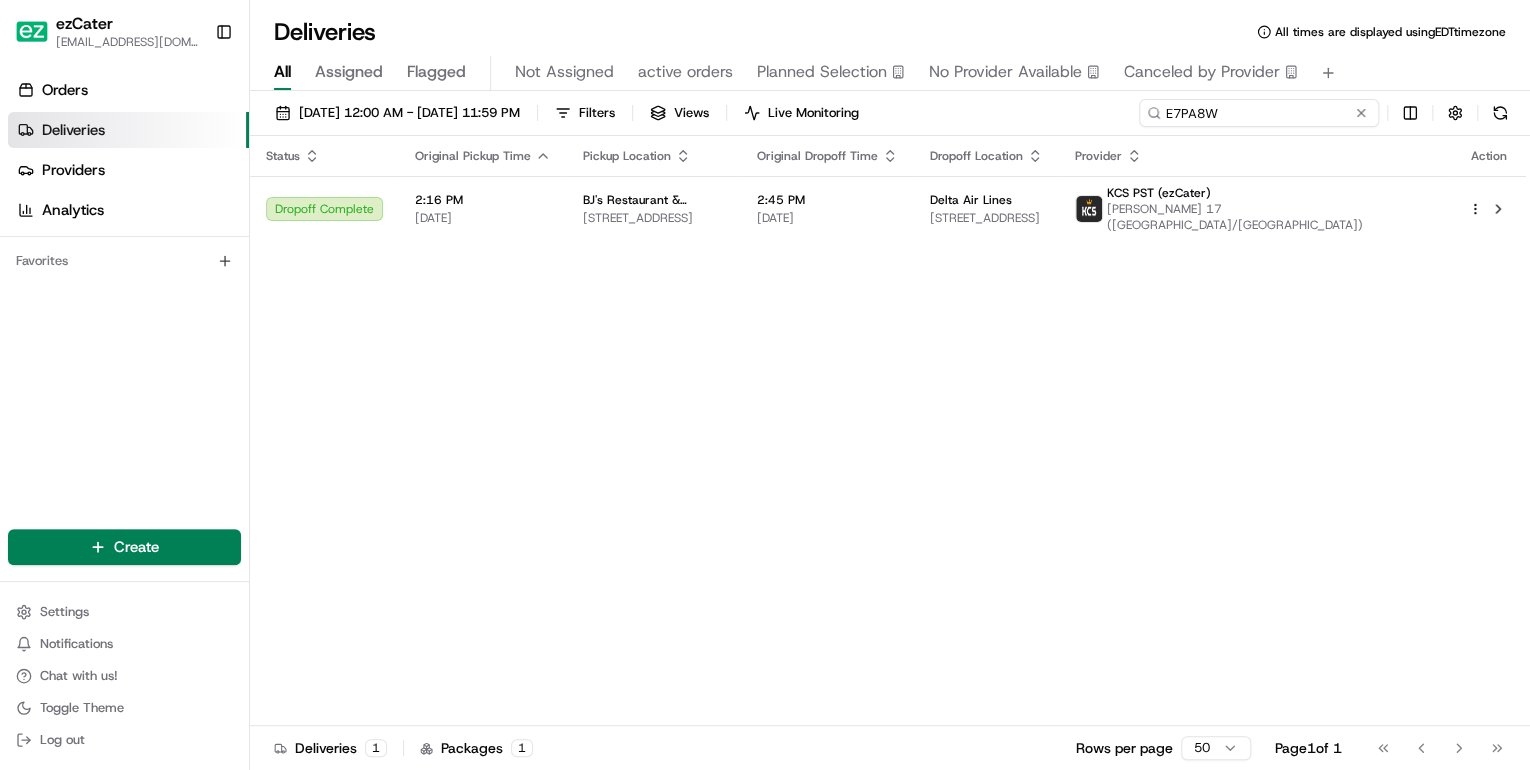 drag, startPoint x: 1282, startPoint y: 112, endPoint x: 795, endPoint y: 168, distance: 490.20914 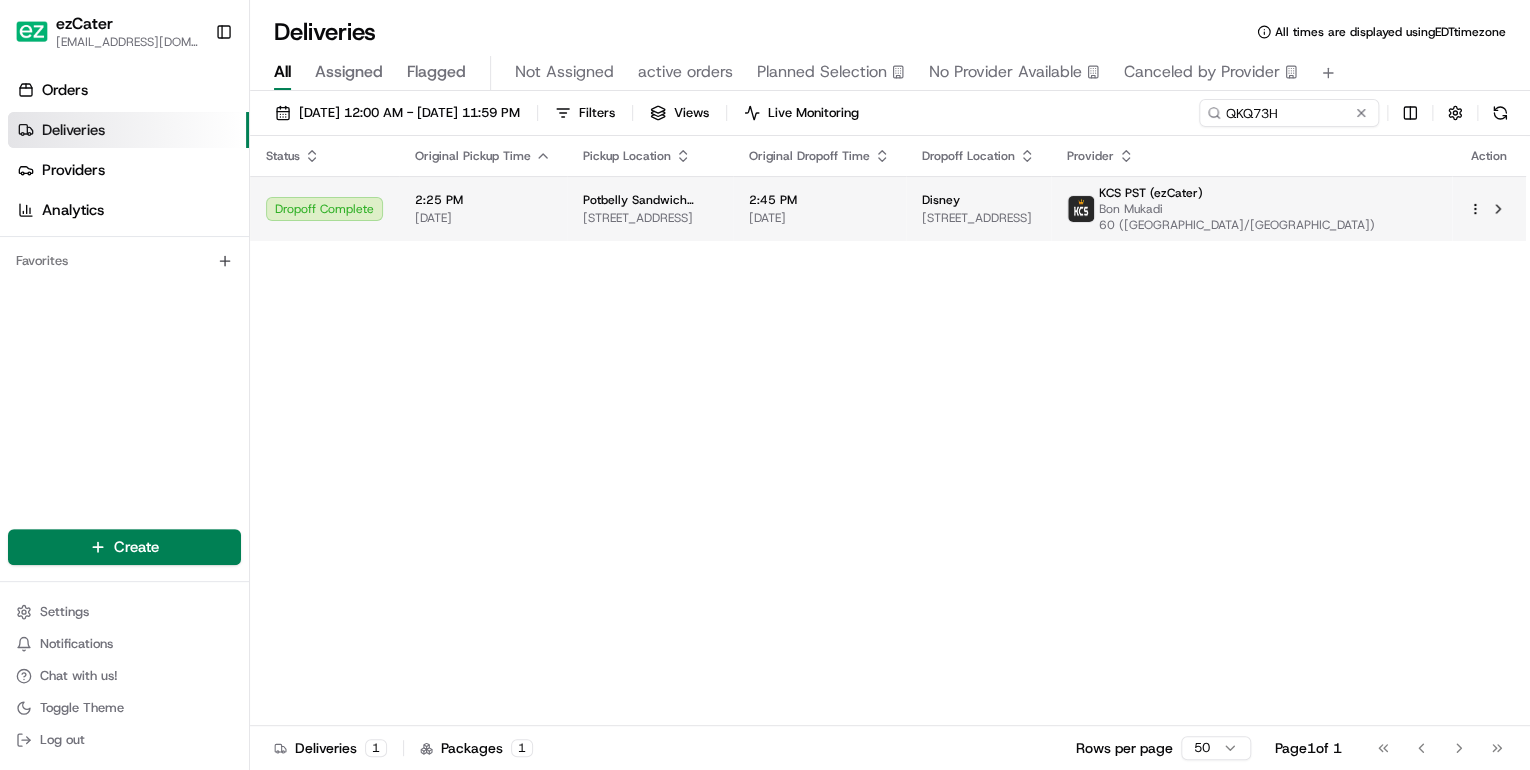 click on "[DATE]" at bounding box center (483, 218) 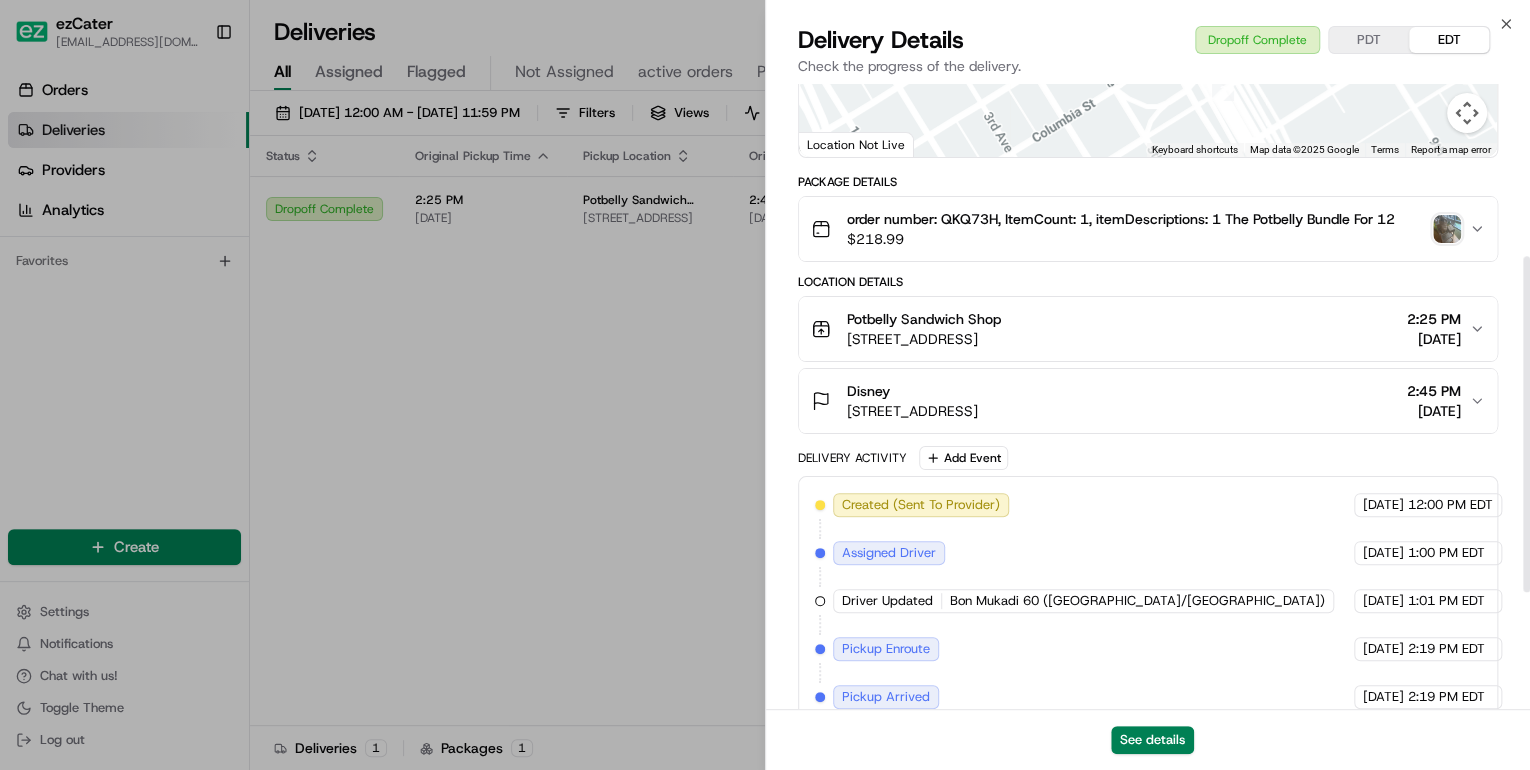 scroll, scrollTop: 536, scrollLeft: 0, axis: vertical 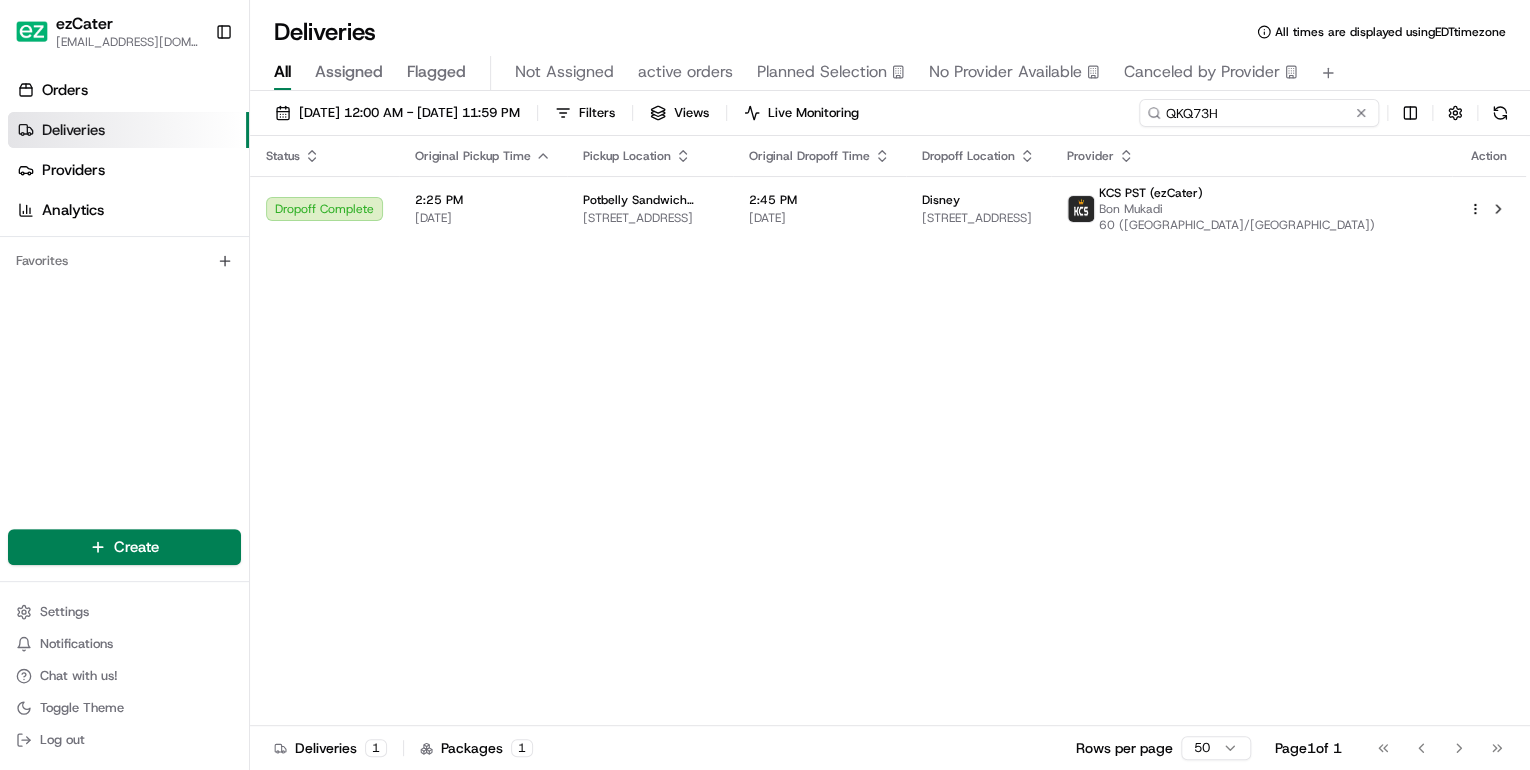 drag, startPoint x: 1289, startPoint y: 116, endPoint x: 695, endPoint y: 166, distance: 596.10065 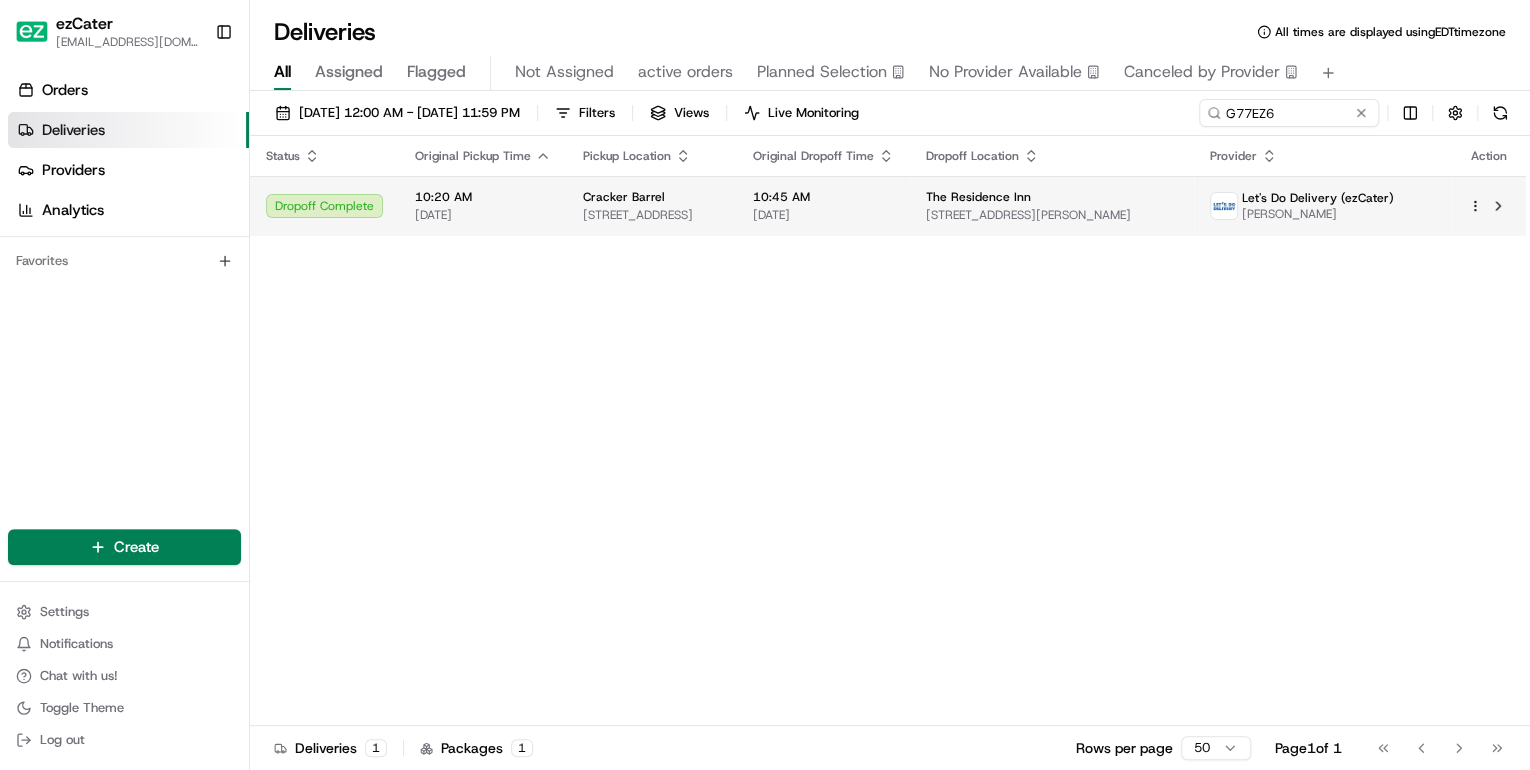 click on "10:20 AM" at bounding box center [483, 197] 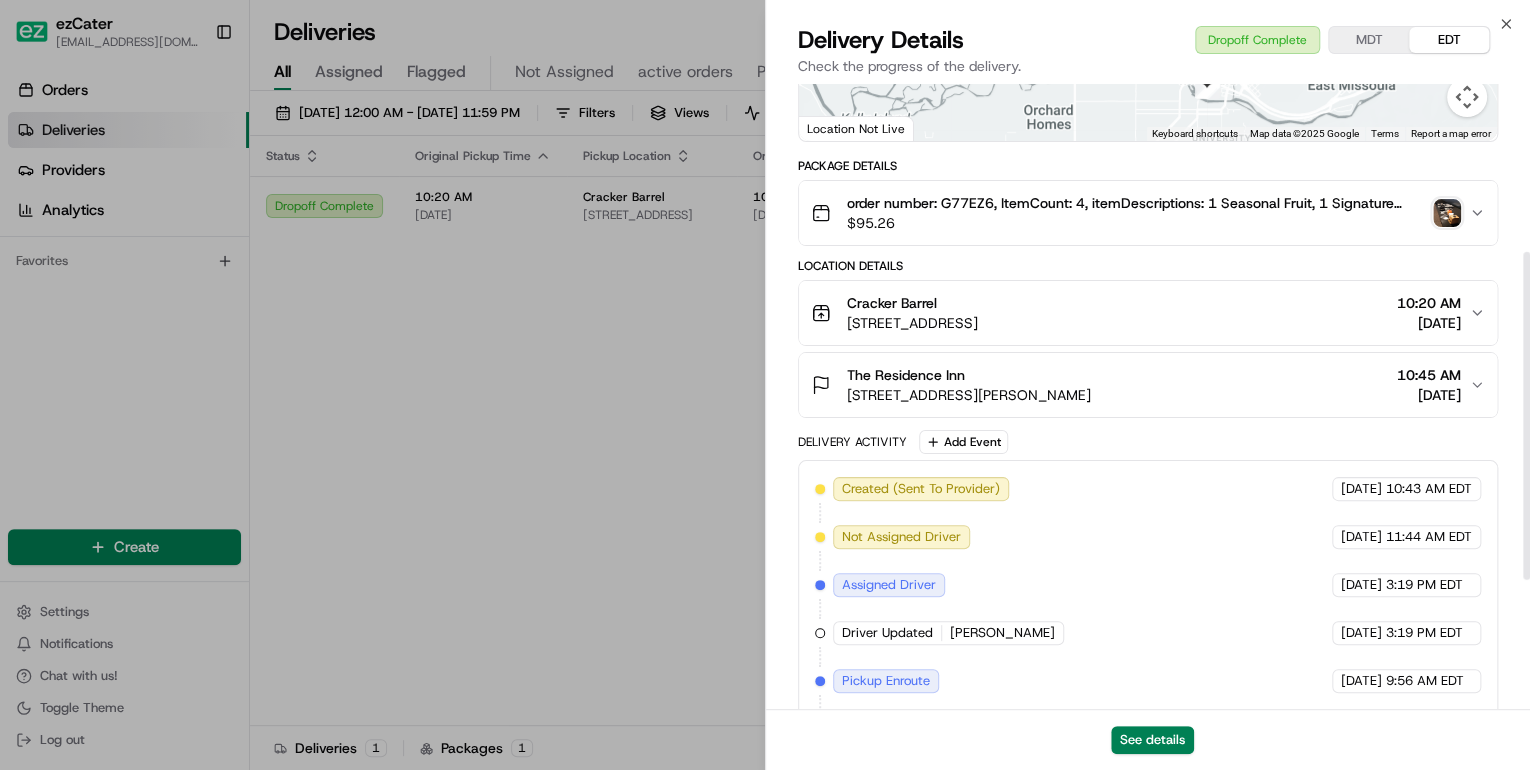 scroll, scrollTop: 568, scrollLeft: 0, axis: vertical 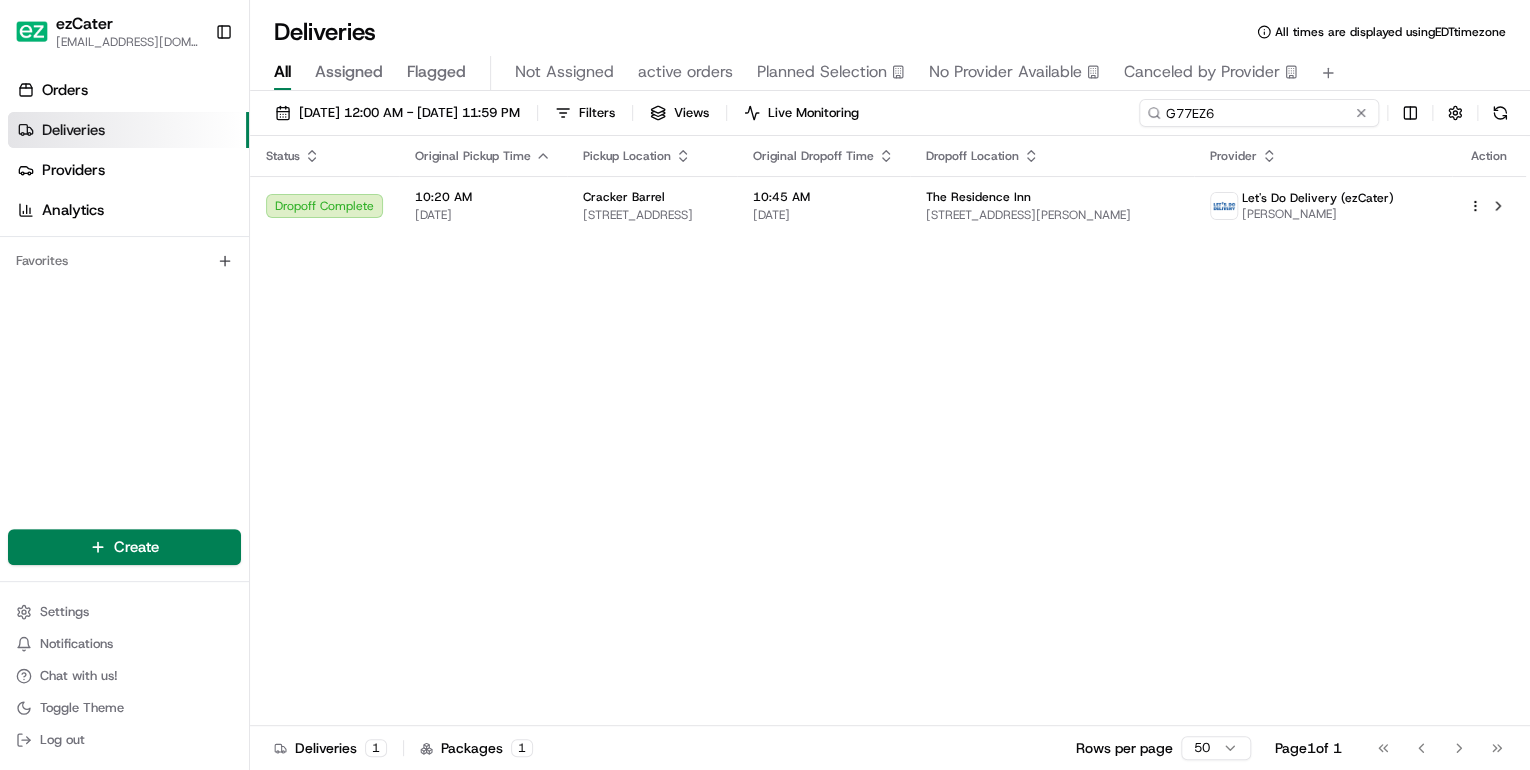 drag, startPoint x: 1287, startPoint y: 108, endPoint x: 648, endPoint y: 144, distance: 640.0133 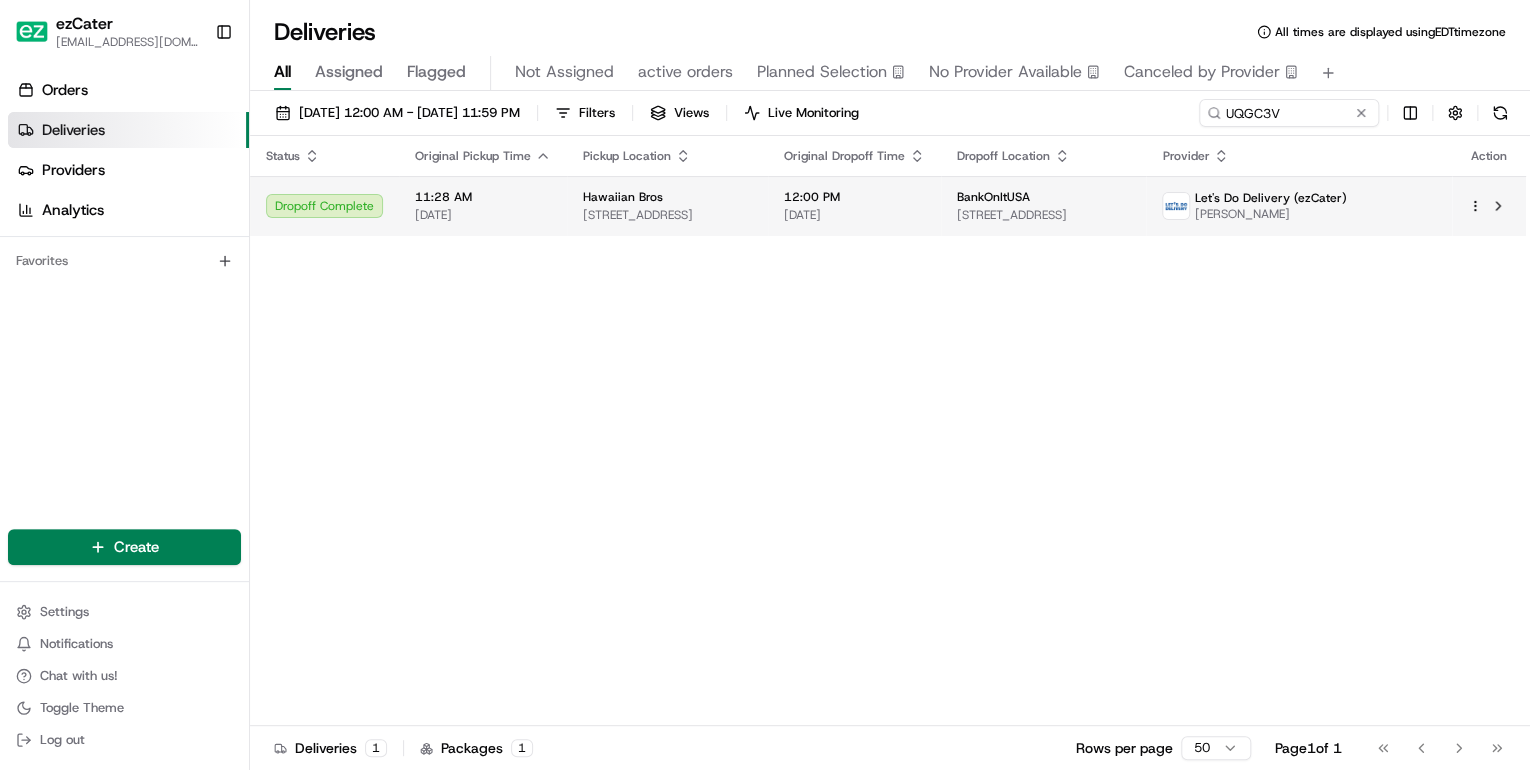 click on "Hawaiian Bros 500 E Kenosha St, Broken Arrow, OK 74012, USA" at bounding box center (667, 206) 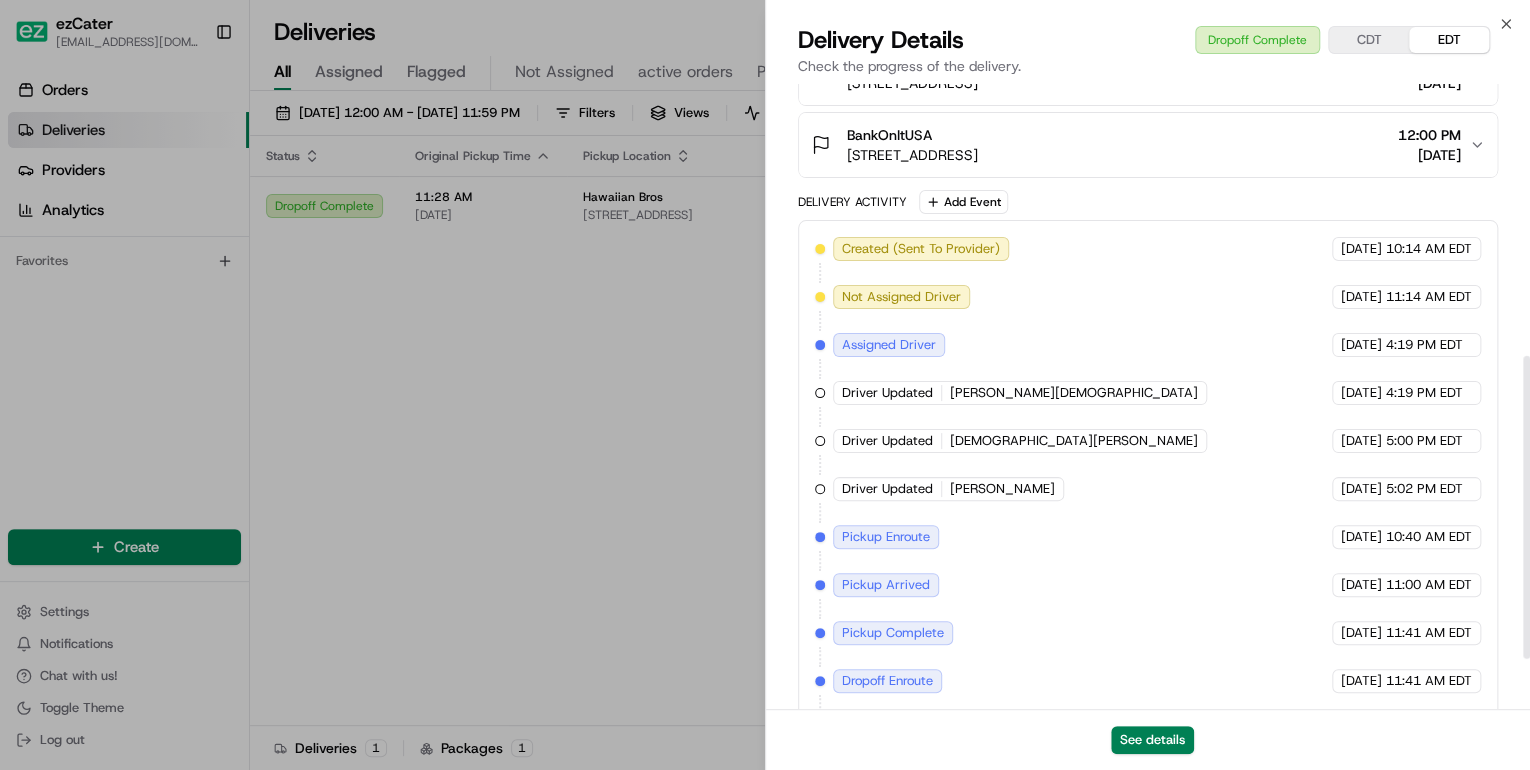 scroll, scrollTop: 663, scrollLeft: 0, axis: vertical 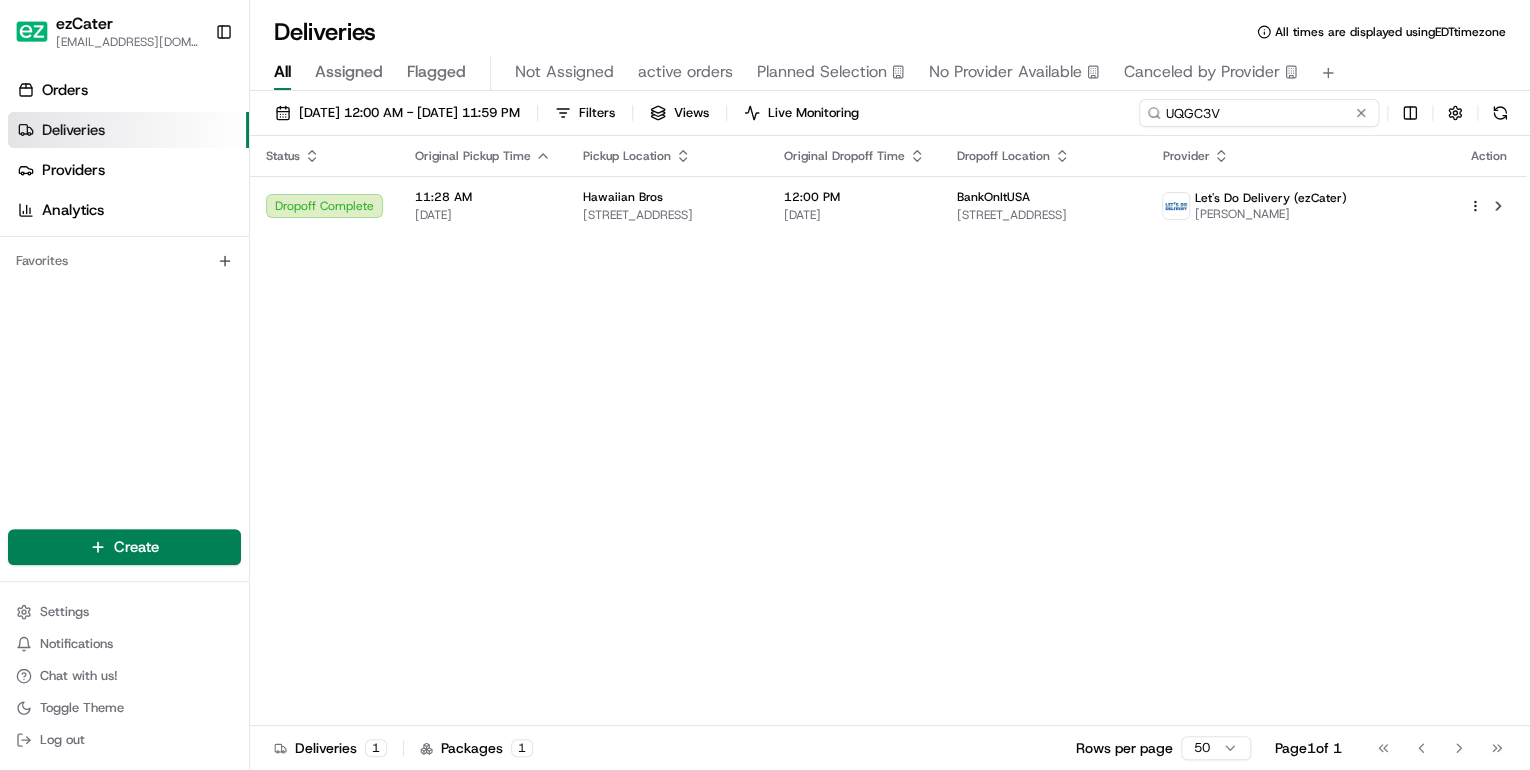 drag, startPoint x: 1303, startPoint y: 114, endPoint x: 660, endPoint y: 132, distance: 643.2519 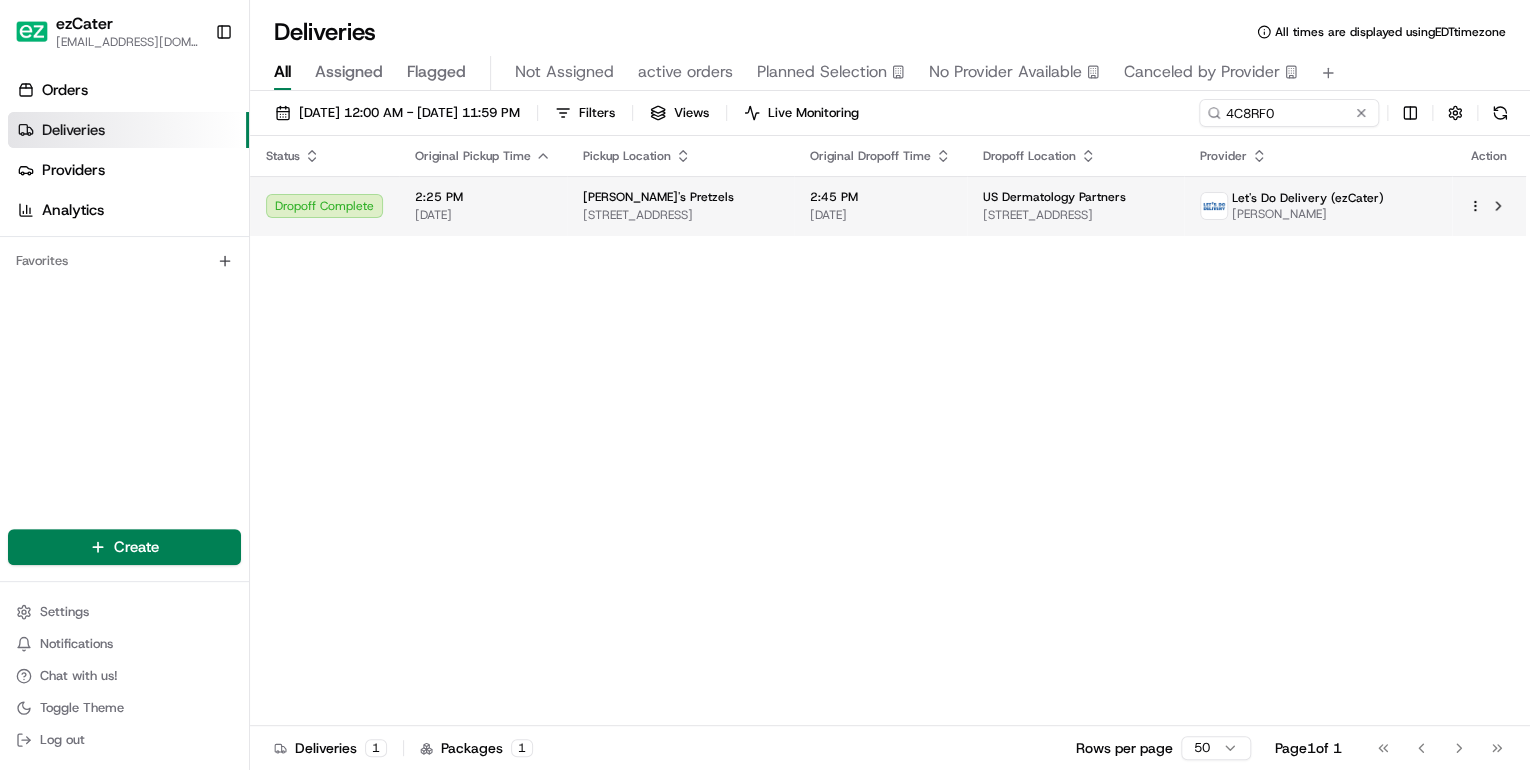 click on "[DATE]" at bounding box center [483, 215] 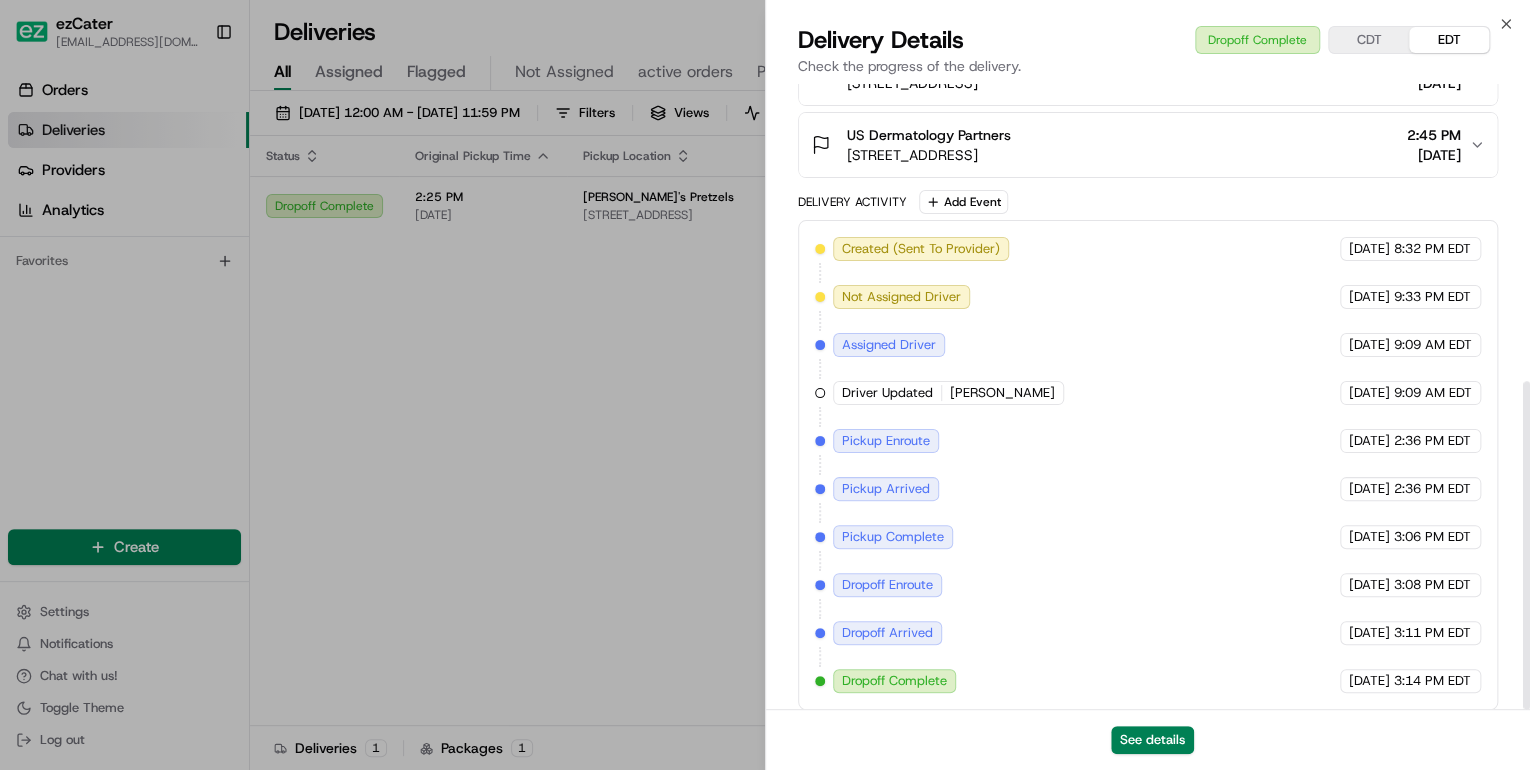 scroll, scrollTop: 568, scrollLeft: 0, axis: vertical 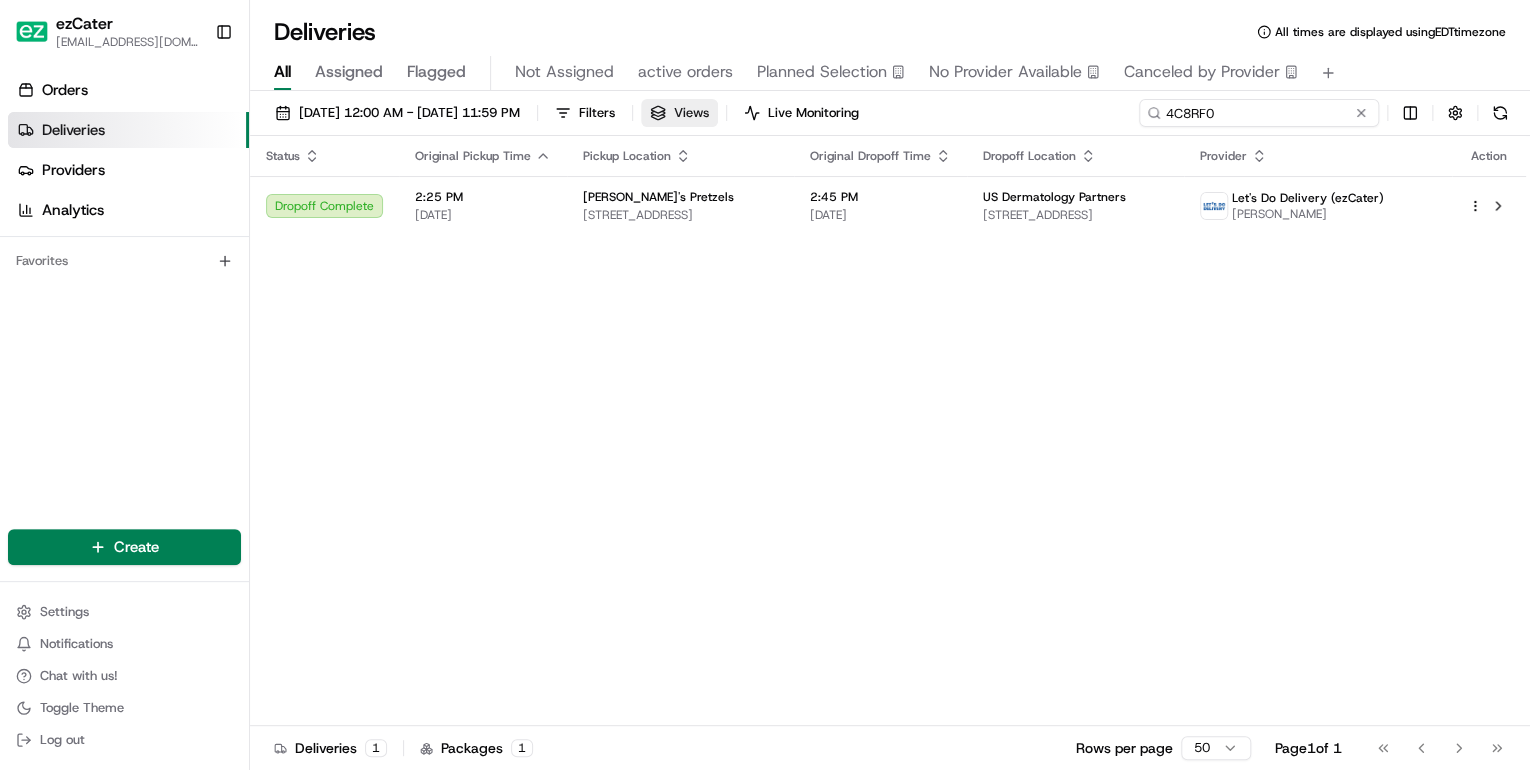 drag, startPoint x: 1296, startPoint y: 115, endPoint x: 775, endPoint y: 120, distance: 521.024 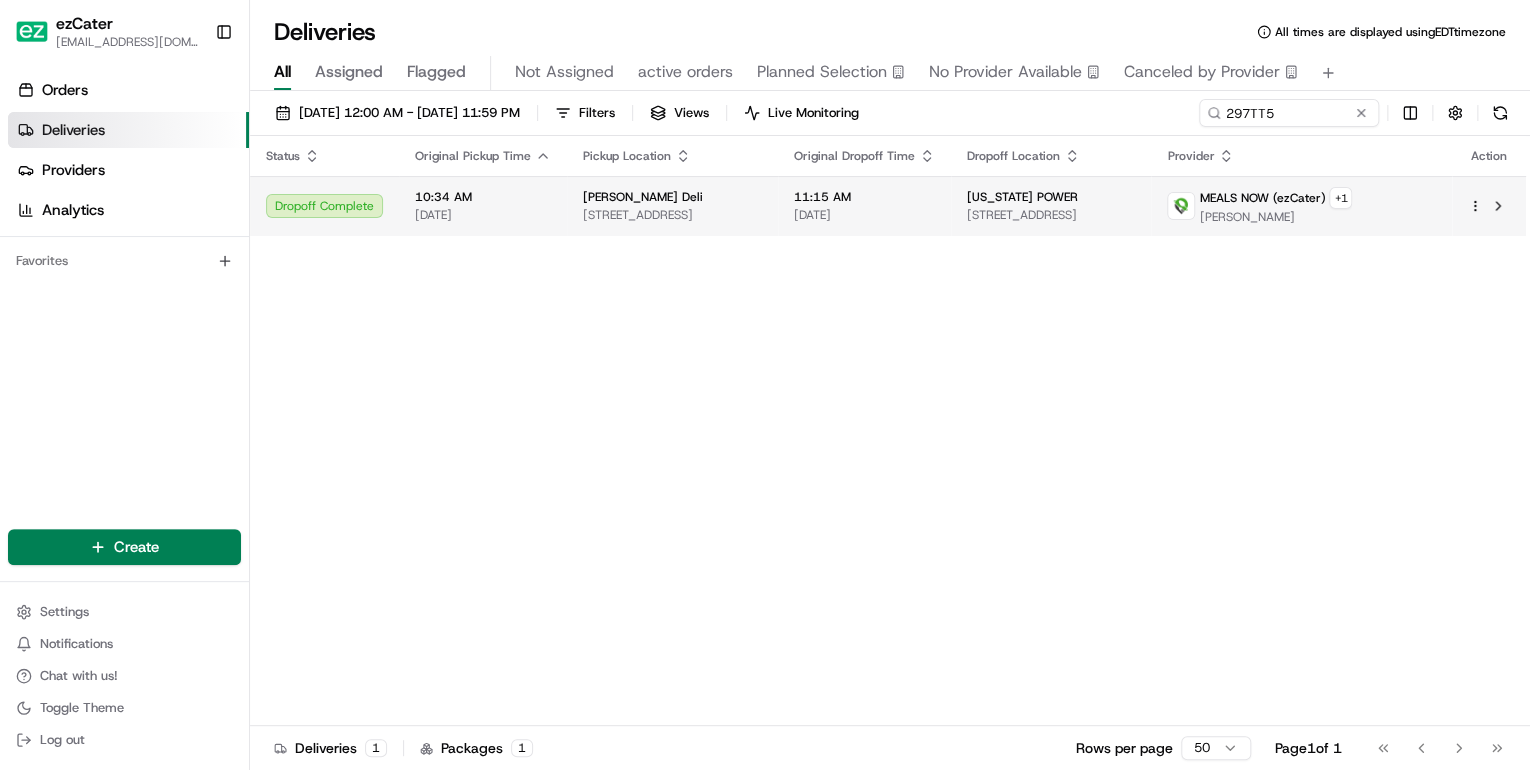 click on "McAlister's Deli 1299 Northside Dr NW building 500, Atlanta, GA 30318, USA" at bounding box center (672, 206) 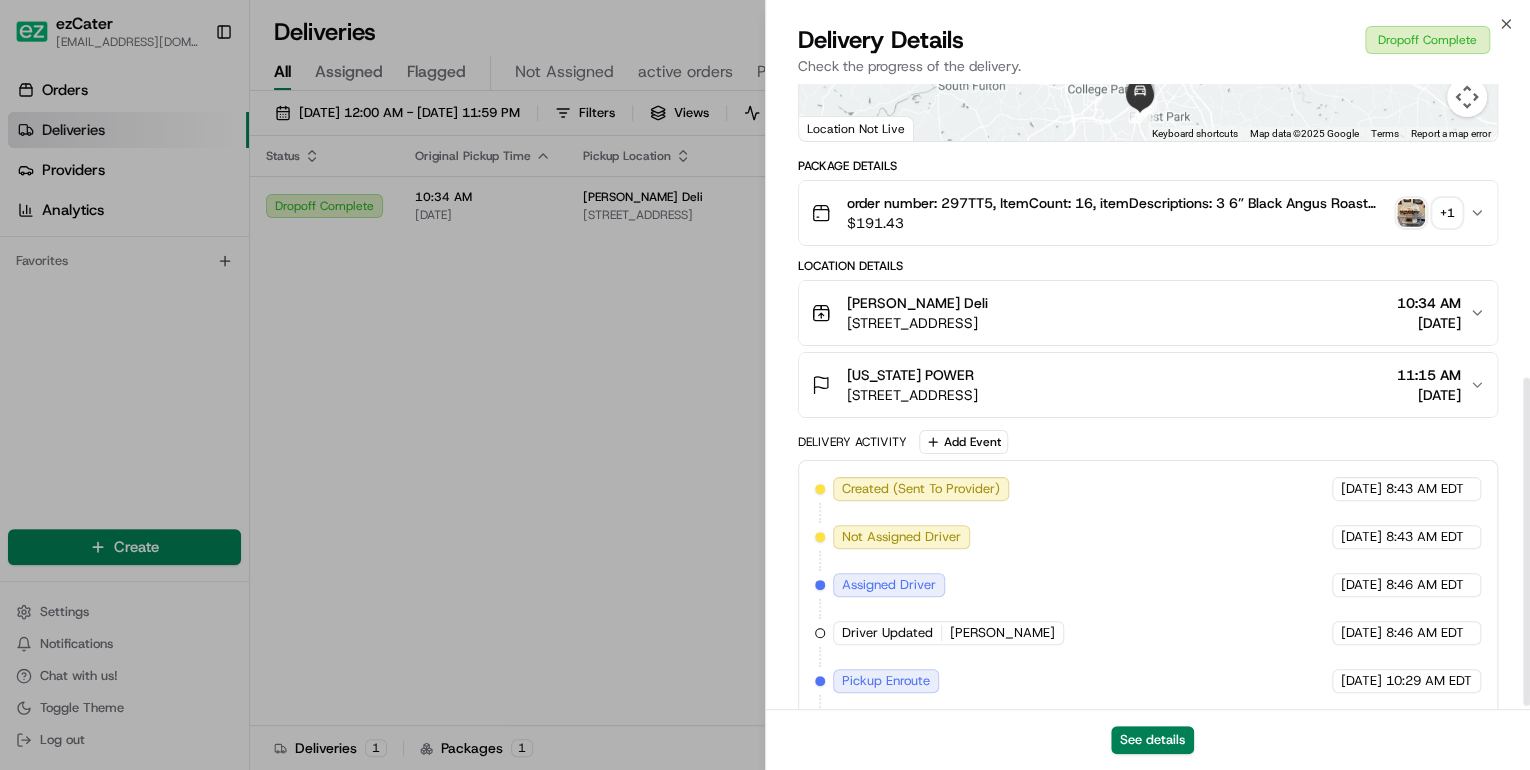 scroll, scrollTop: 568, scrollLeft: 0, axis: vertical 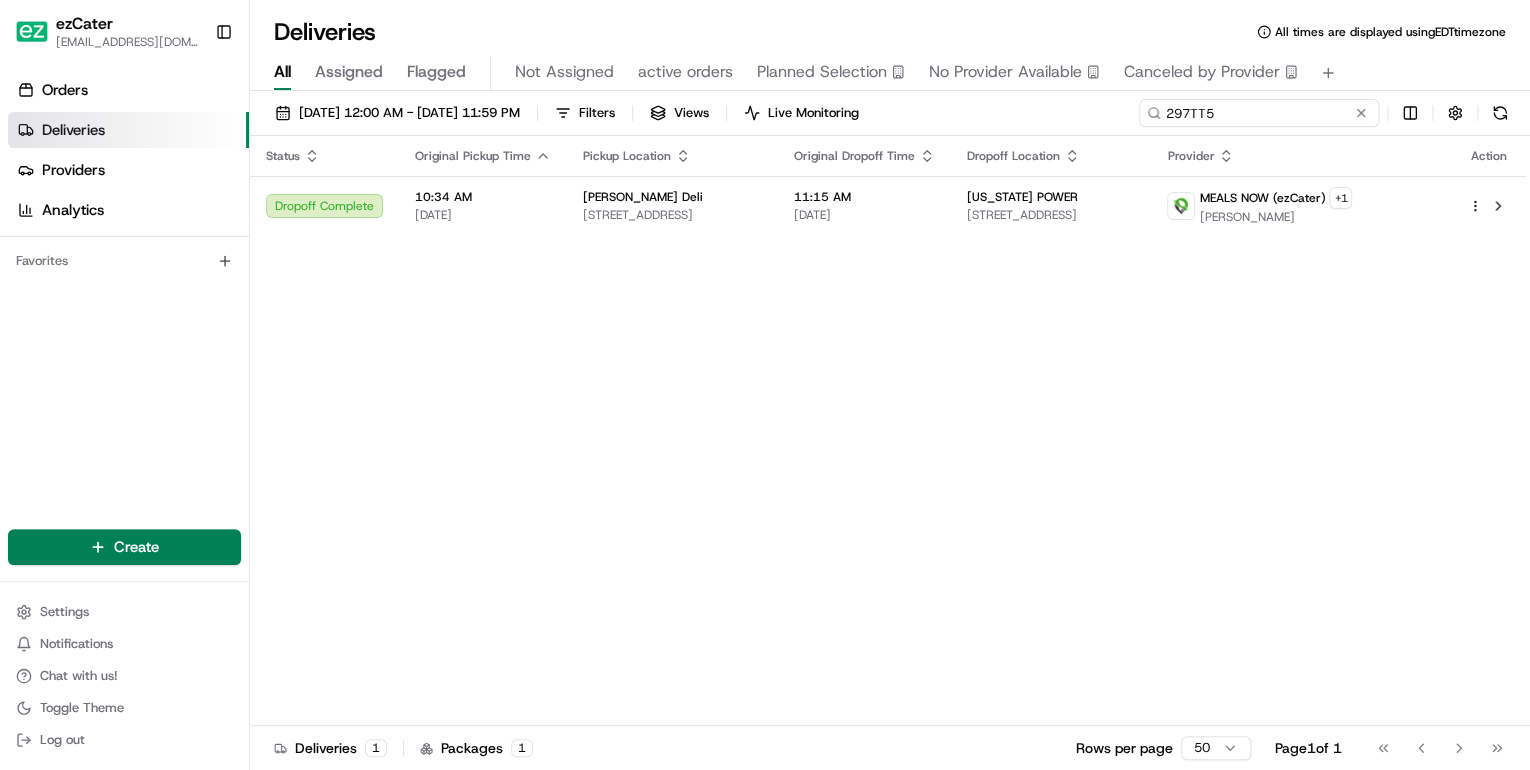 drag, startPoint x: 1282, startPoint y: 109, endPoint x: 785, endPoint y: 168, distance: 500.48975 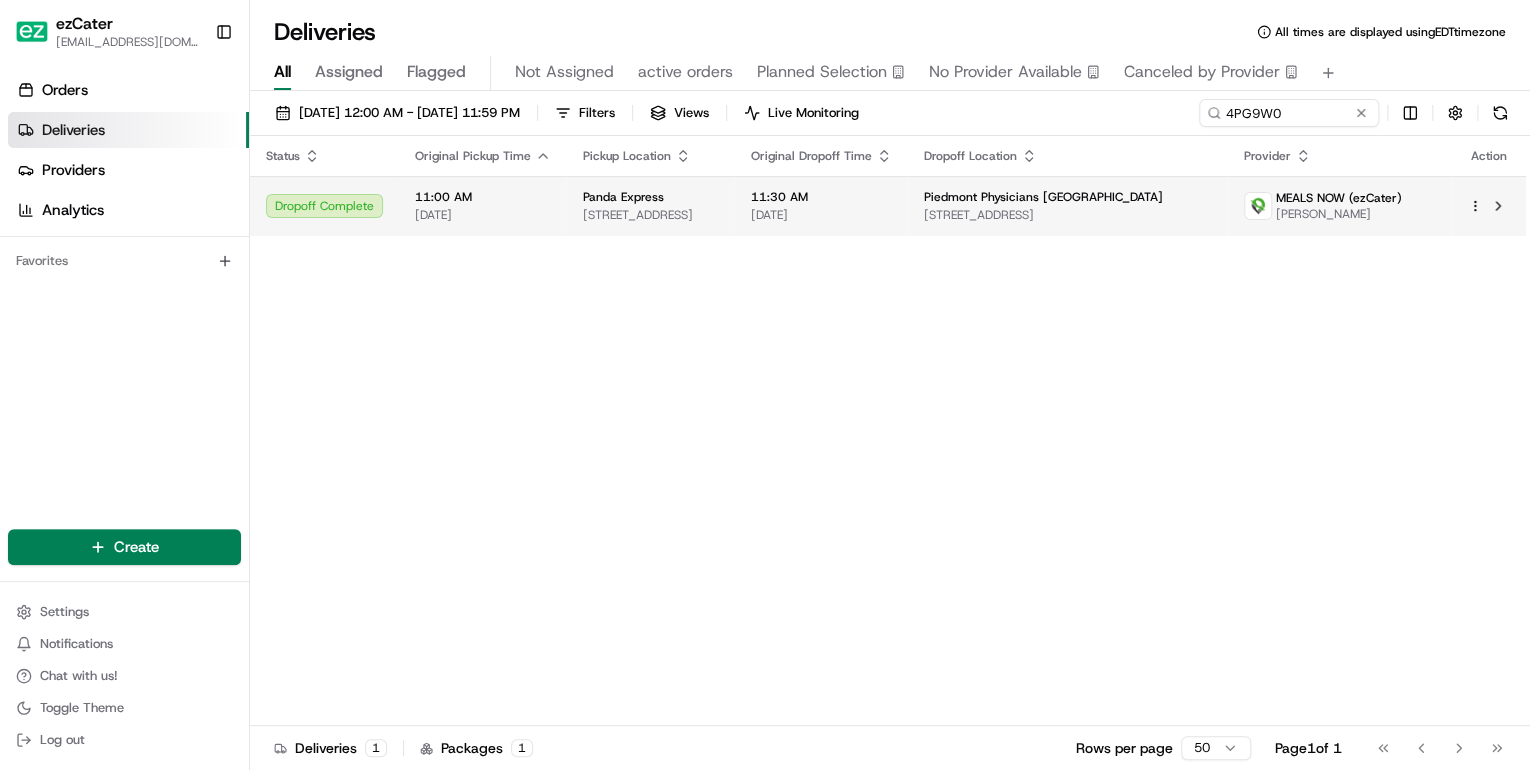 click on "2239 GA-20, Conyers, GA 30013, USA" at bounding box center [651, 215] 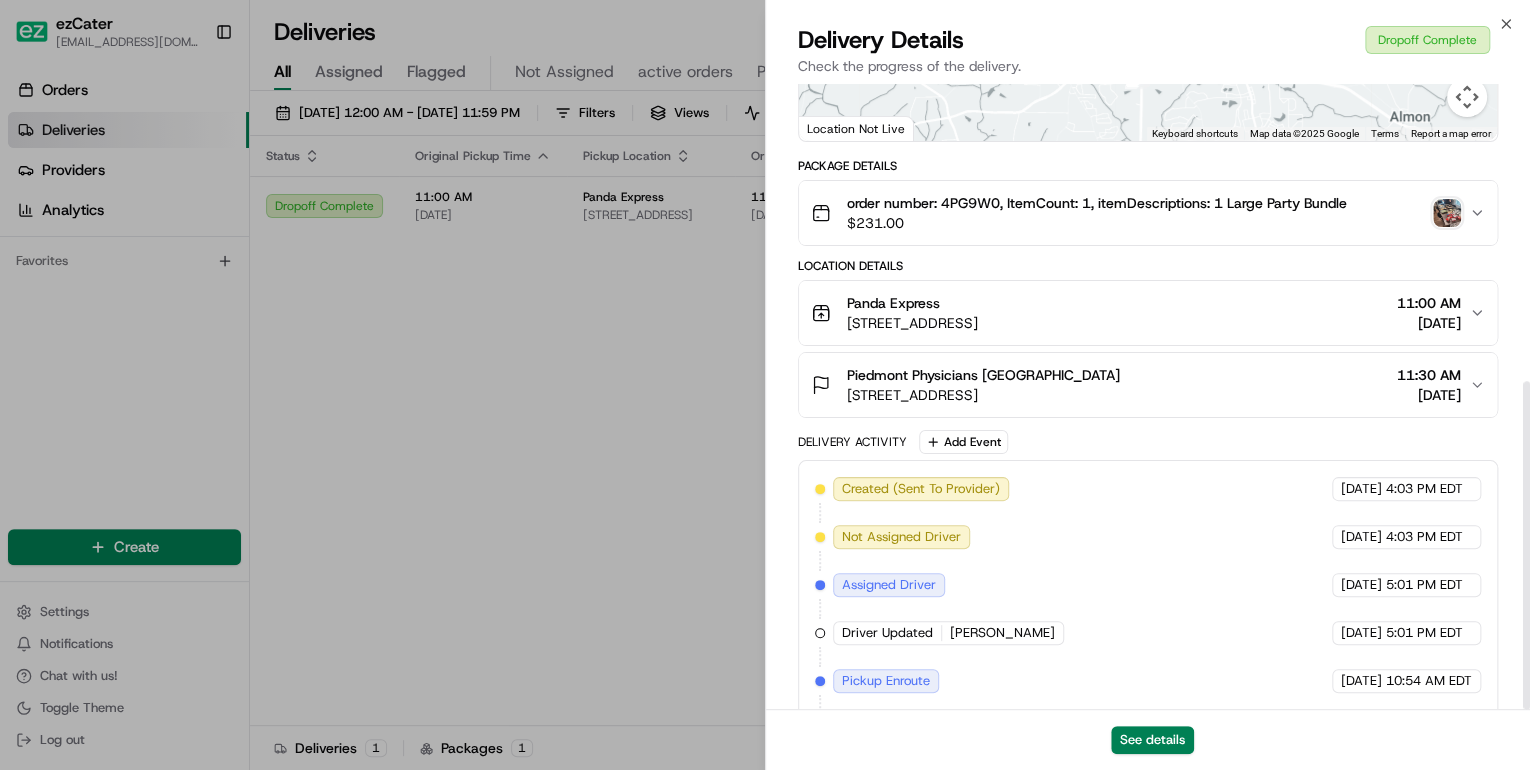 scroll, scrollTop: 568, scrollLeft: 0, axis: vertical 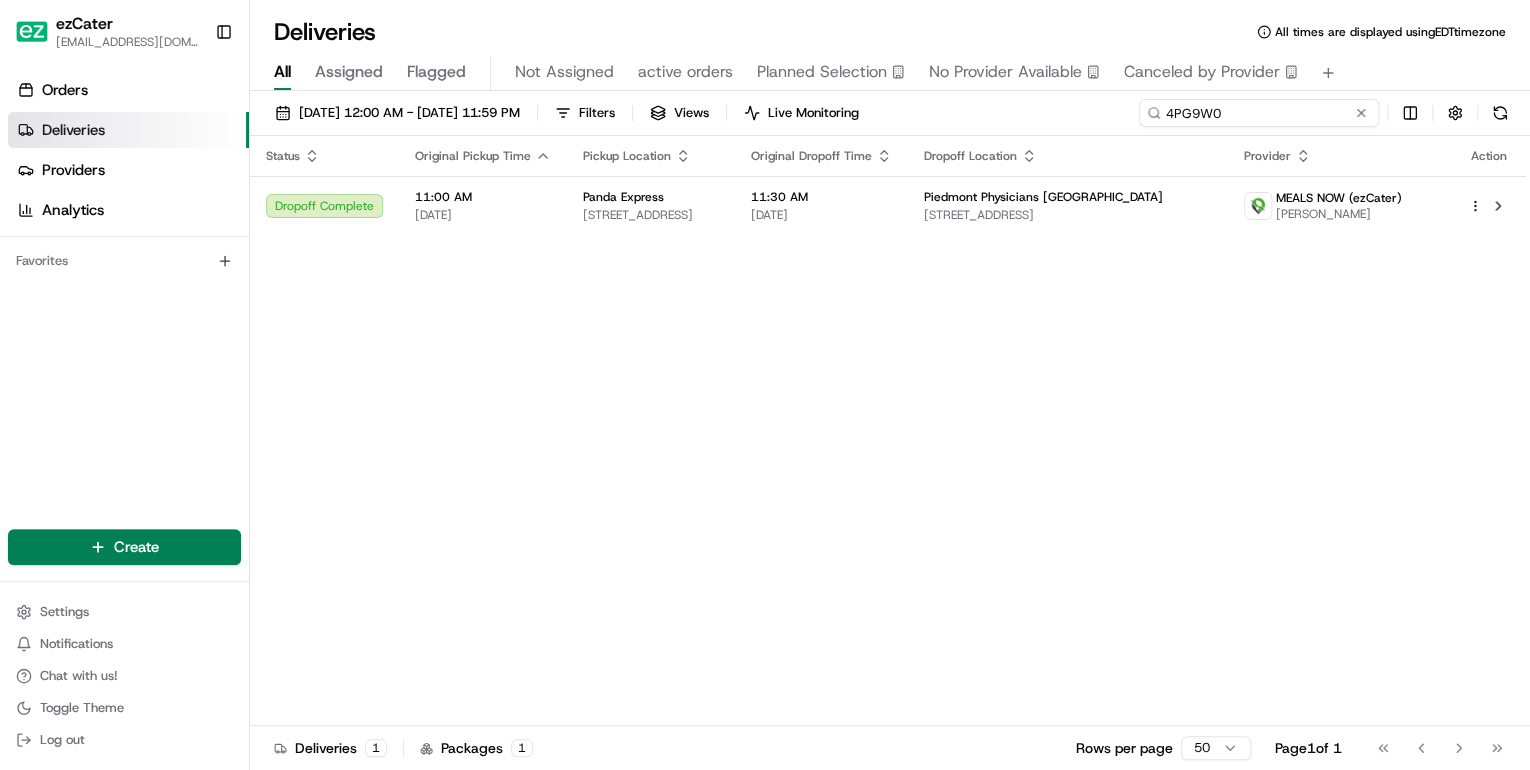 drag, startPoint x: 1298, startPoint y: 114, endPoint x: 569, endPoint y: 134, distance: 729.2743 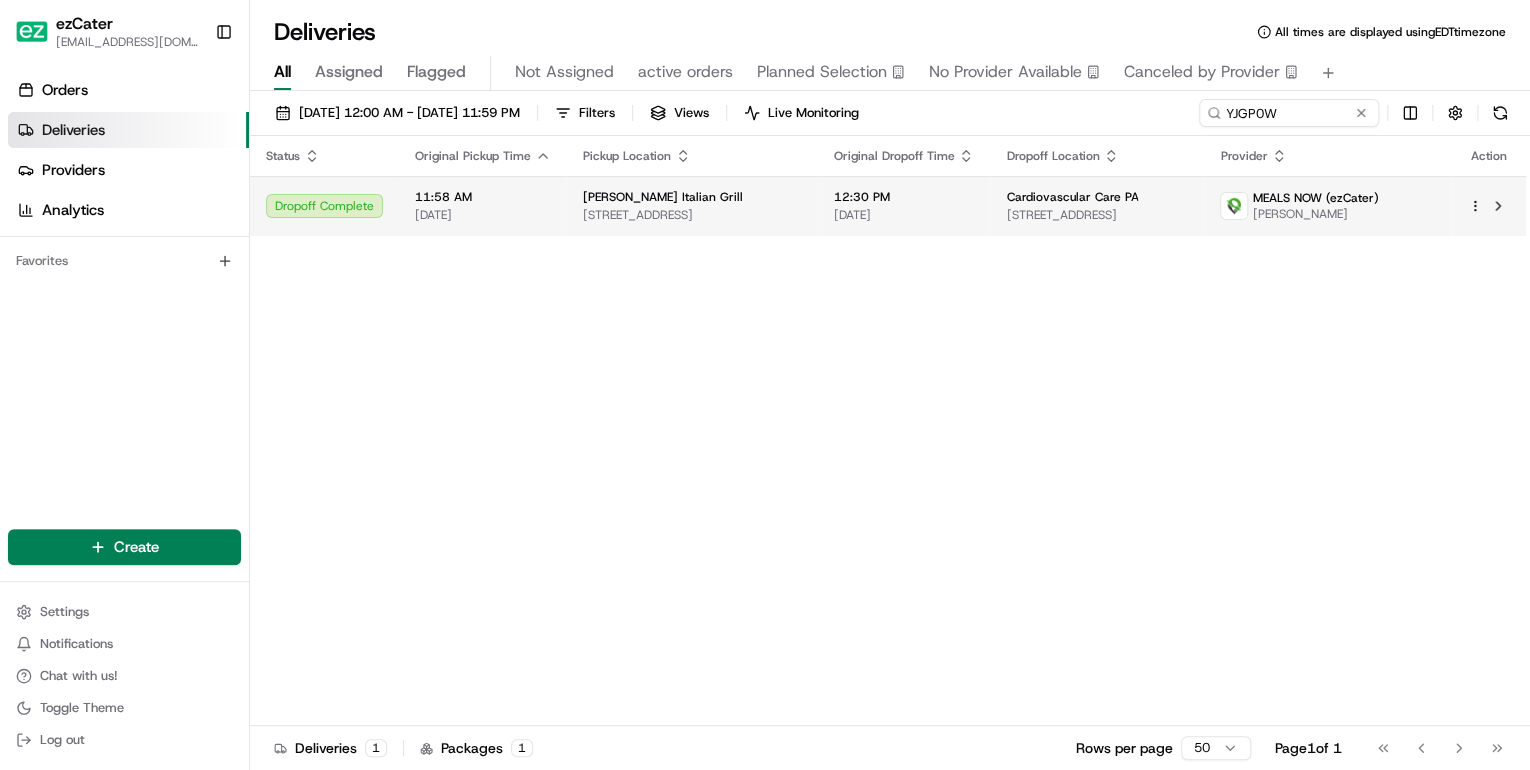 click on "[DATE]" at bounding box center (483, 215) 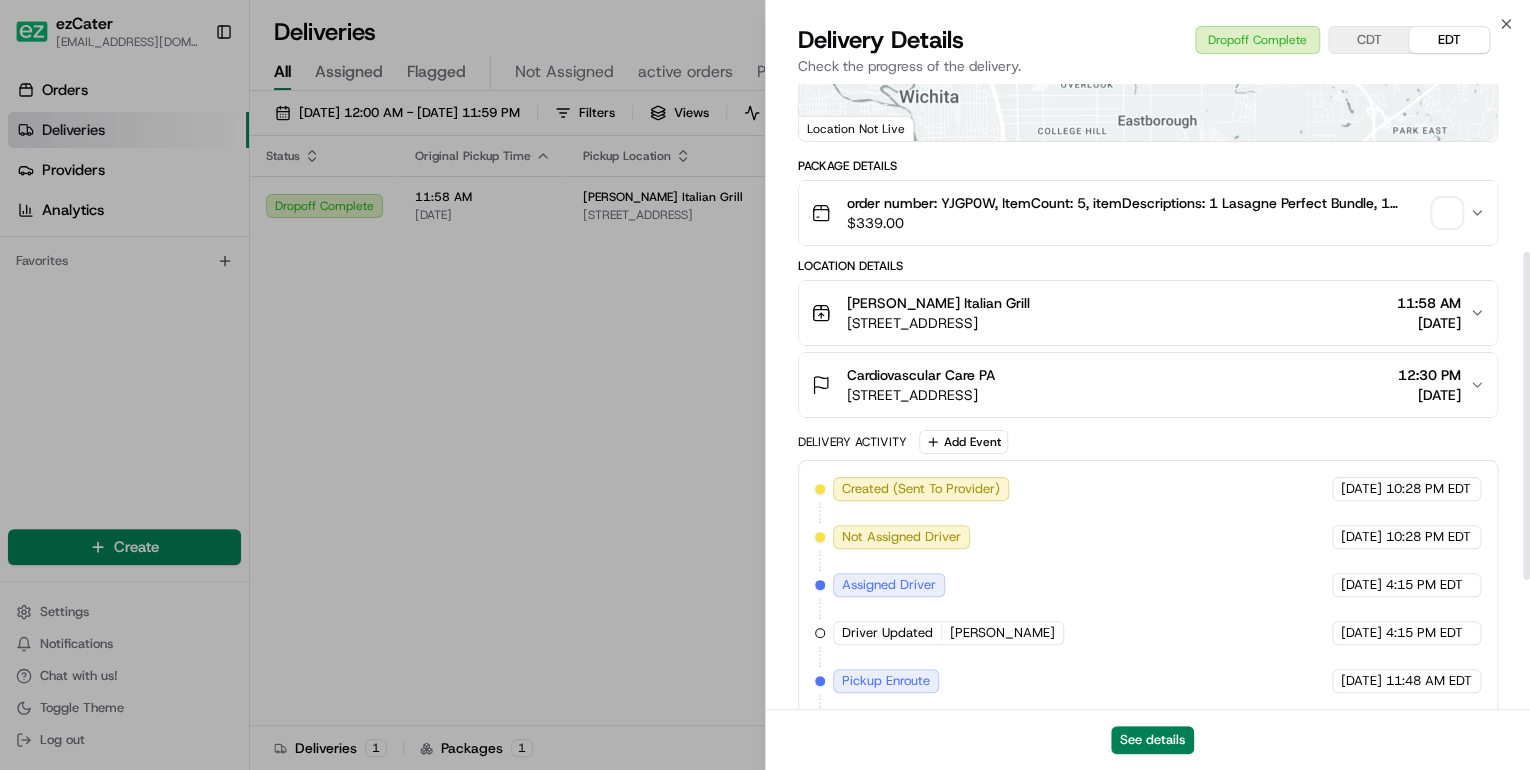 scroll, scrollTop: 568, scrollLeft: 0, axis: vertical 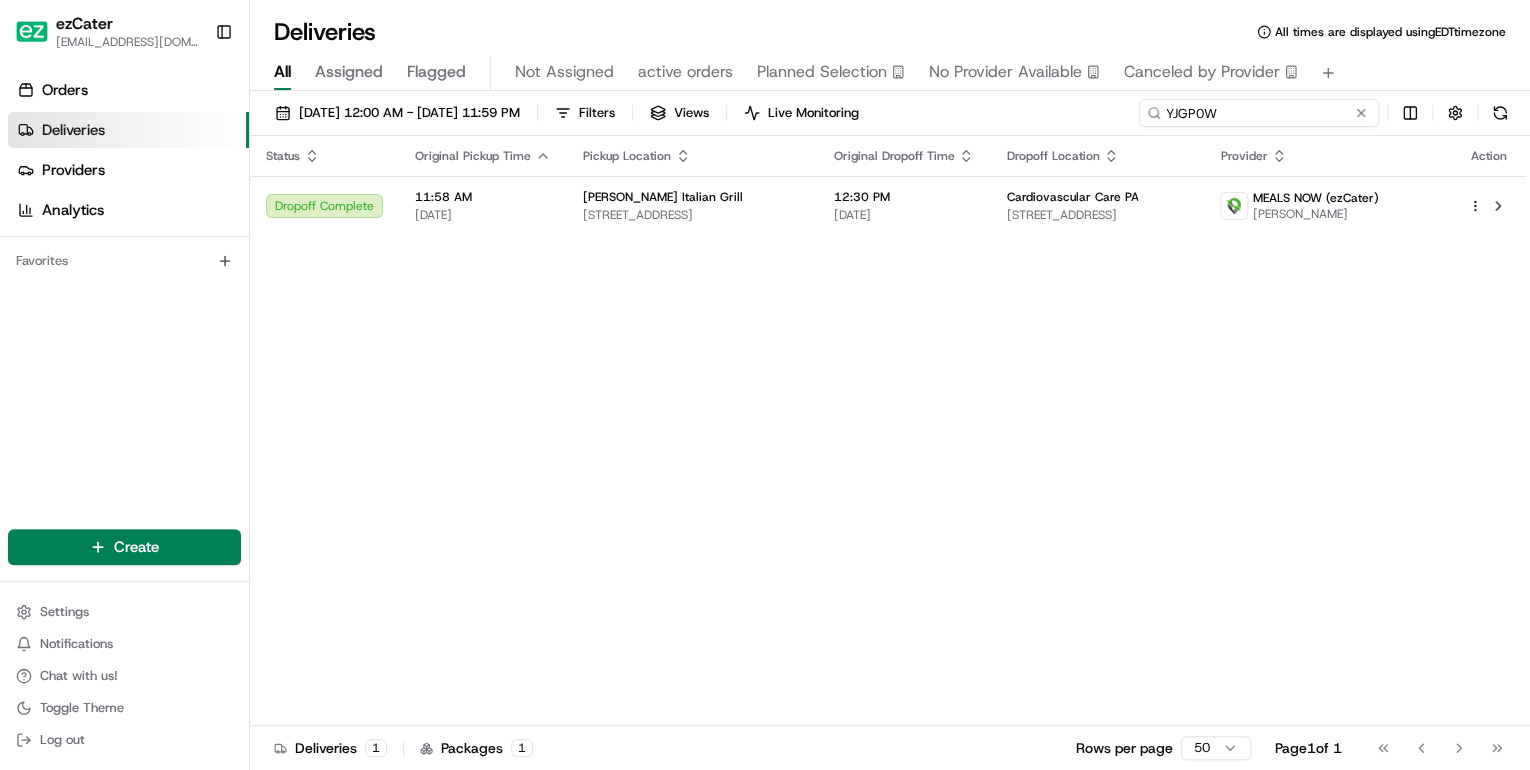 drag, startPoint x: 1219, startPoint y: 117, endPoint x: 872, endPoint y: 141, distance: 347.82898 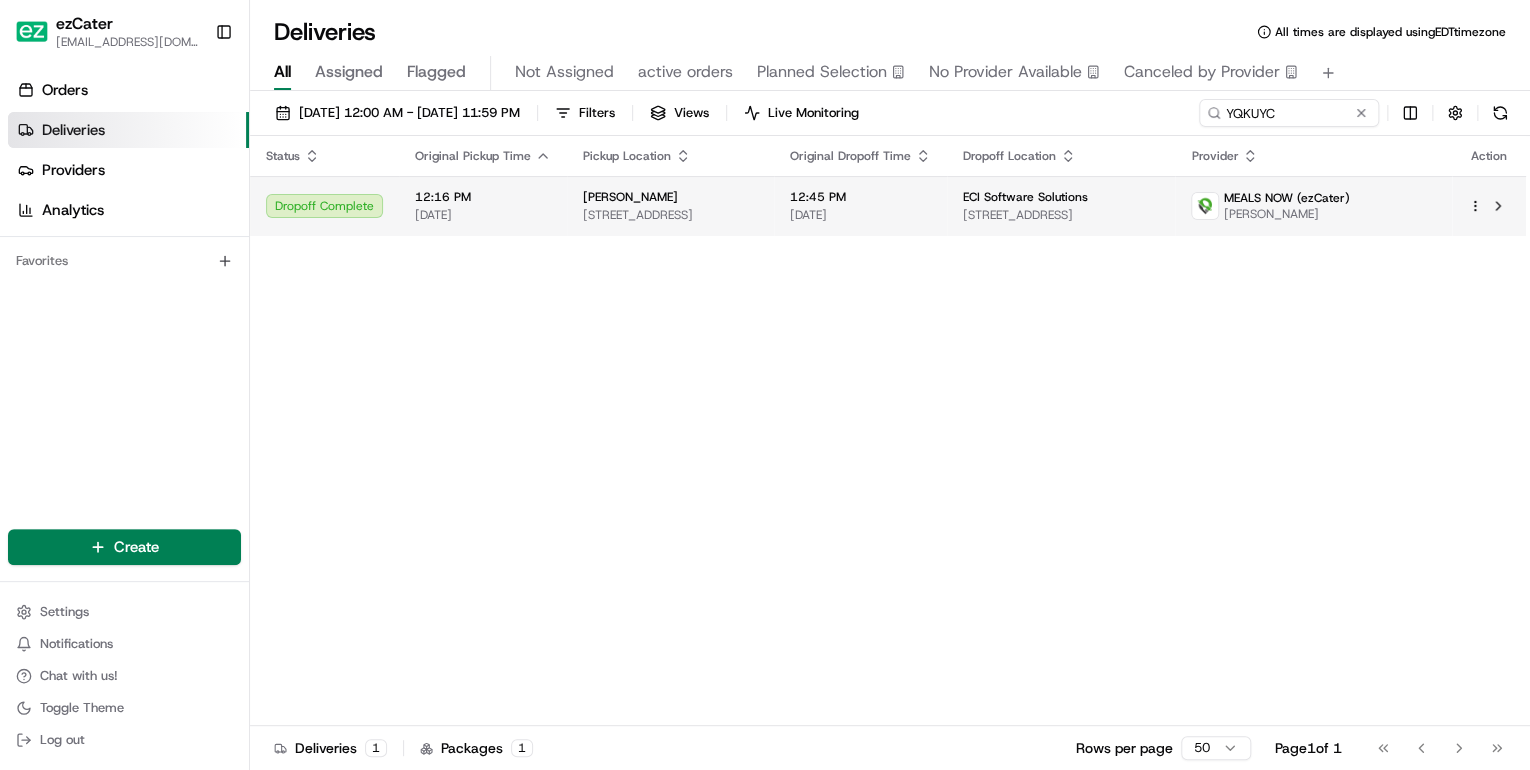 click on "12:16 PM 07/09/2025" at bounding box center [483, 206] 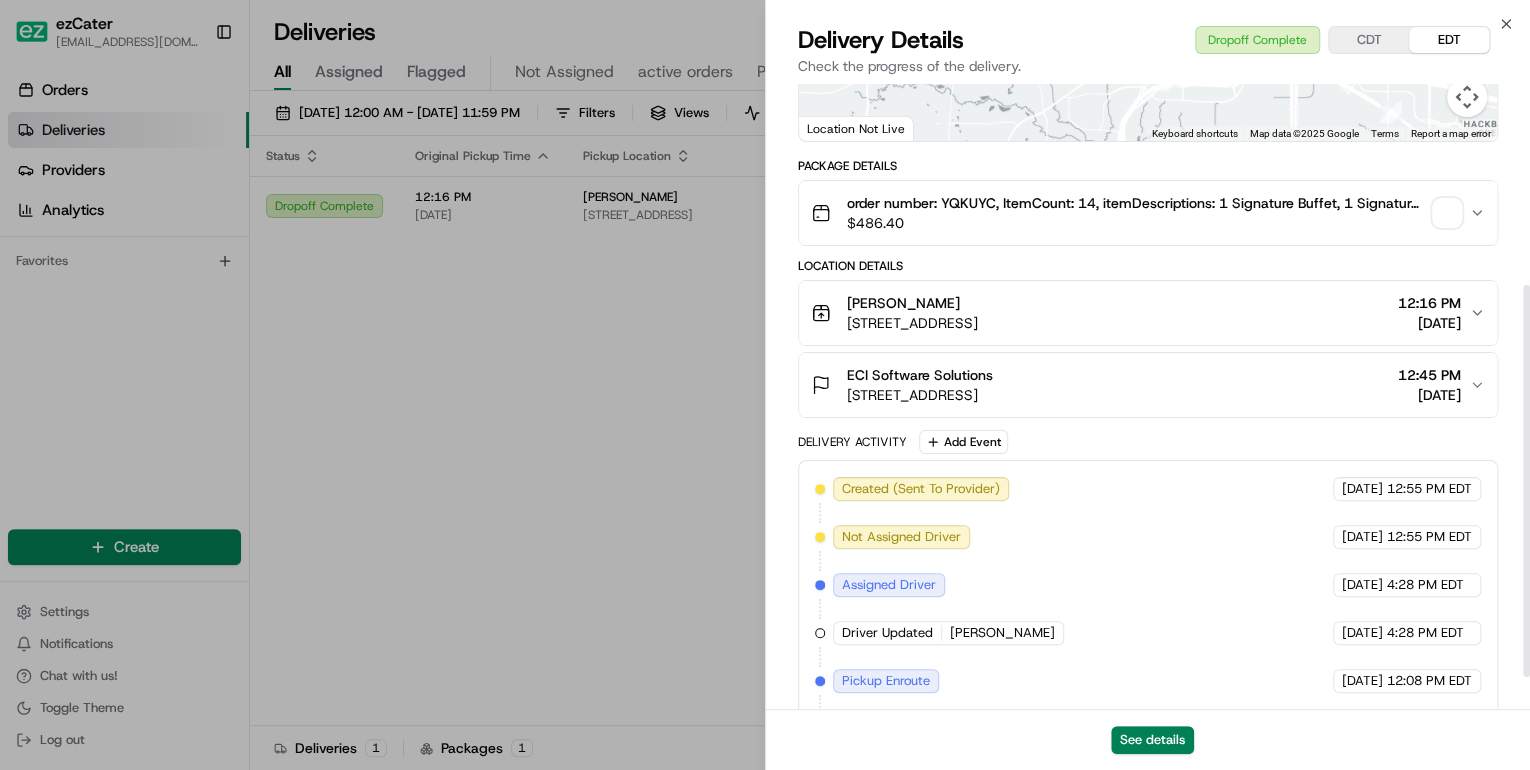 scroll, scrollTop: 568, scrollLeft: 0, axis: vertical 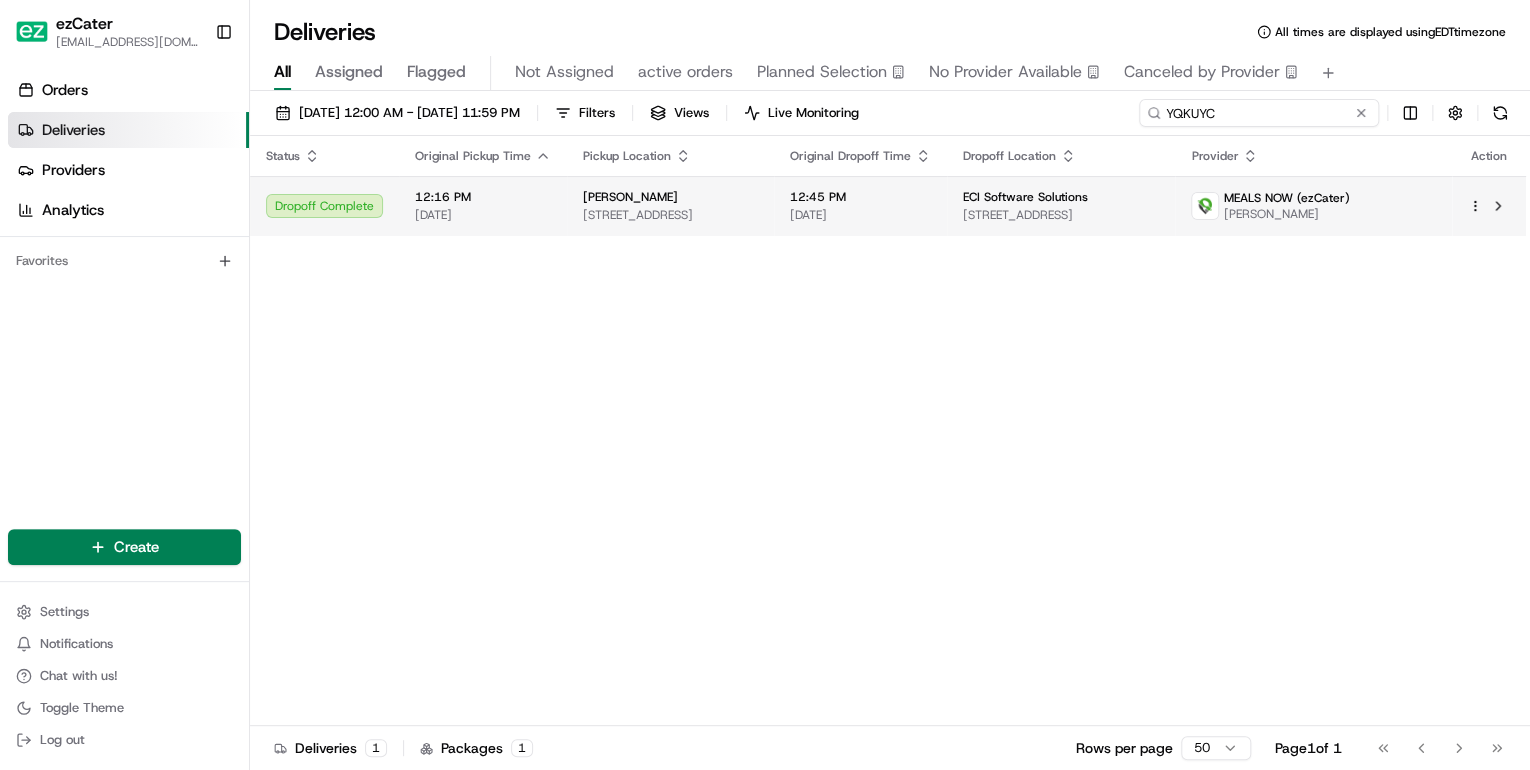 drag, startPoint x: 962, startPoint y: 120, endPoint x: 664, endPoint y: 176, distance: 303.2161 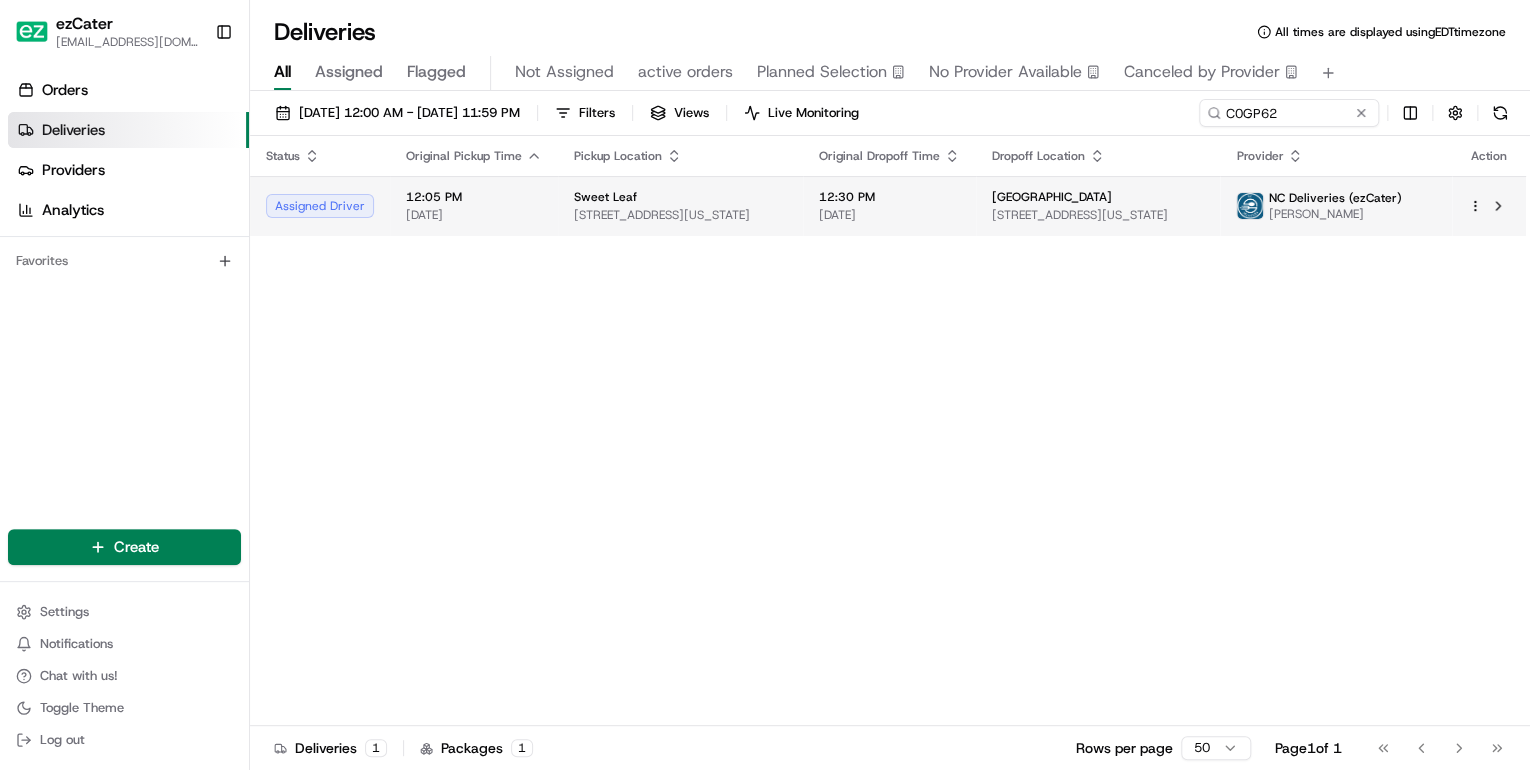 click on "Sweet Leaf 1152 15th St NW, Washington, DC 20005, USA" at bounding box center [680, 206] 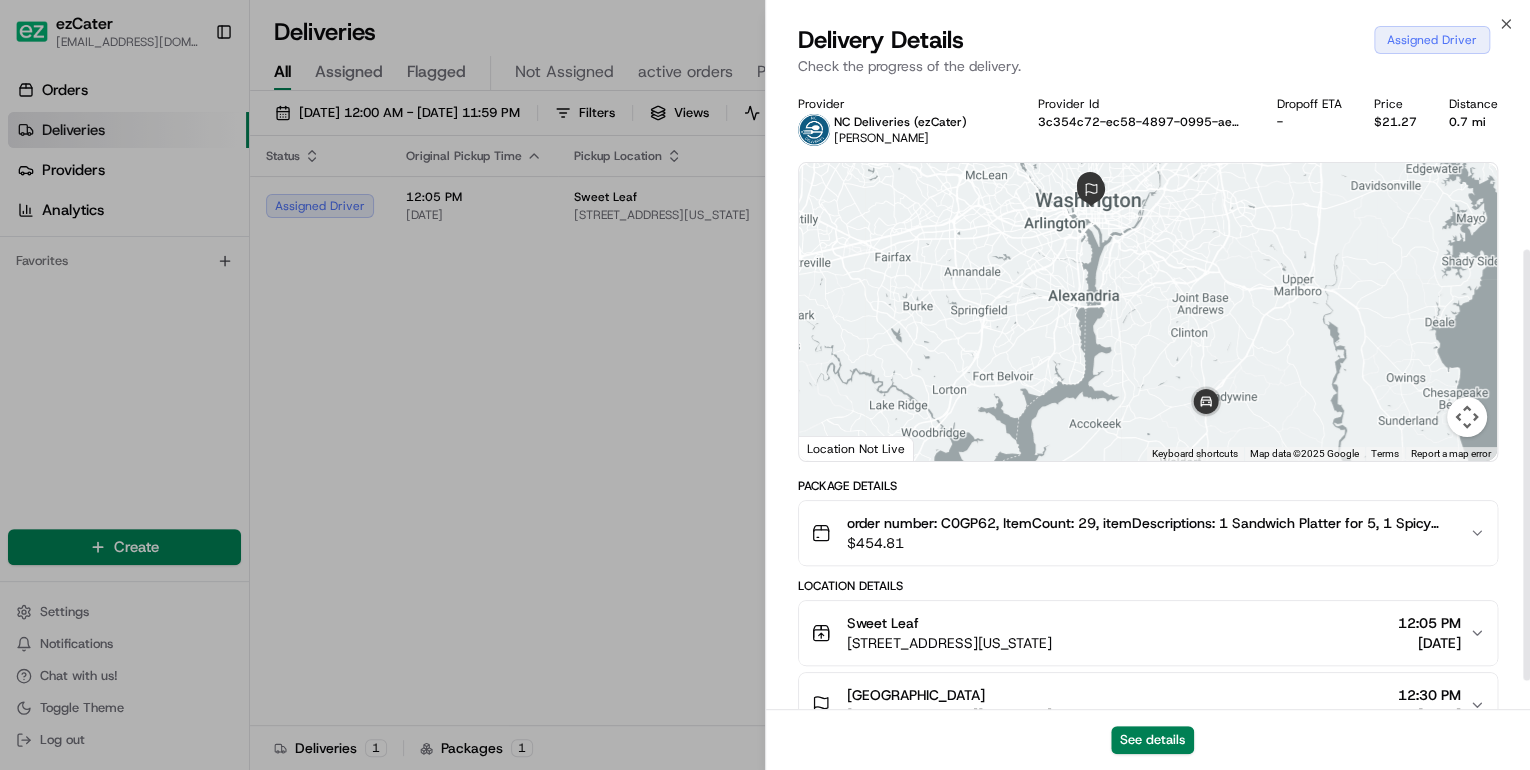 scroll, scrollTop: 240, scrollLeft: 0, axis: vertical 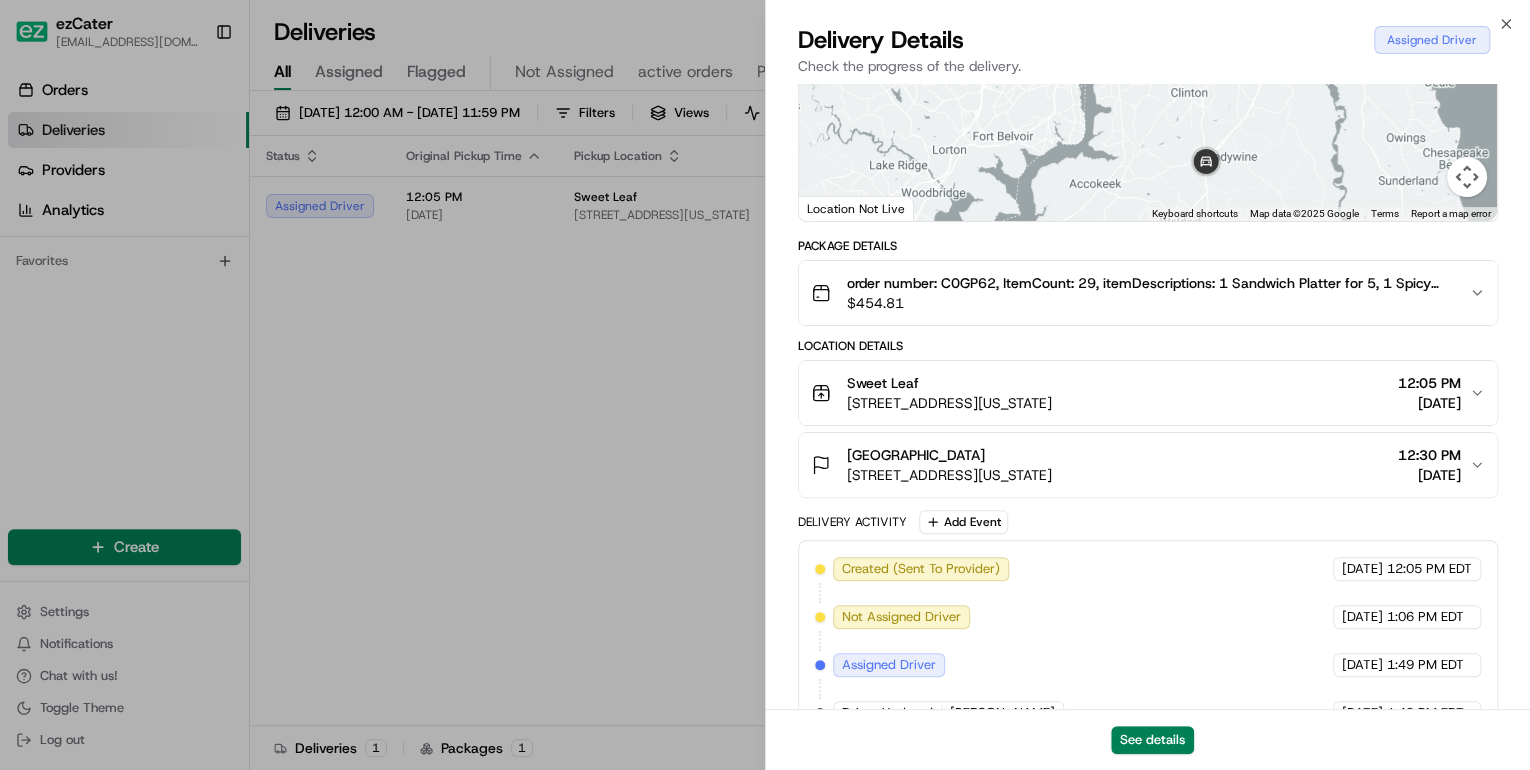 click on "New America 740 15th St NW #900, Washington, DC 20005, USA 12:30 PM 07/10/2025" at bounding box center (1148, 465) 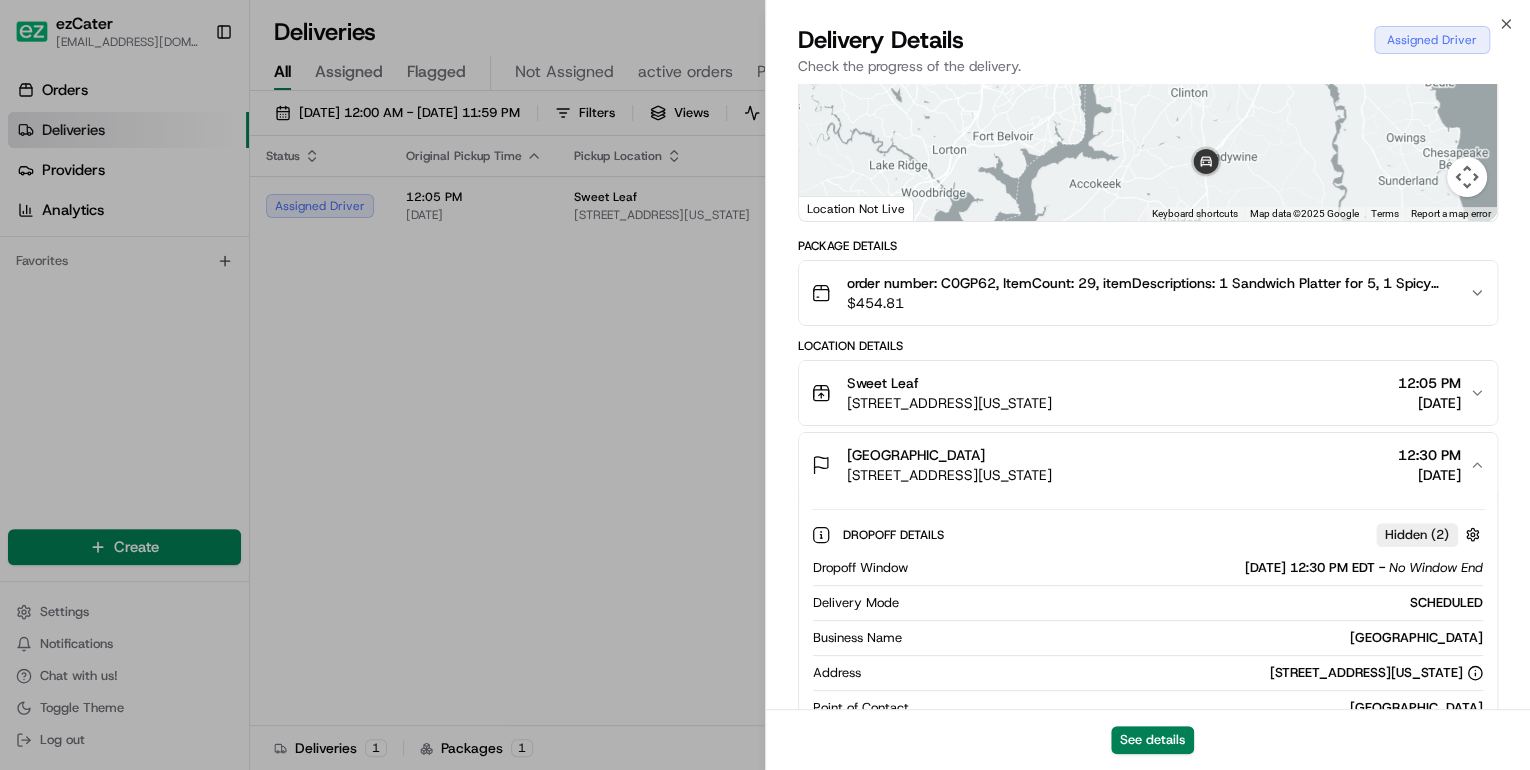 scroll, scrollTop: 560, scrollLeft: 0, axis: vertical 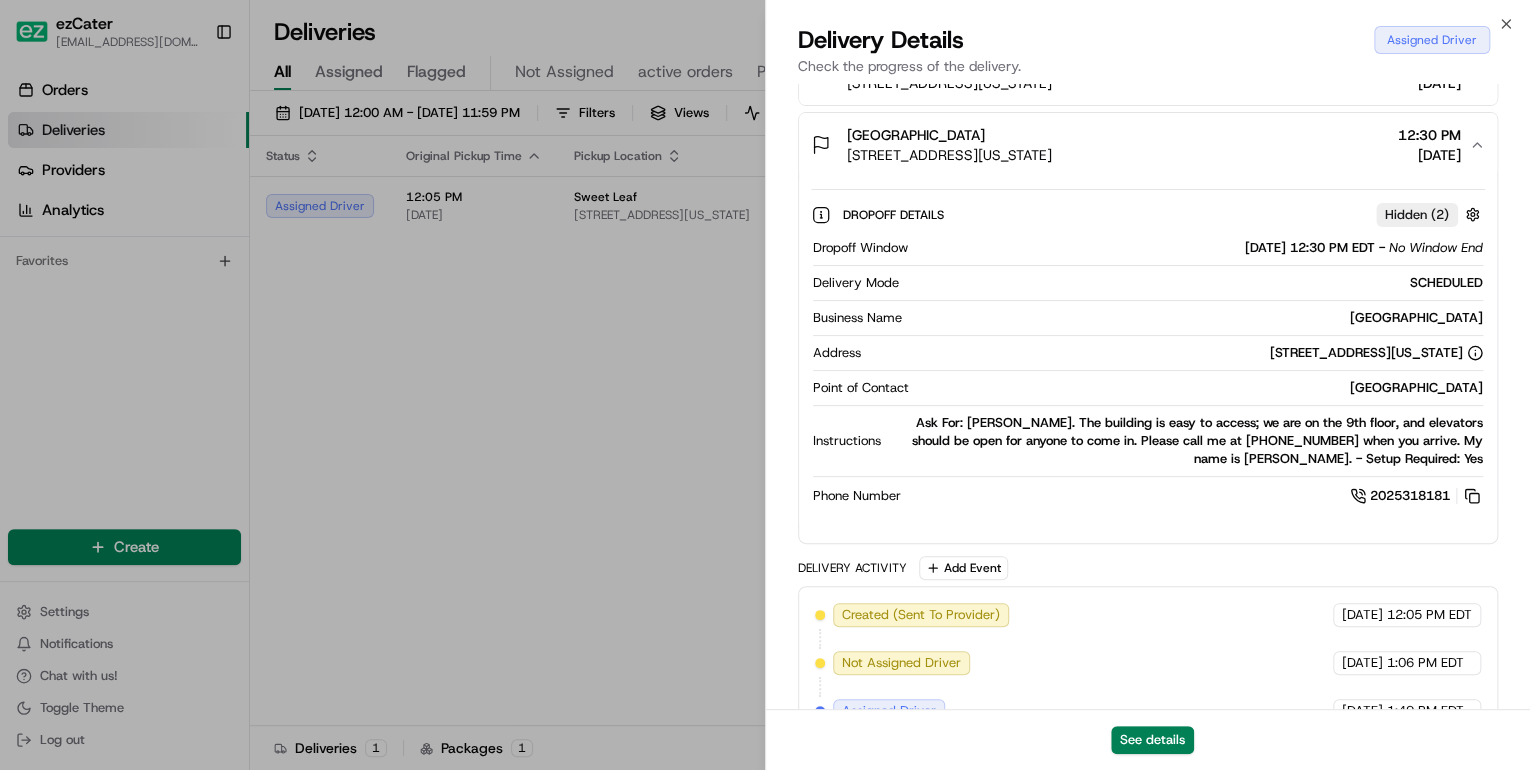 drag, startPoint x: 807, startPoint y: 384, endPoint x: 1496, endPoint y: 457, distance: 692.8564 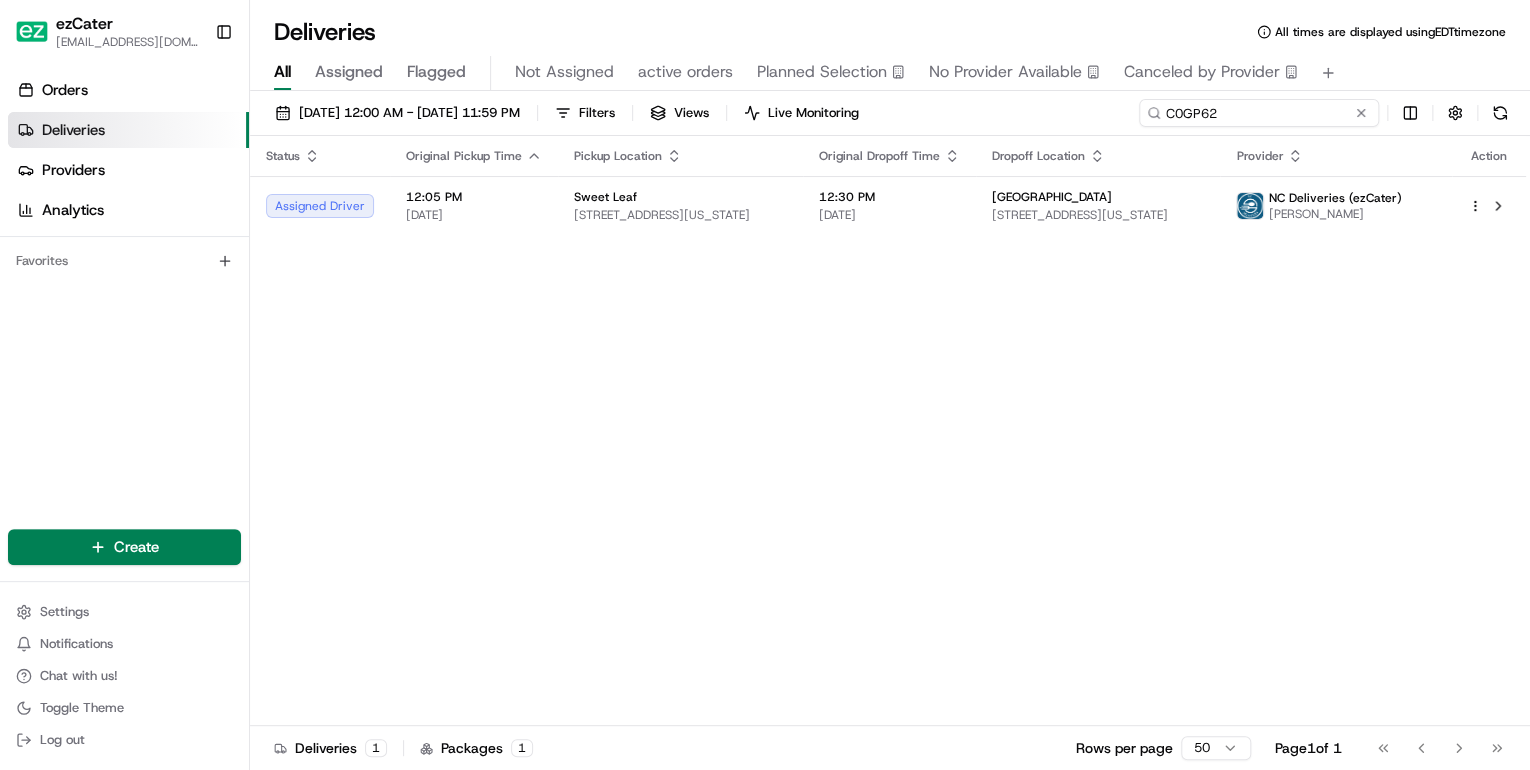 drag, startPoint x: 1287, startPoint y: 109, endPoint x: 826, endPoint y: 149, distance: 462.73212 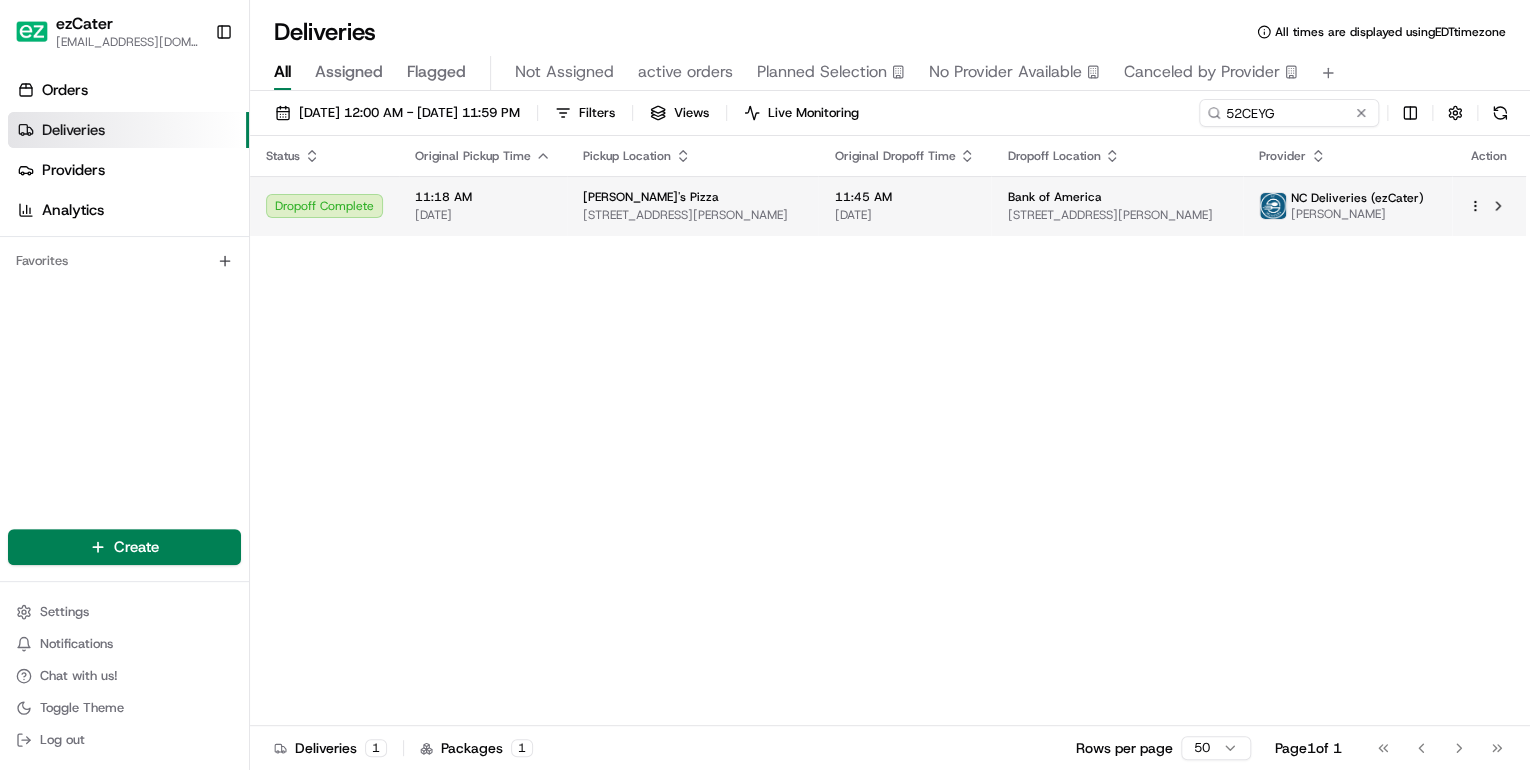 click on "Vito's Pizza 2 N Main St, Pennington, NJ 08534, USA" at bounding box center (692, 206) 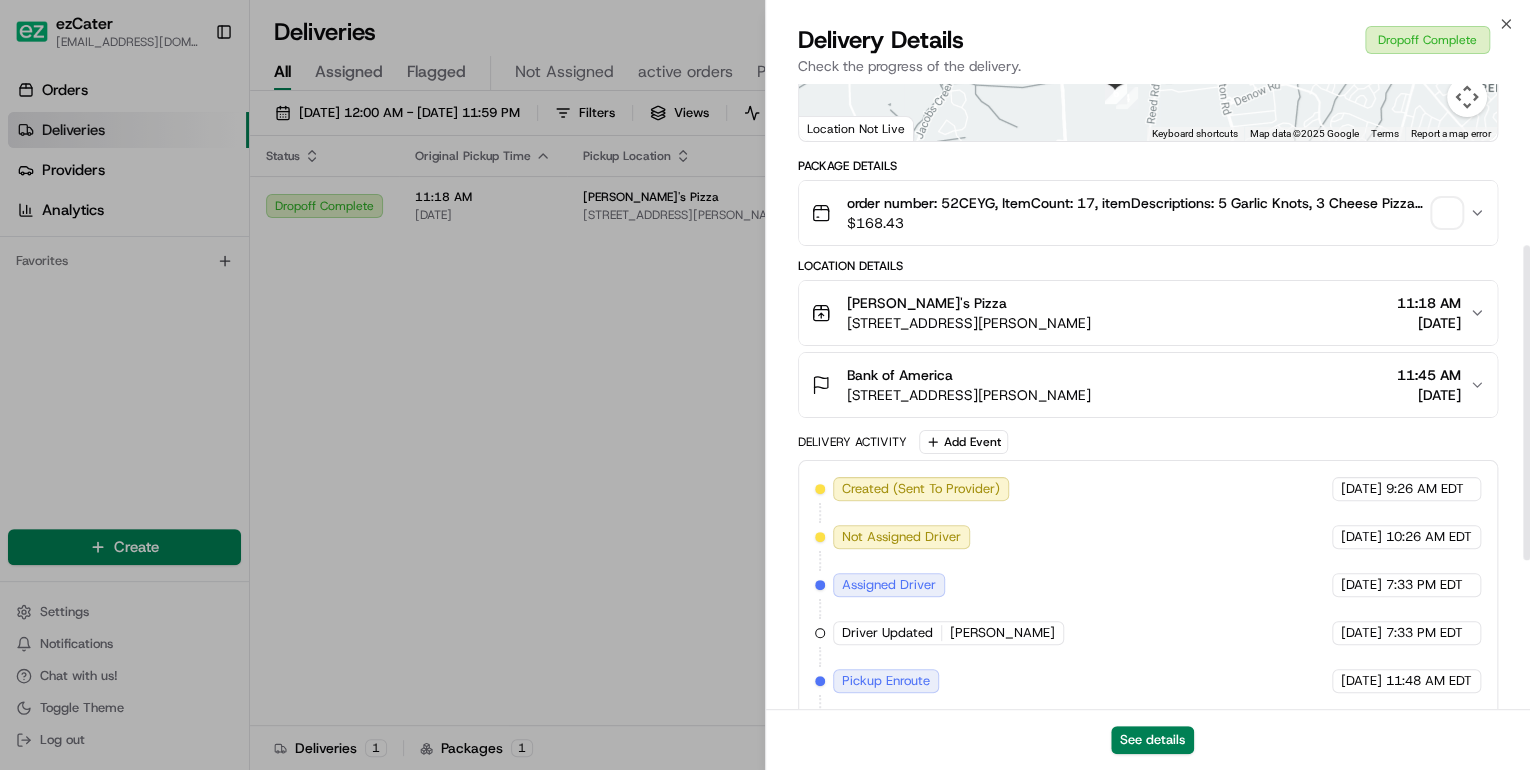 scroll, scrollTop: 615, scrollLeft: 0, axis: vertical 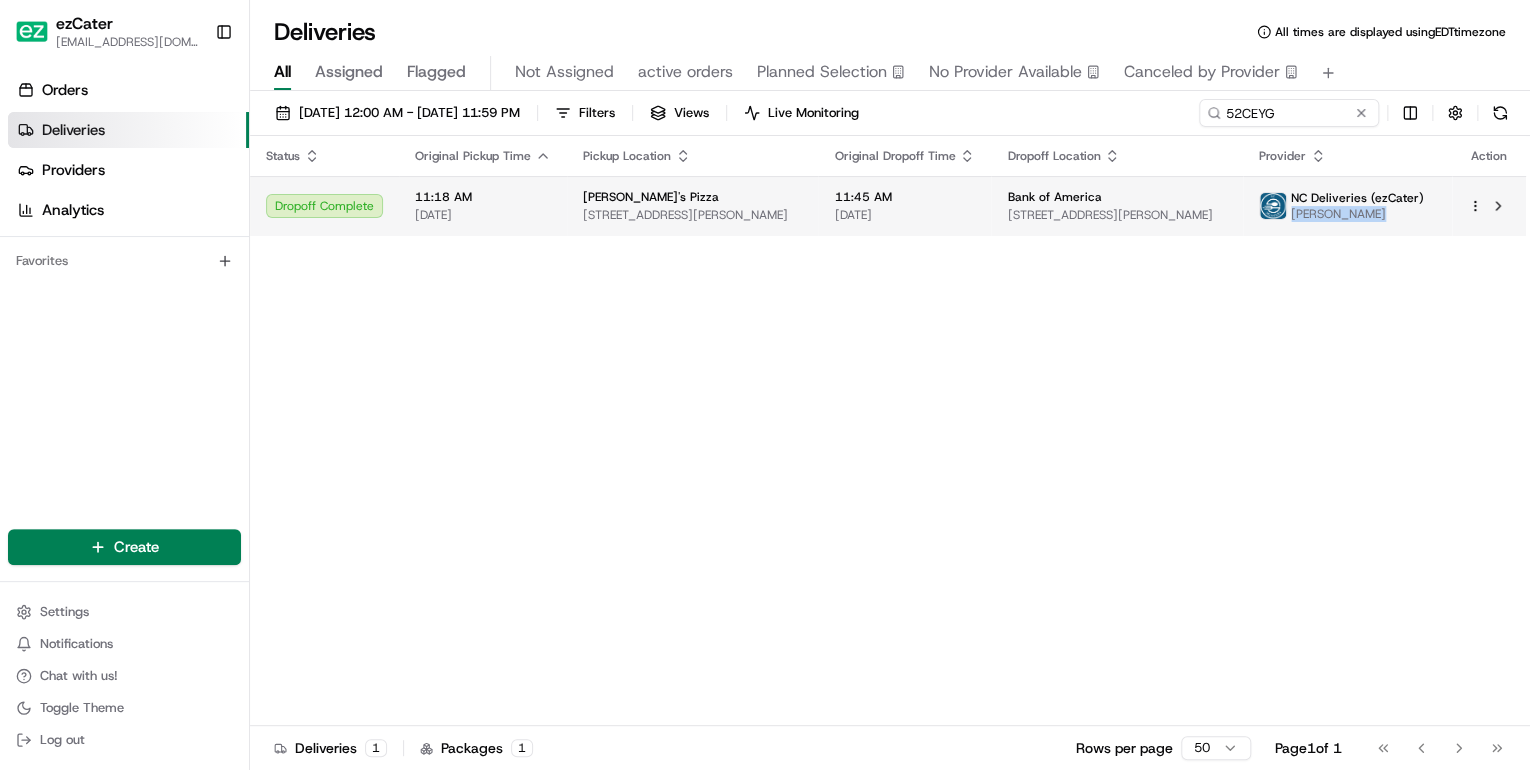 drag, startPoint x: 1380, startPoint y: 216, endPoint x: 1308, endPoint y: 216, distance: 72 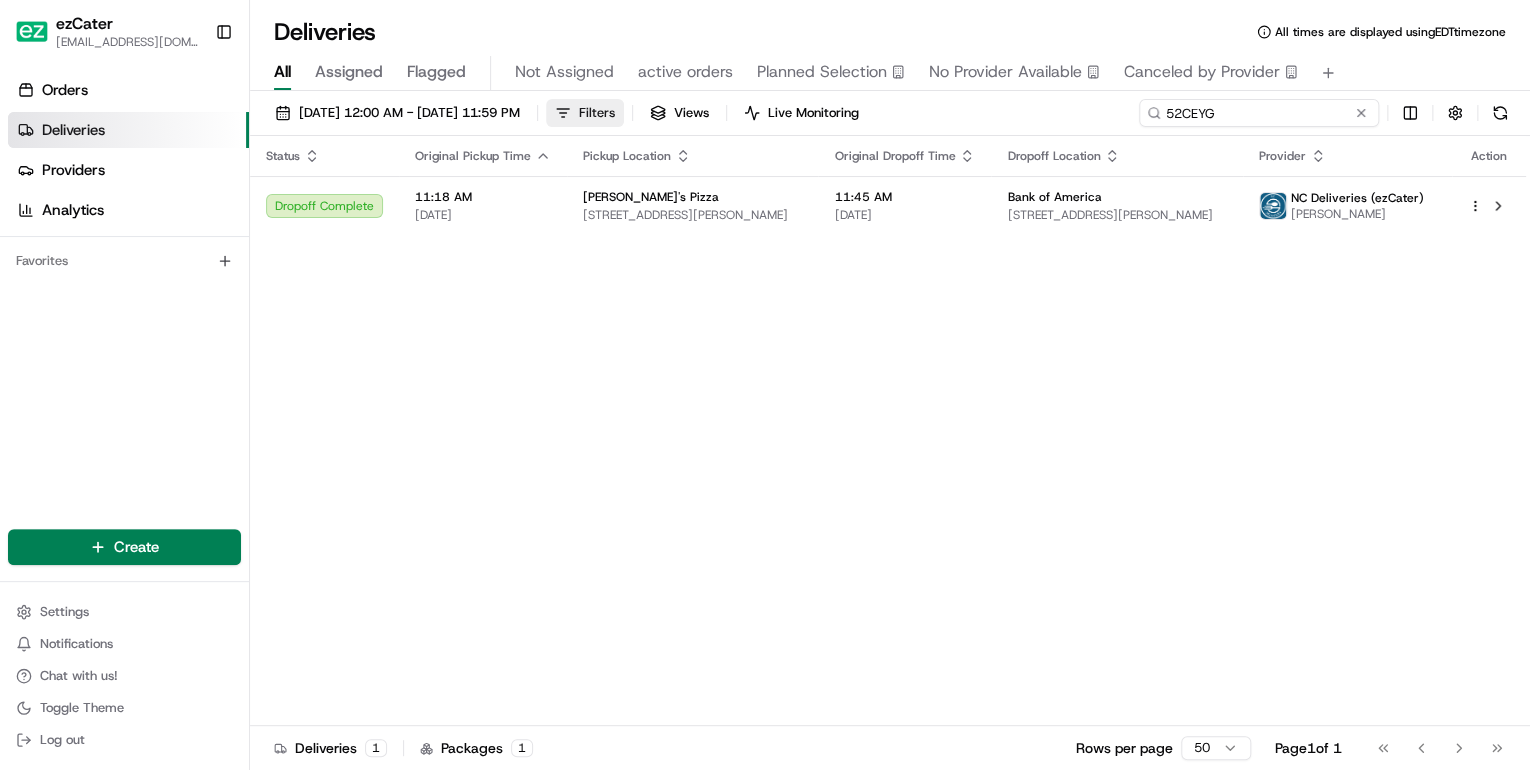 drag, startPoint x: 1278, startPoint y: 116, endPoint x: 692, endPoint y: 116, distance: 586 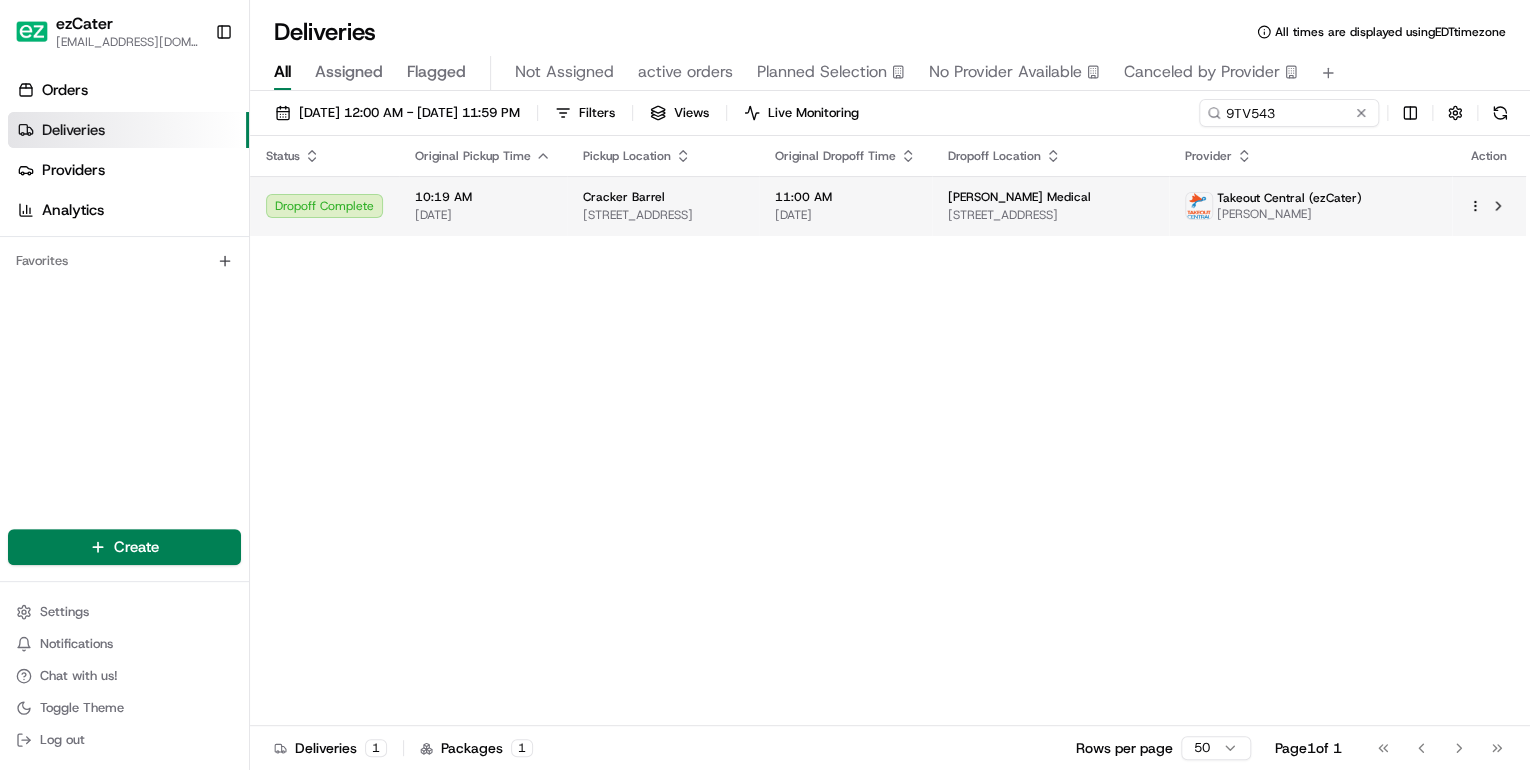 click on "Cracker Barrel" at bounding box center (624, 197) 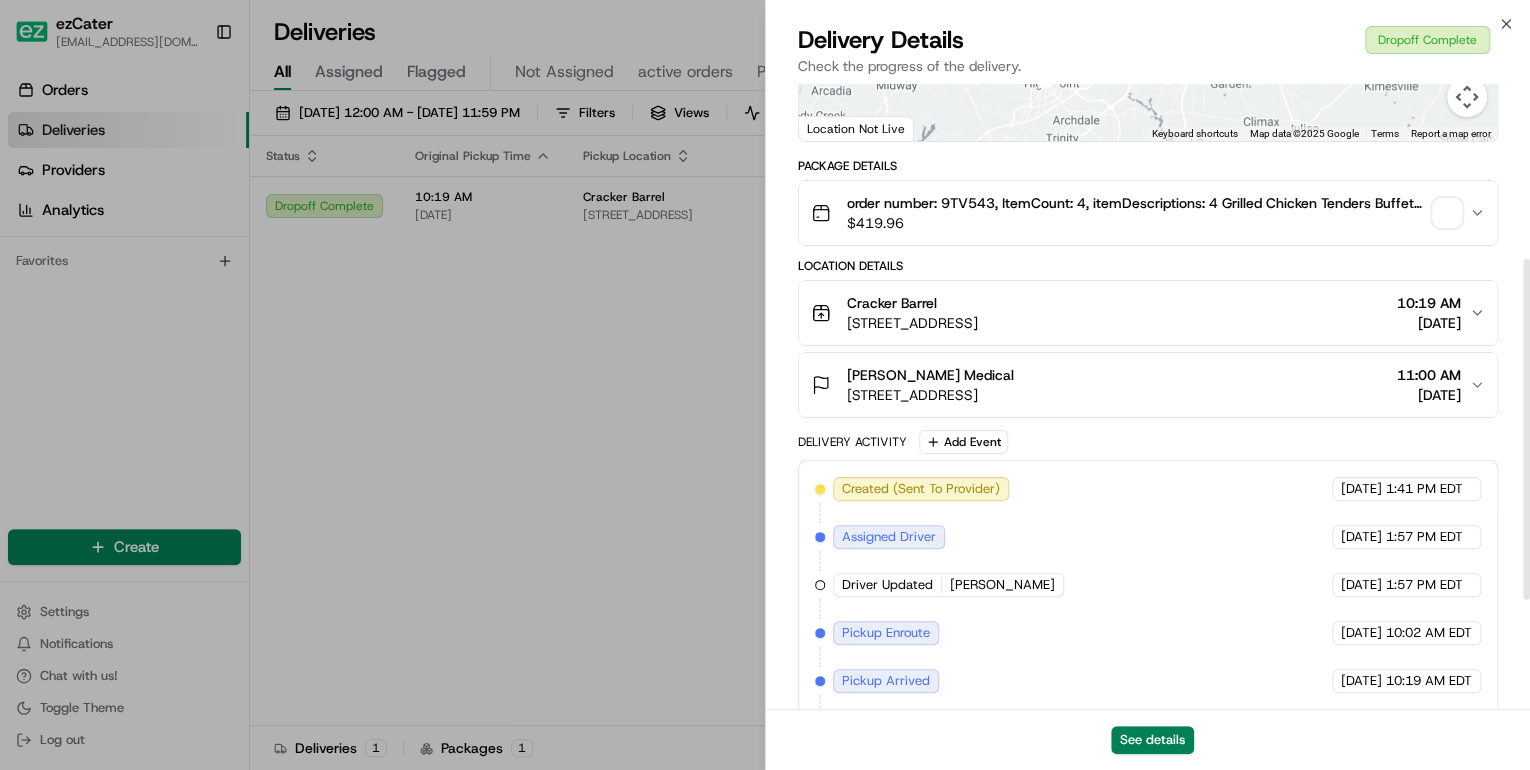 scroll, scrollTop: 520, scrollLeft: 0, axis: vertical 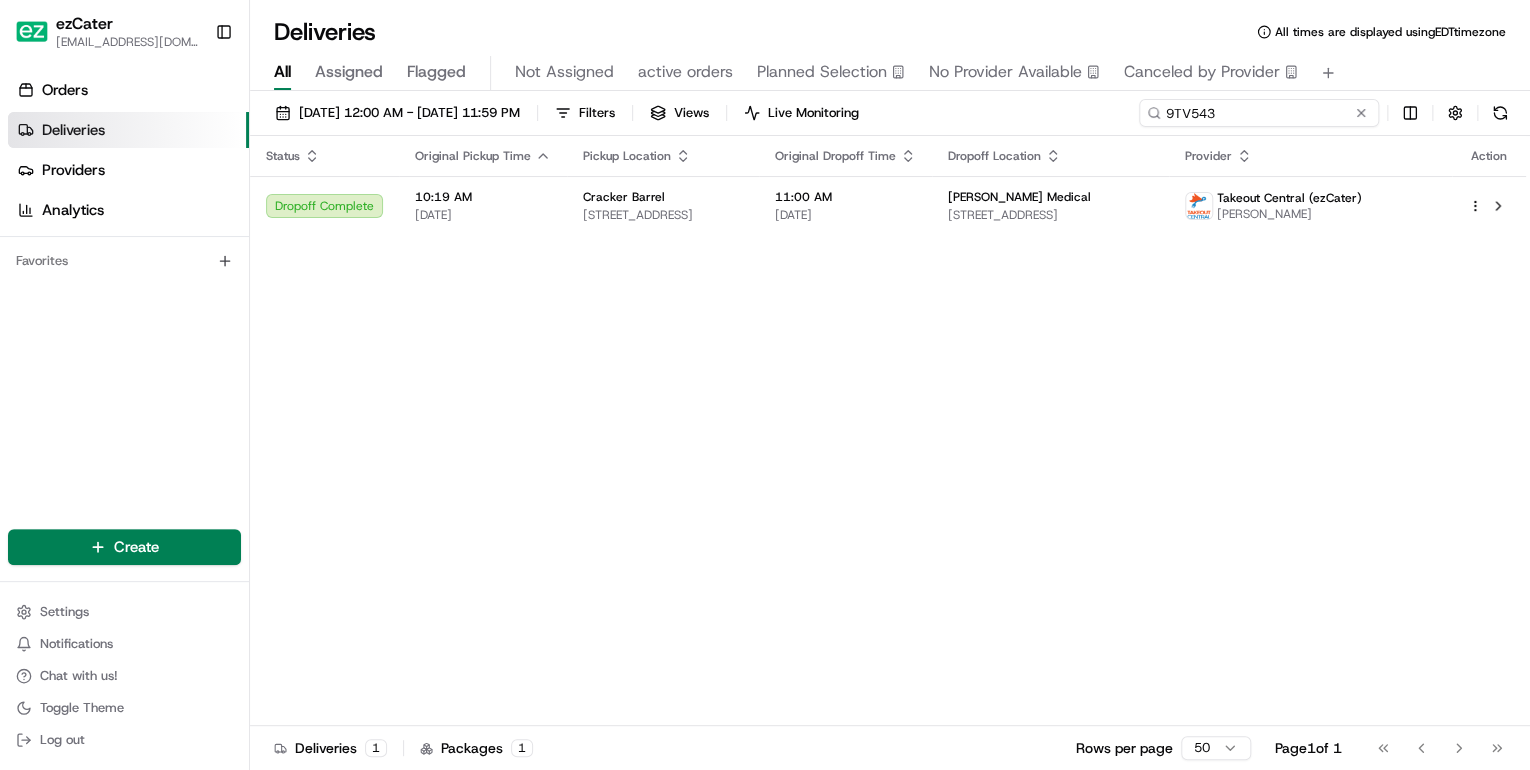 drag, startPoint x: 1064, startPoint y: 124, endPoint x: 680, endPoint y: 173, distance: 387.11368 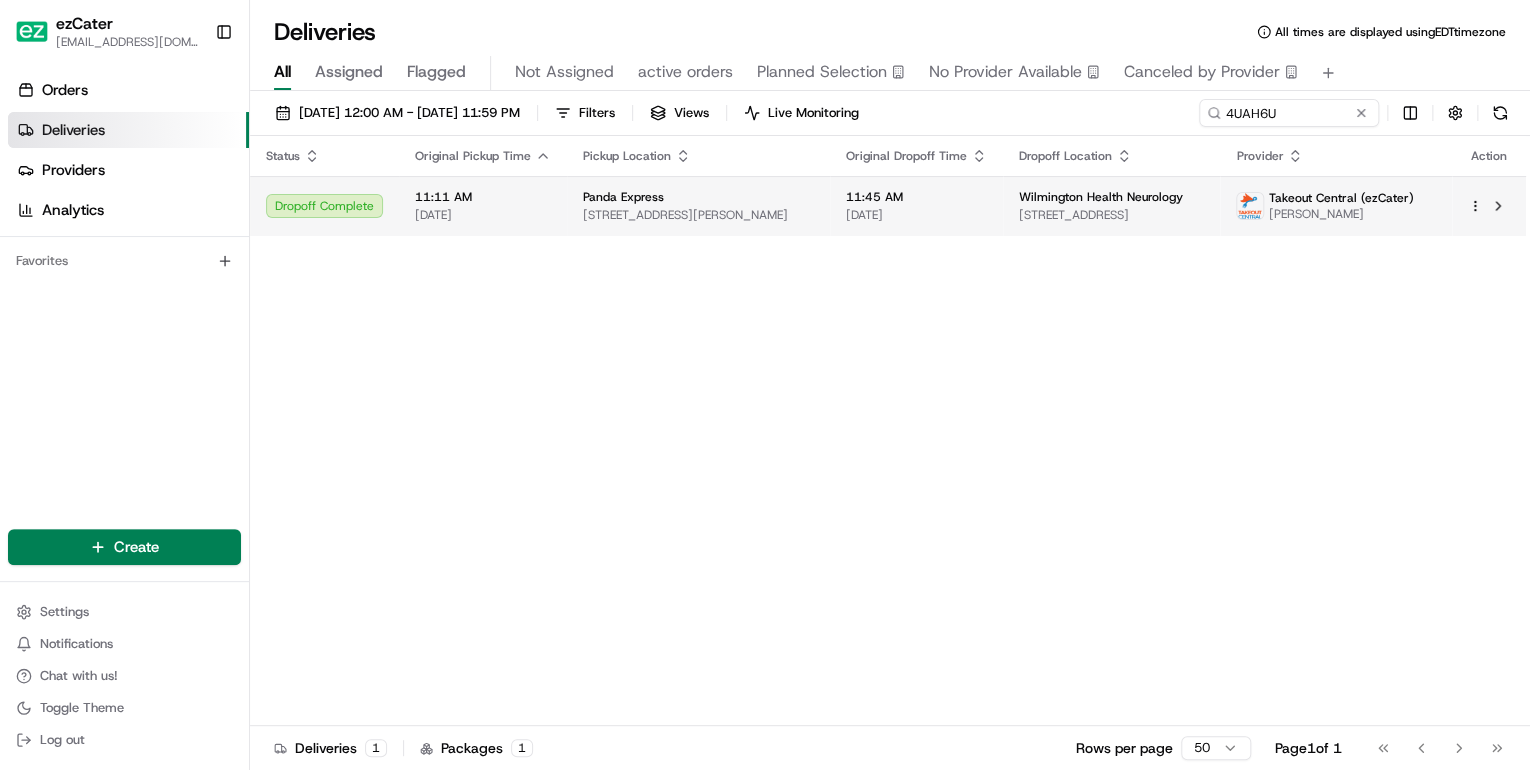 click on "11 Van Campen Blvd, Wilmington, NC 28403, USA" at bounding box center (698, 215) 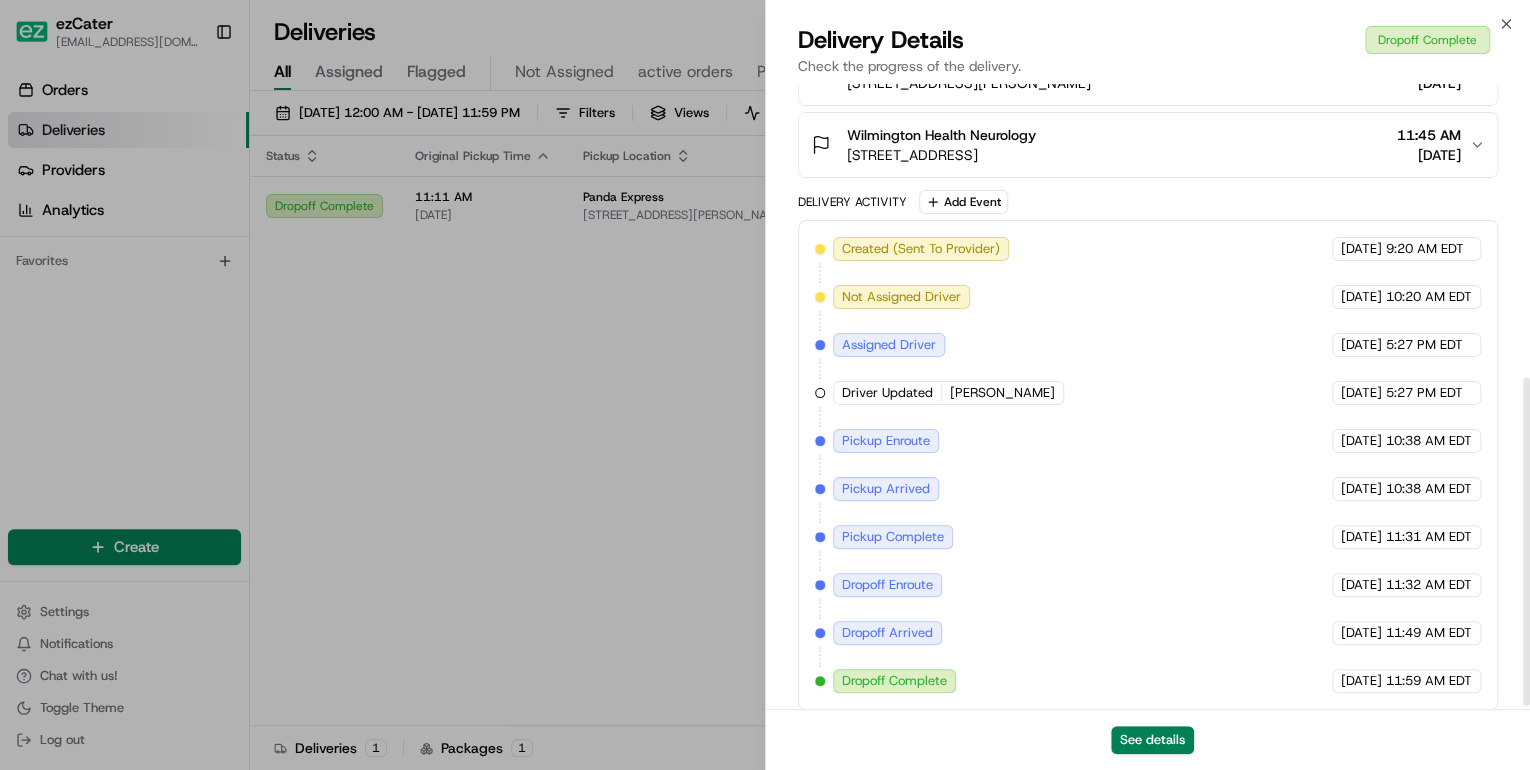 scroll, scrollTop: 568, scrollLeft: 0, axis: vertical 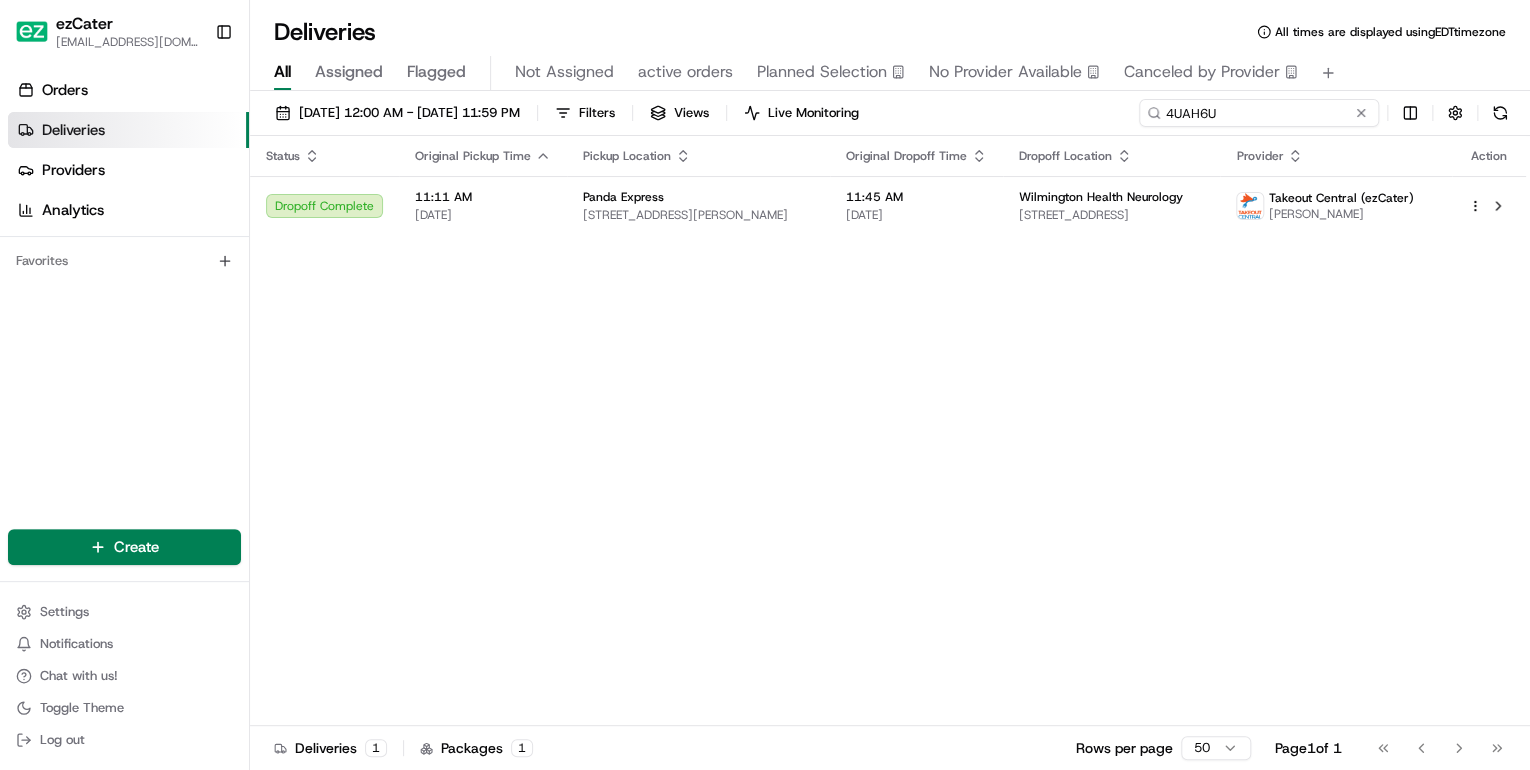 drag, startPoint x: 887, startPoint y: 126, endPoint x: 676, endPoint y: 143, distance: 211.68373 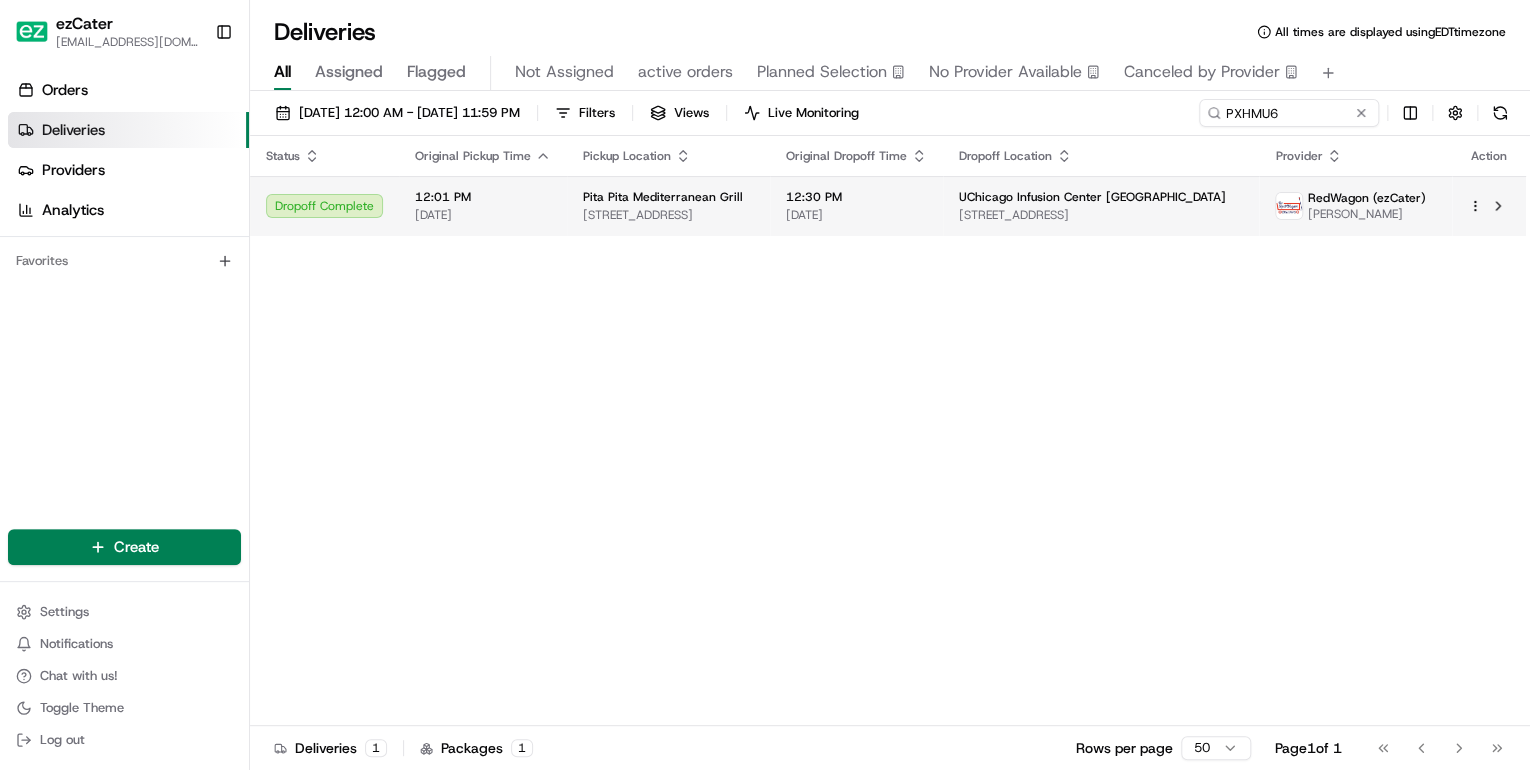 click on "31 Orland Square Dr, Orland Park, IL 60462, USA" at bounding box center [668, 215] 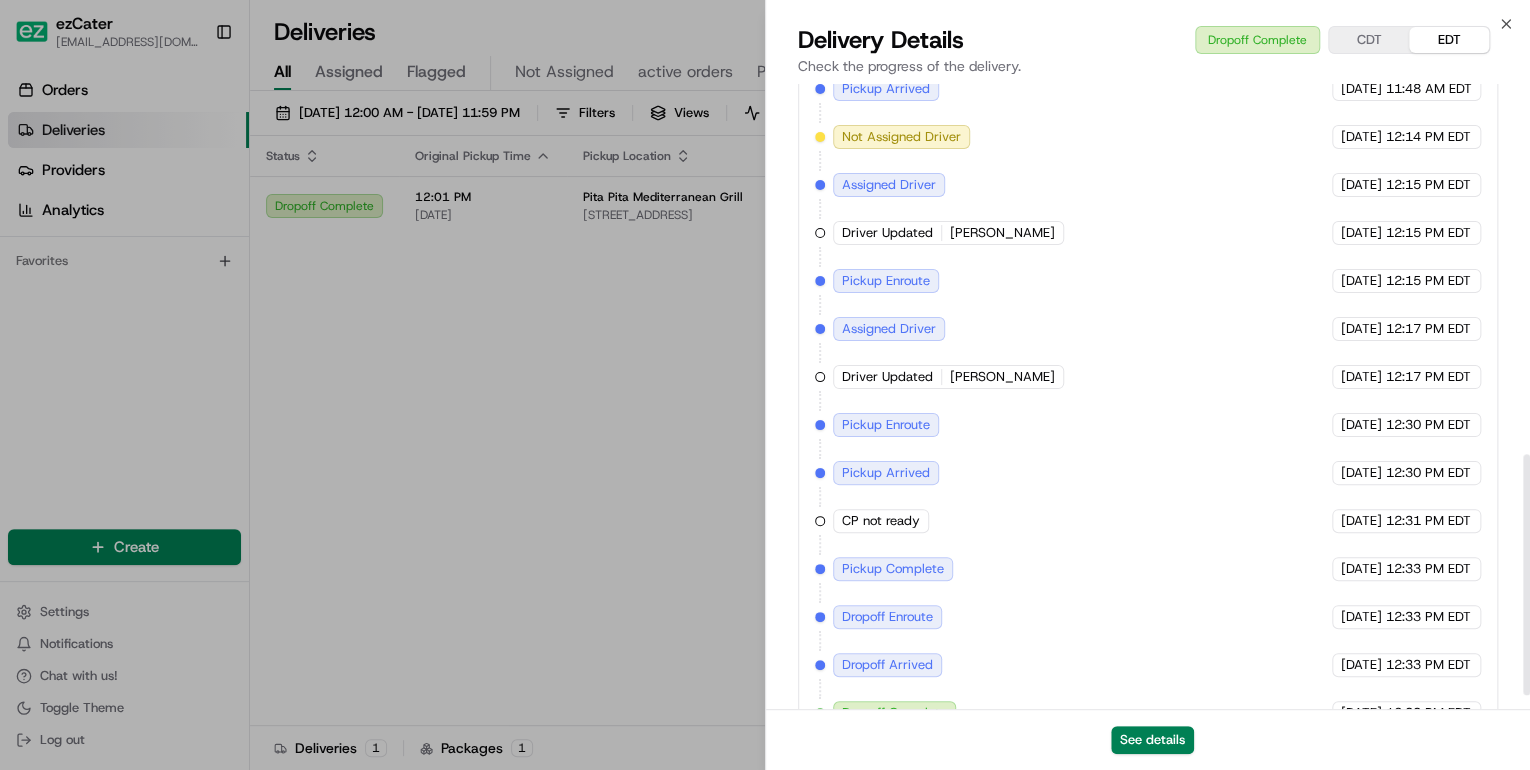 scroll, scrollTop: 996, scrollLeft: 0, axis: vertical 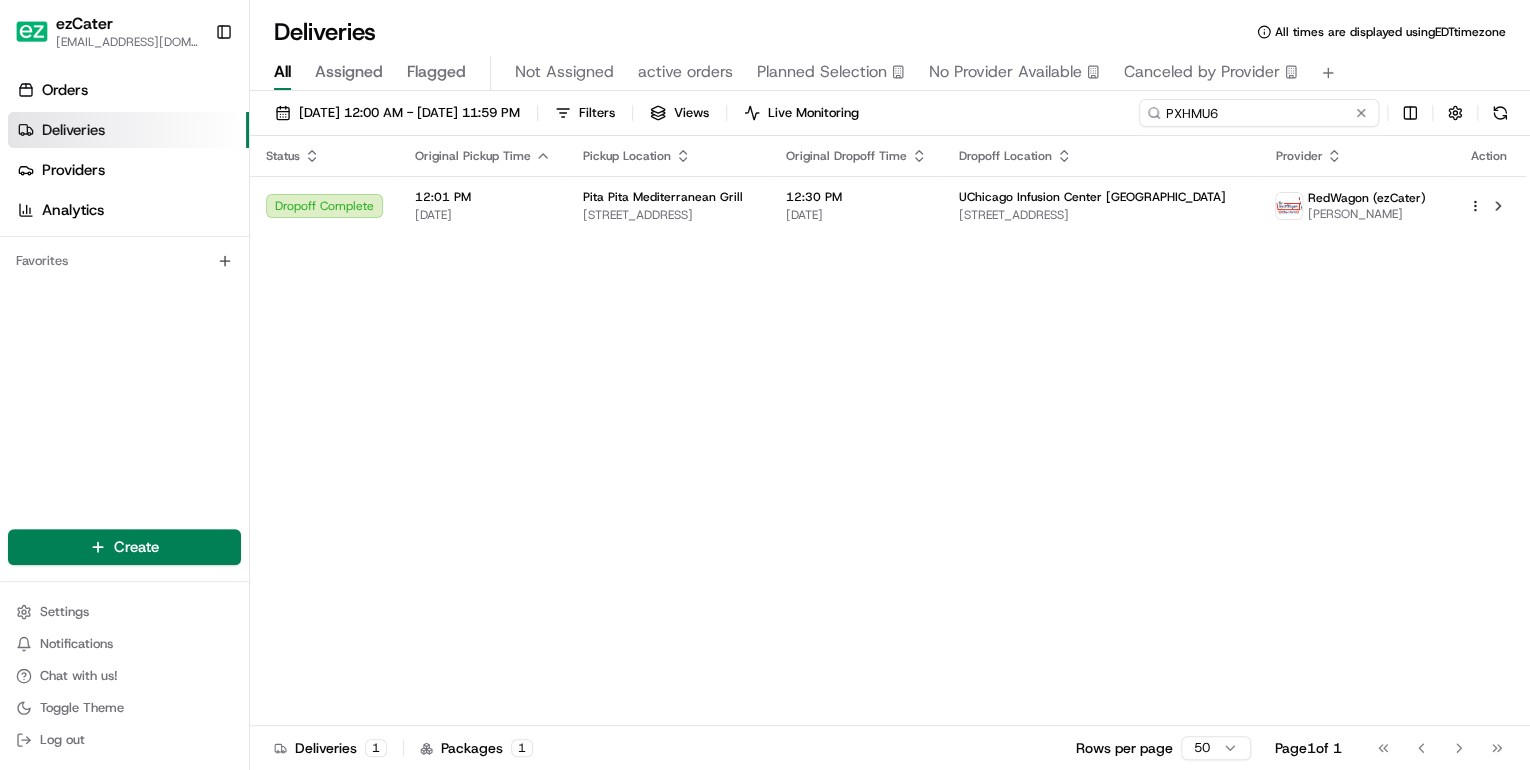 drag, startPoint x: 1290, startPoint y: 117, endPoint x: 723, endPoint y: 166, distance: 569.11334 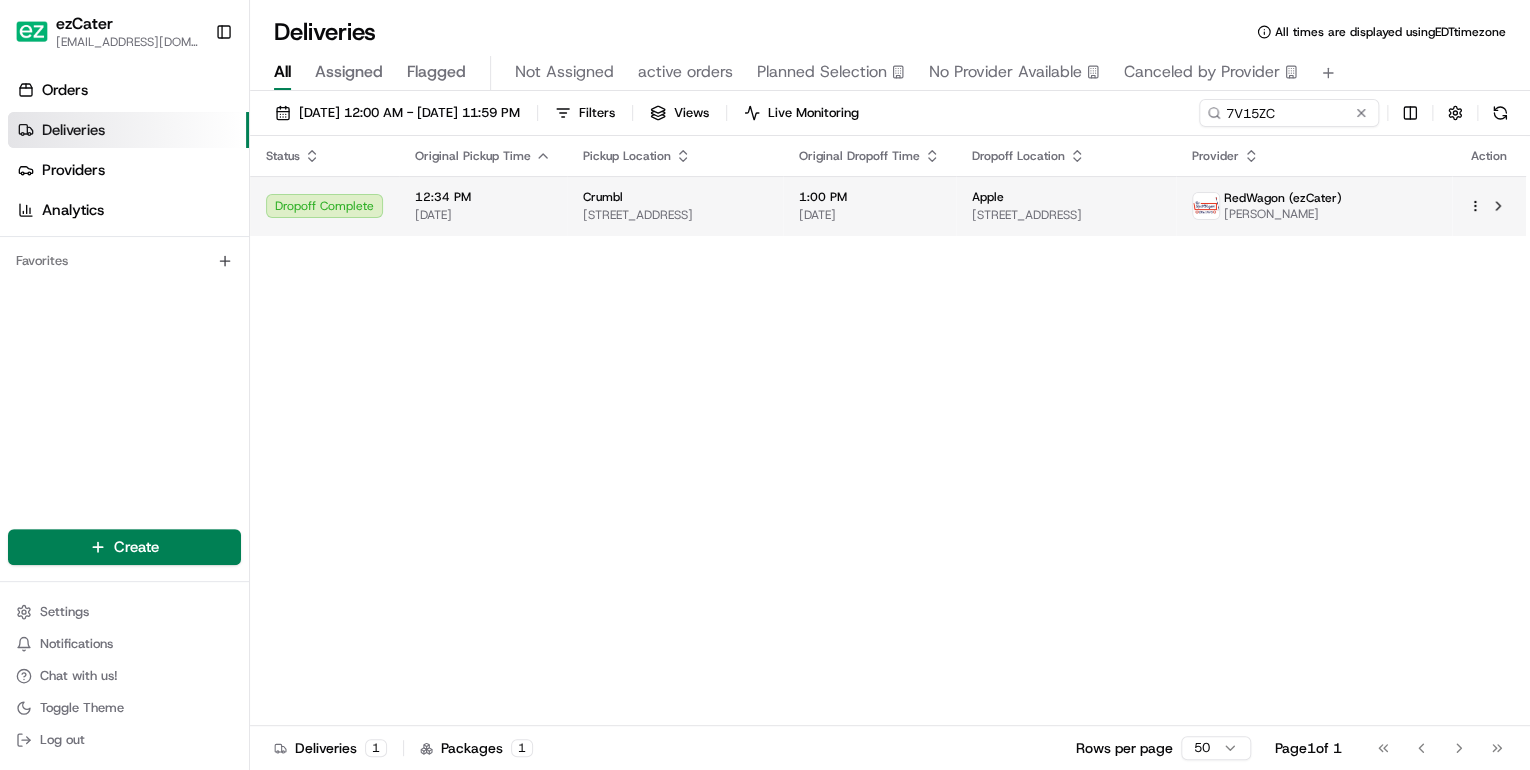 click on "12:34 PM 07/09/2025" at bounding box center [483, 206] 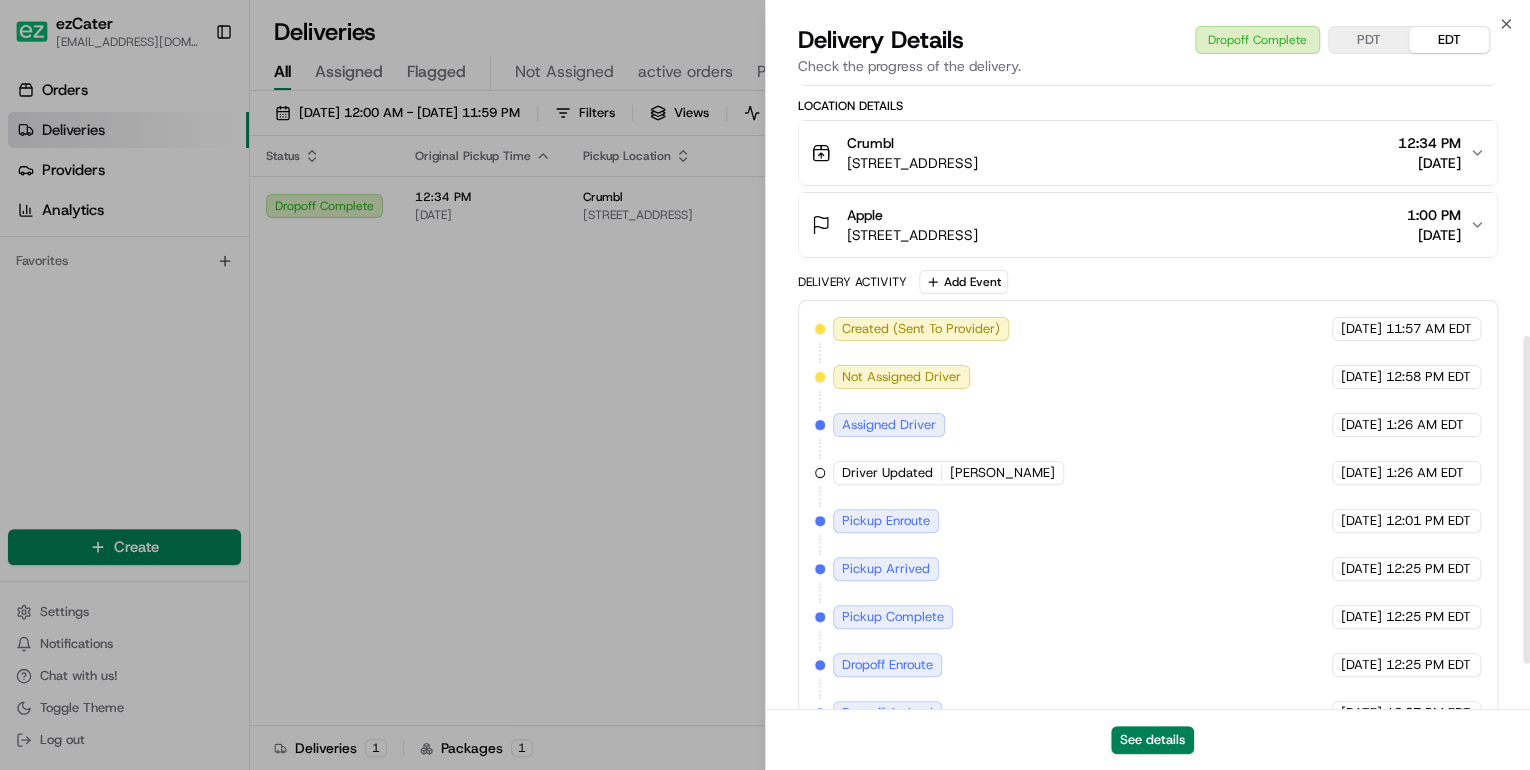 scroll, scrollTop: 568, scrollLeft: 0, axis: vertical 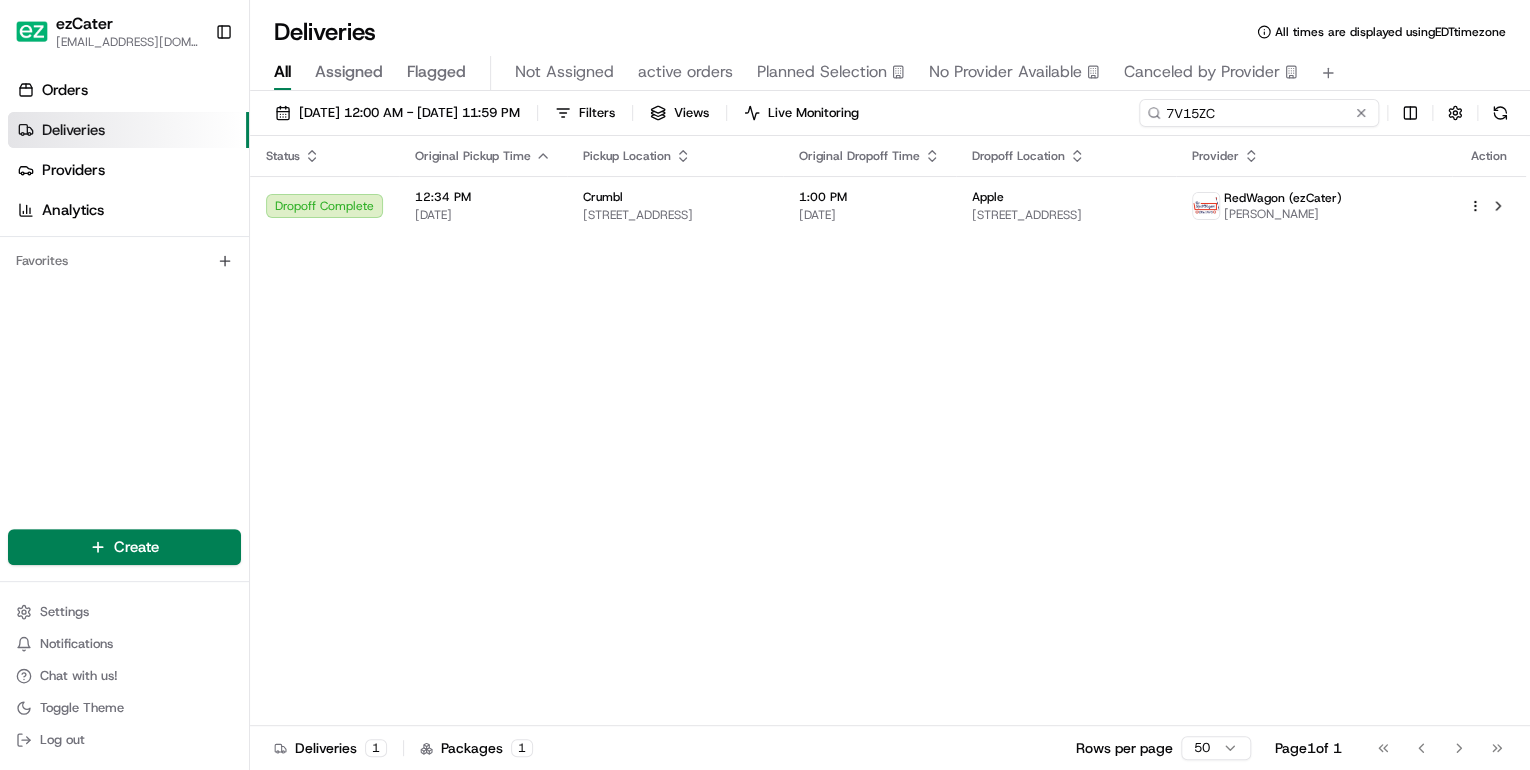 drag, startPoint x: 1294, startPoint y: 115, endPoint x: 754, endPoint y: 144, distance: 540.77814 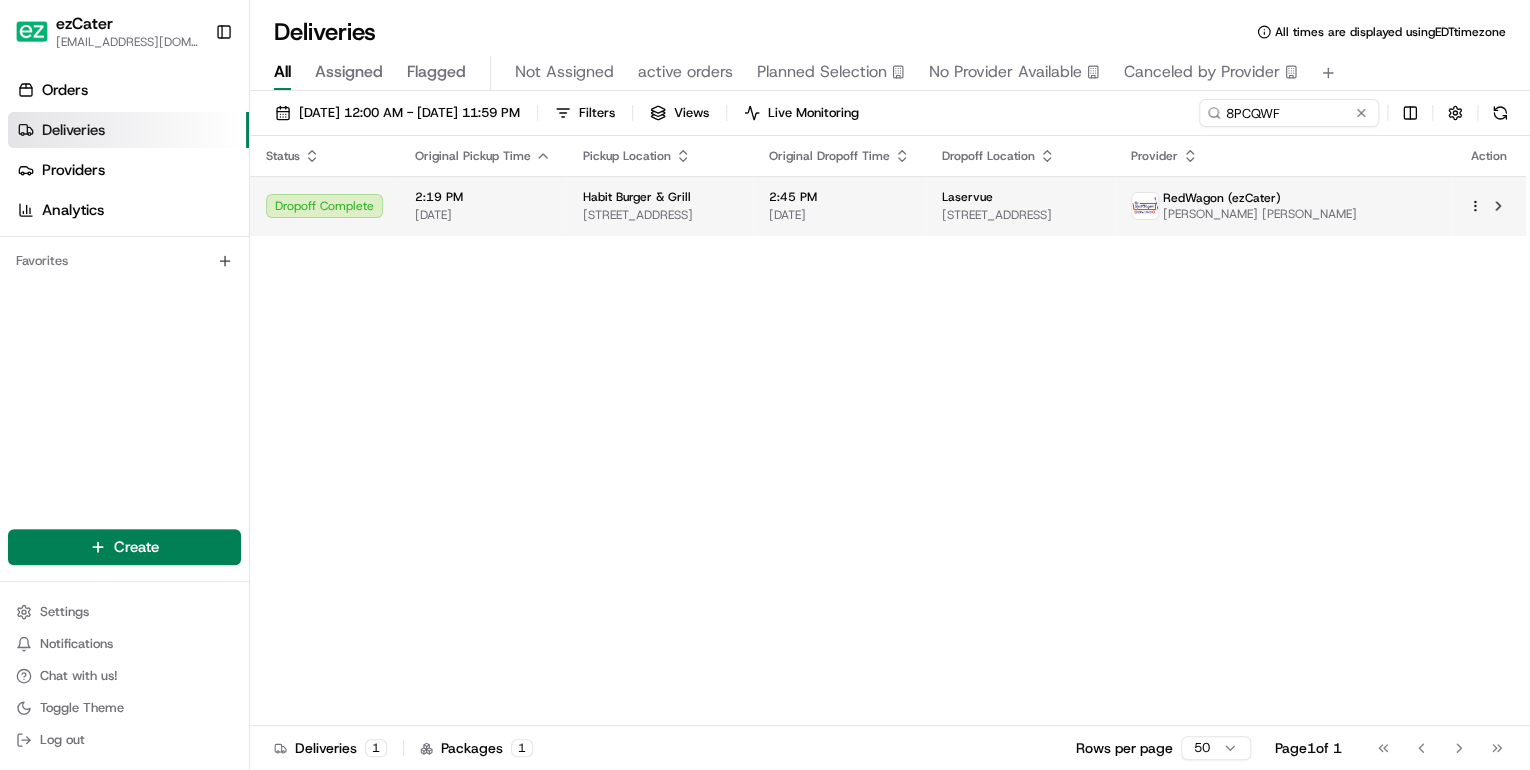 click on "Habit Burger & Grill" at bounding box center (637, 197) 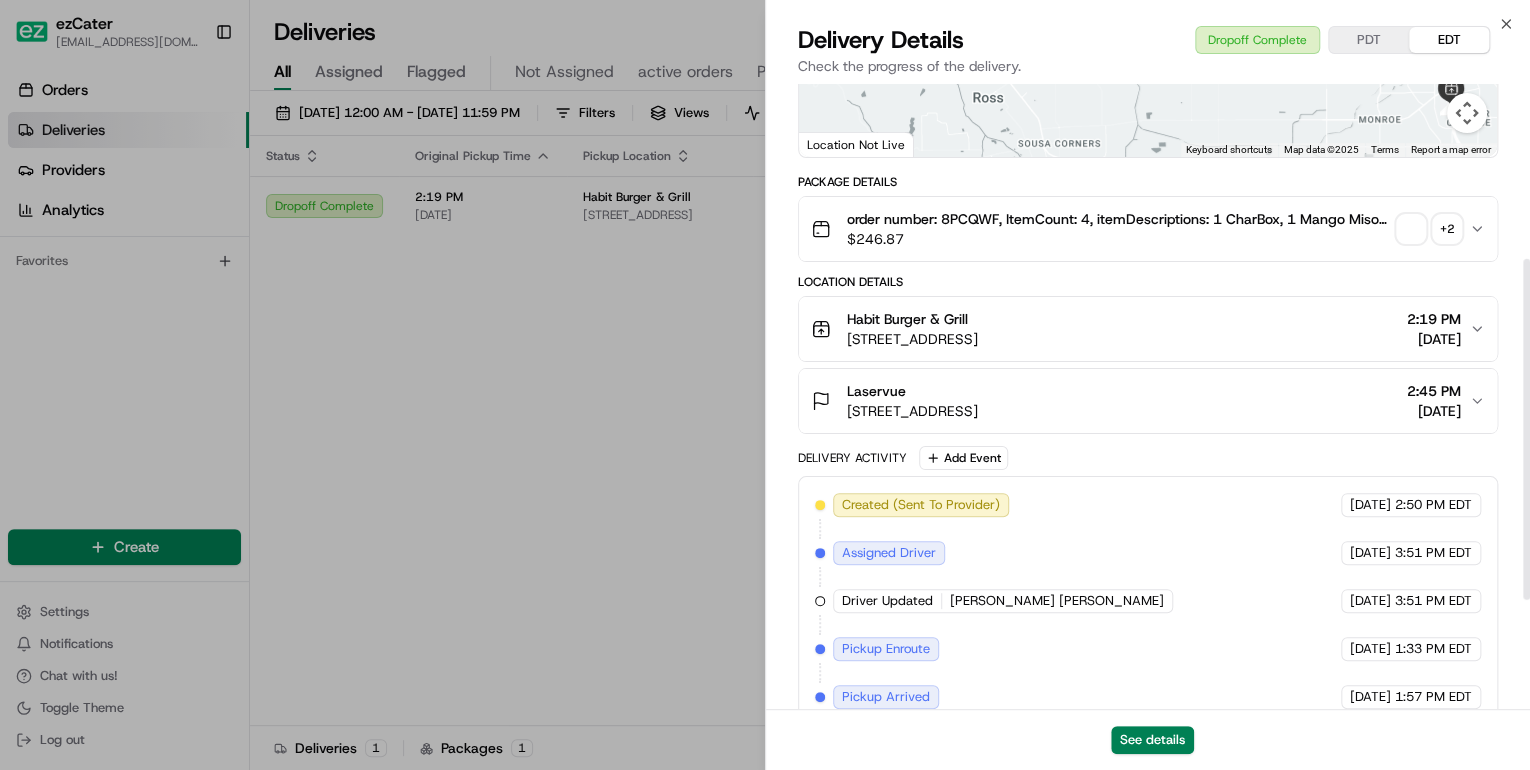 scroll, scrollTop: 520, scrollLeft: 0, axis: vertical 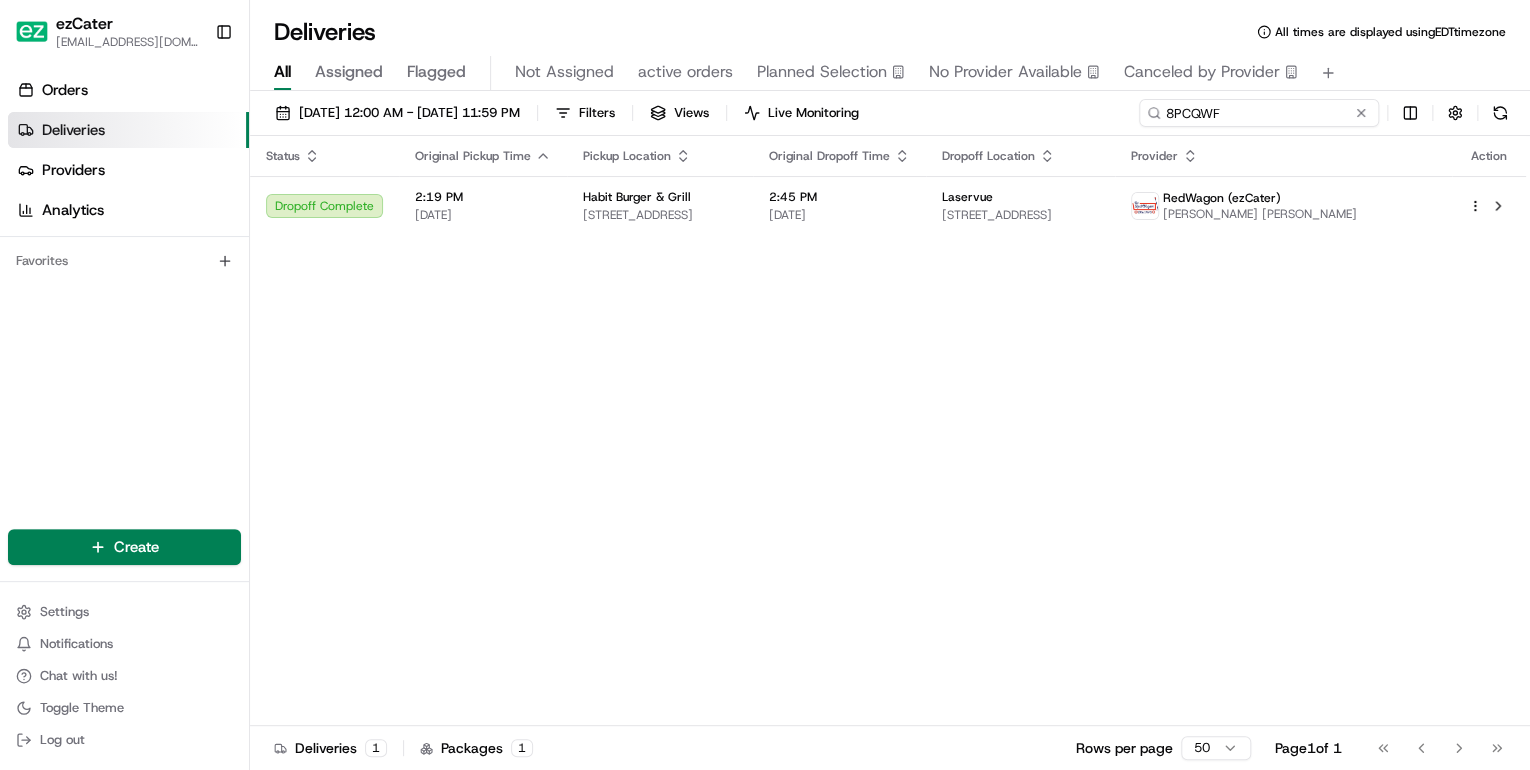 drag, startPoint x: 1286, startPoint y: 113, endPoint x: 630, endPoint y: 127, distance: 656.14935 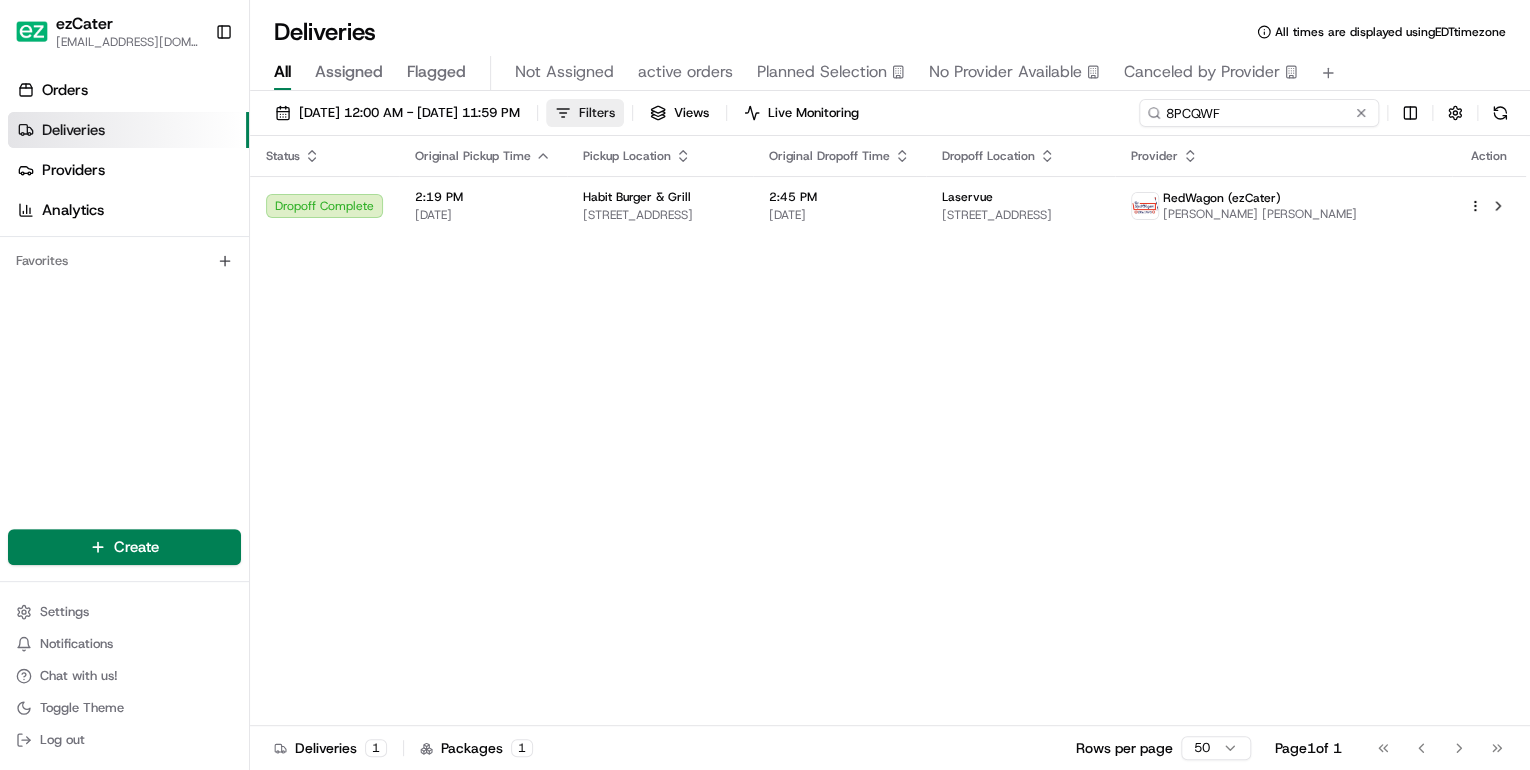 paste on "5WEEAU" 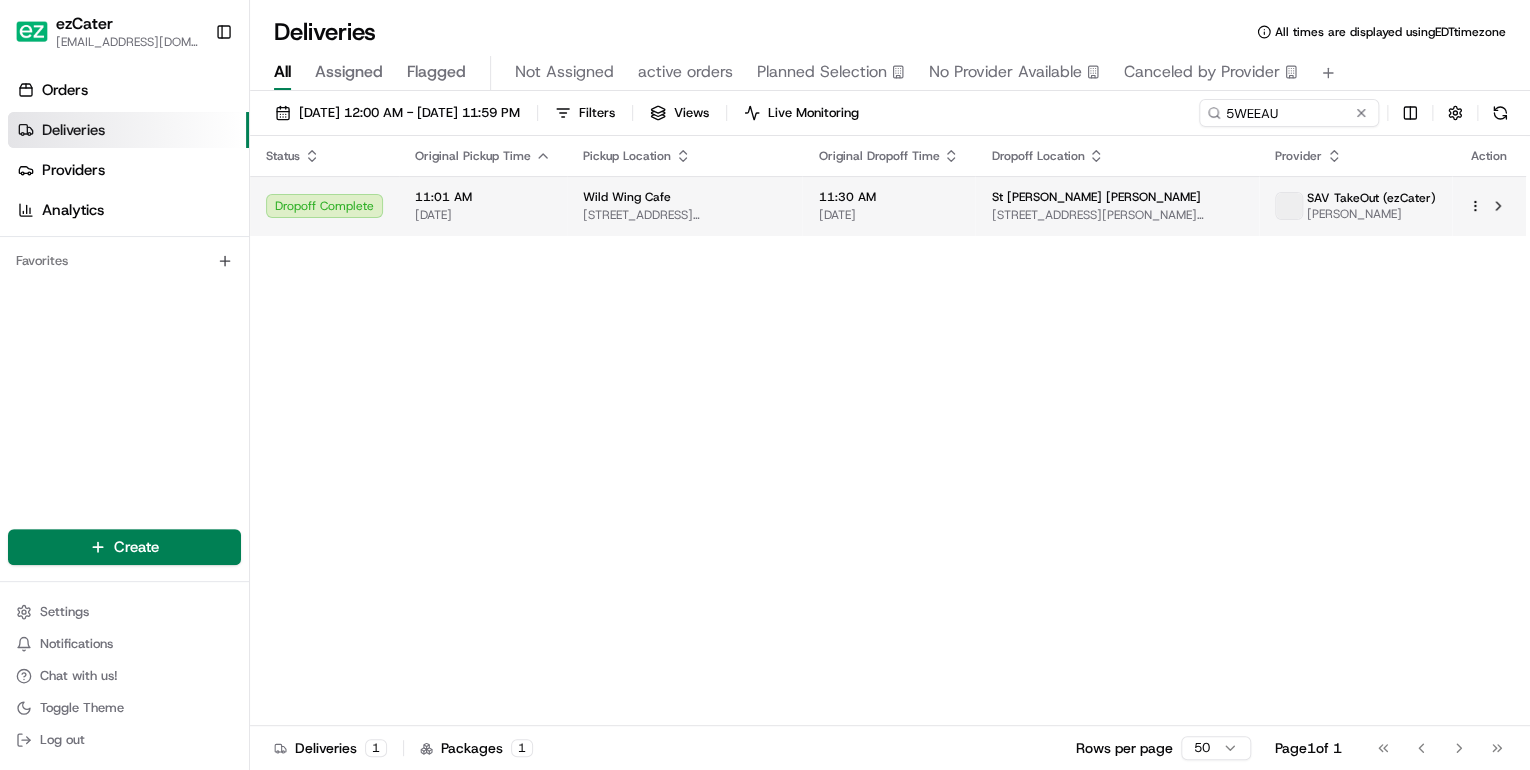 click on "11:01 AM 07/09/2025" at bounding box center (483, 206) 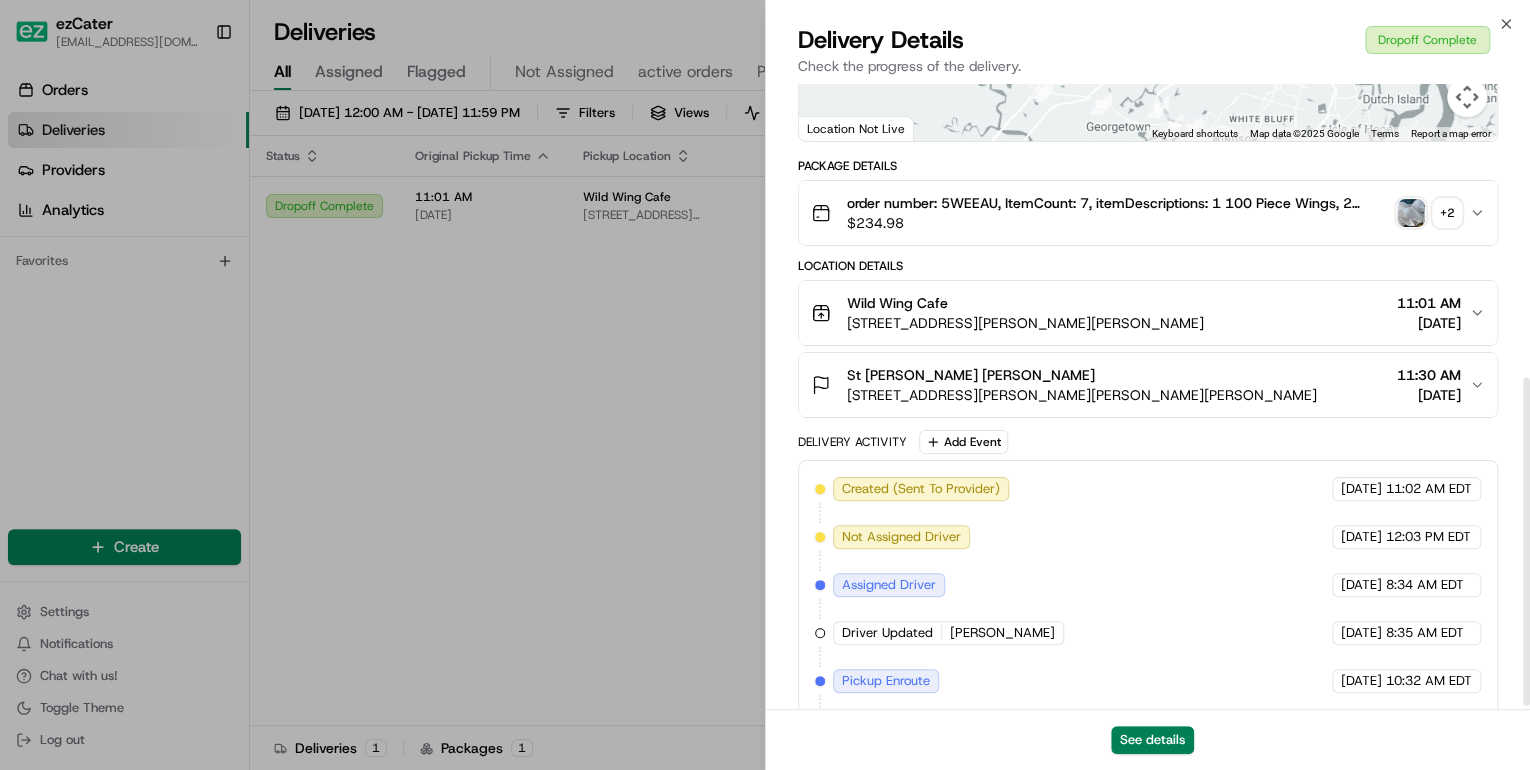 scroll, scrollTop: 568, scrollLeft: 0, axis: vertical 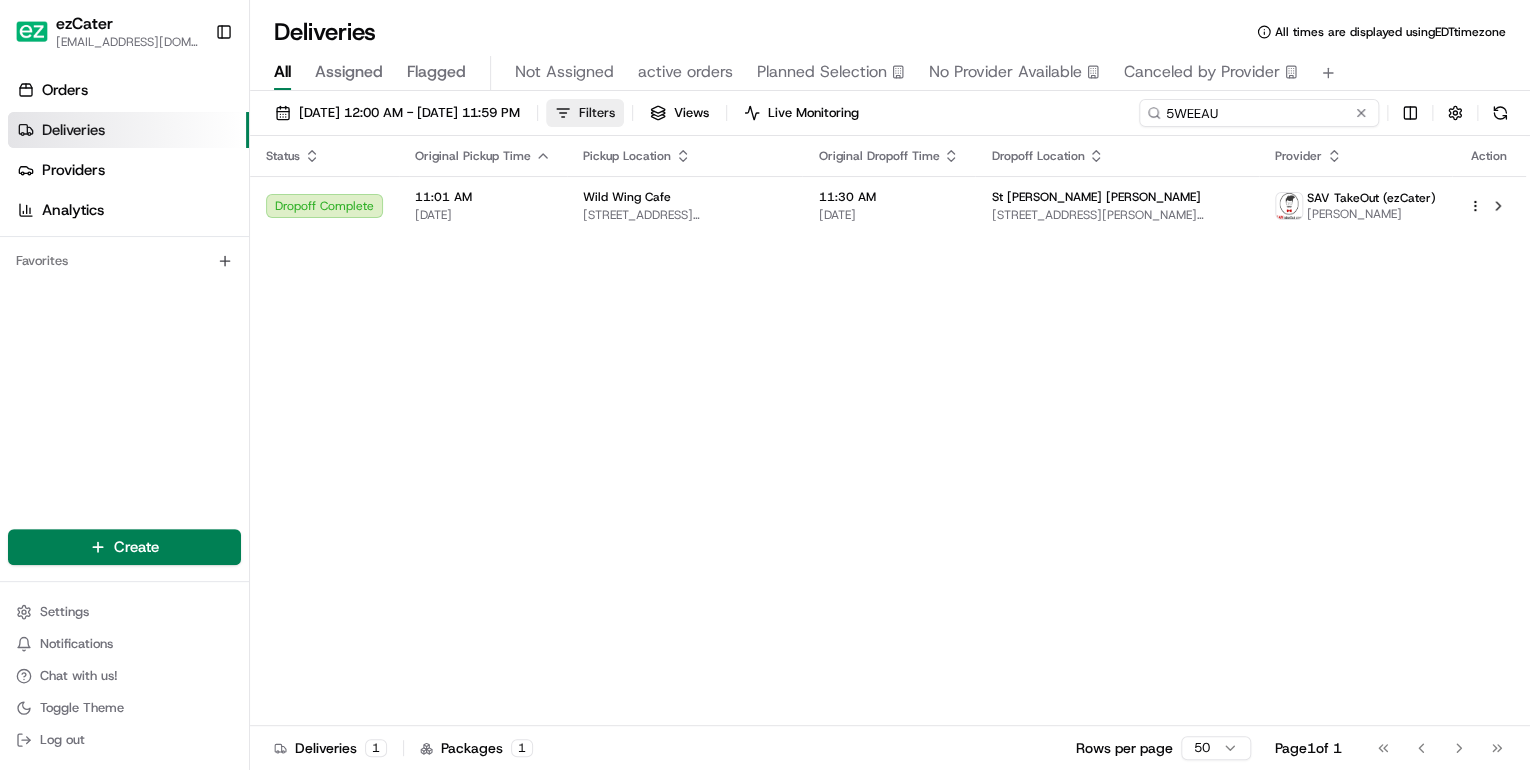 drag, startPoint x: 1283, startPoint y: 114, endPoint x: 641, endPoint y: 116, distance: 642.0031 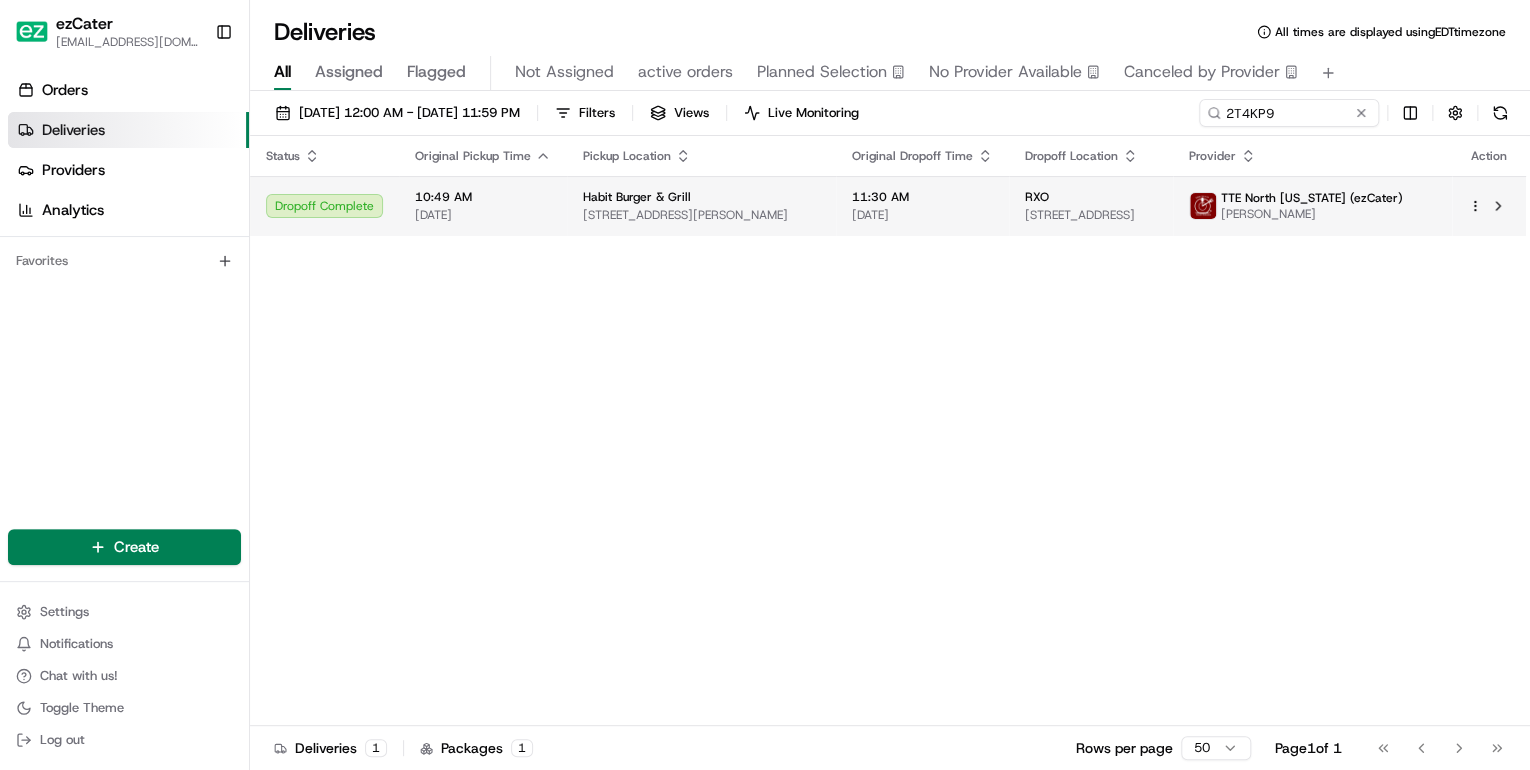 click on "Habit Burger & Grill 7740 Charlotte Hwy c2, Indian Land, SC 29707, USA" at bounding box center [701, 206] 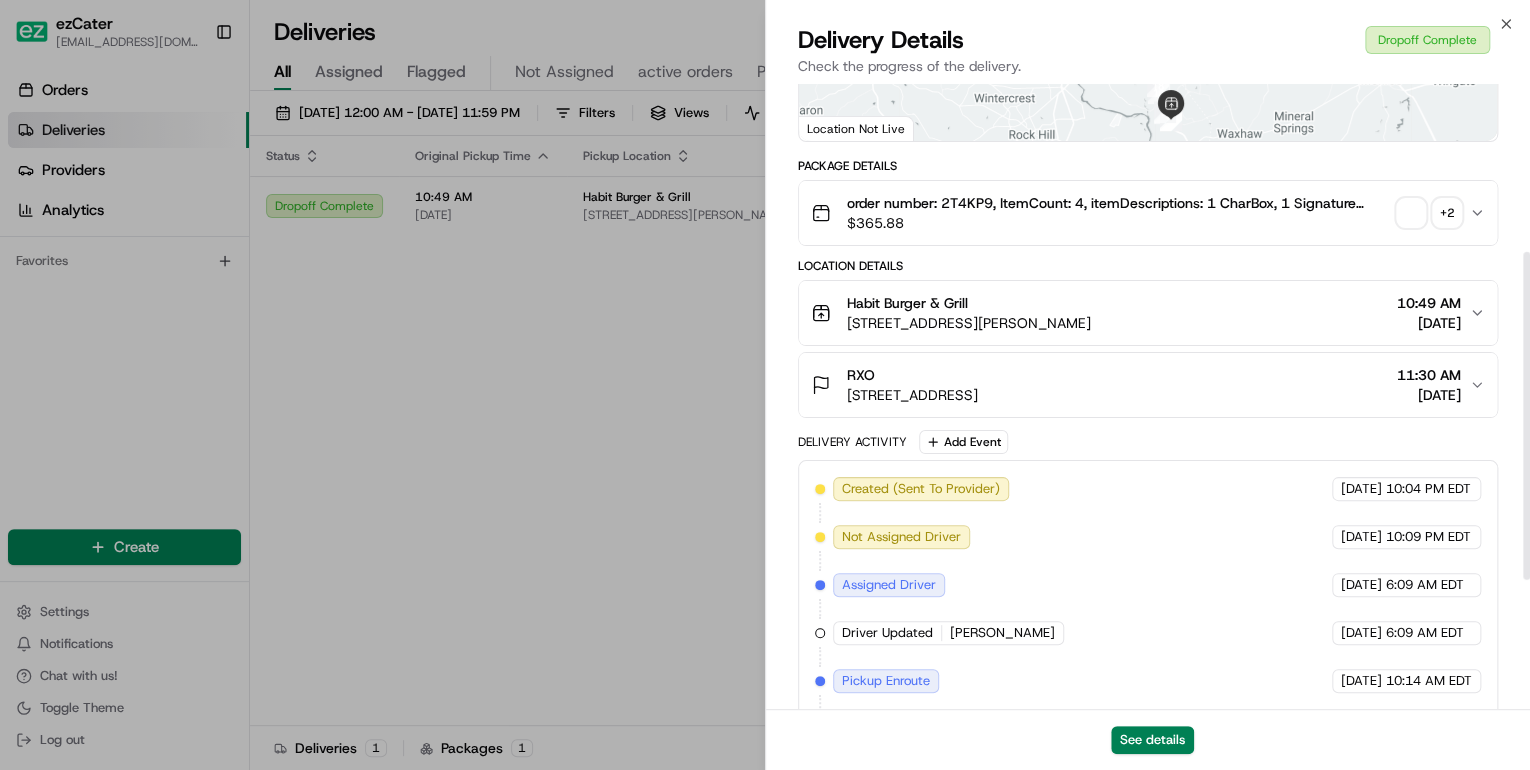 scroll, scrollTop: 568, scrollLeft: 0, axis: vertical 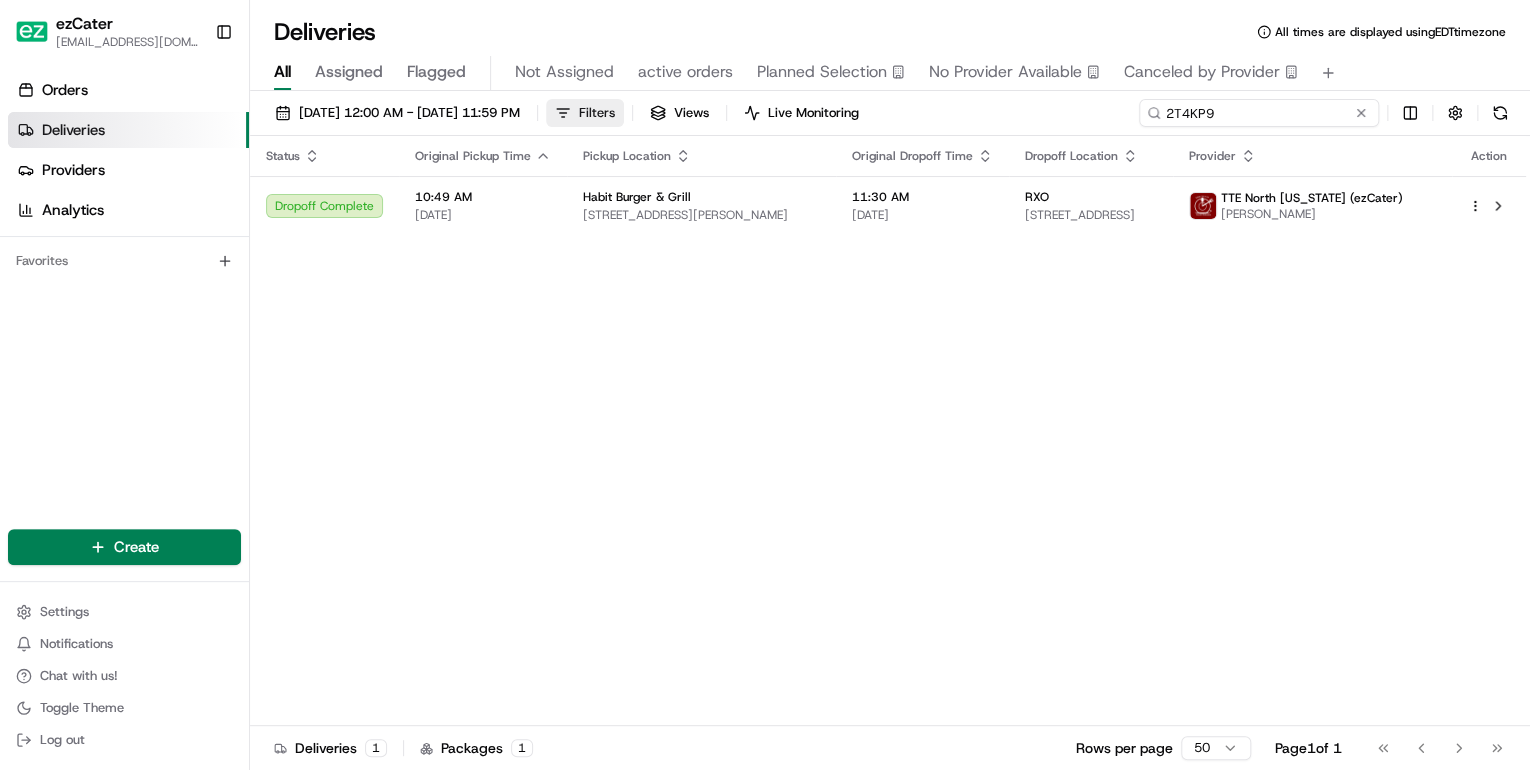drag, startPoint x: 1287, startPoint y: 108, endPoint x: 689, endPoint y: 120, distance: 598.12036 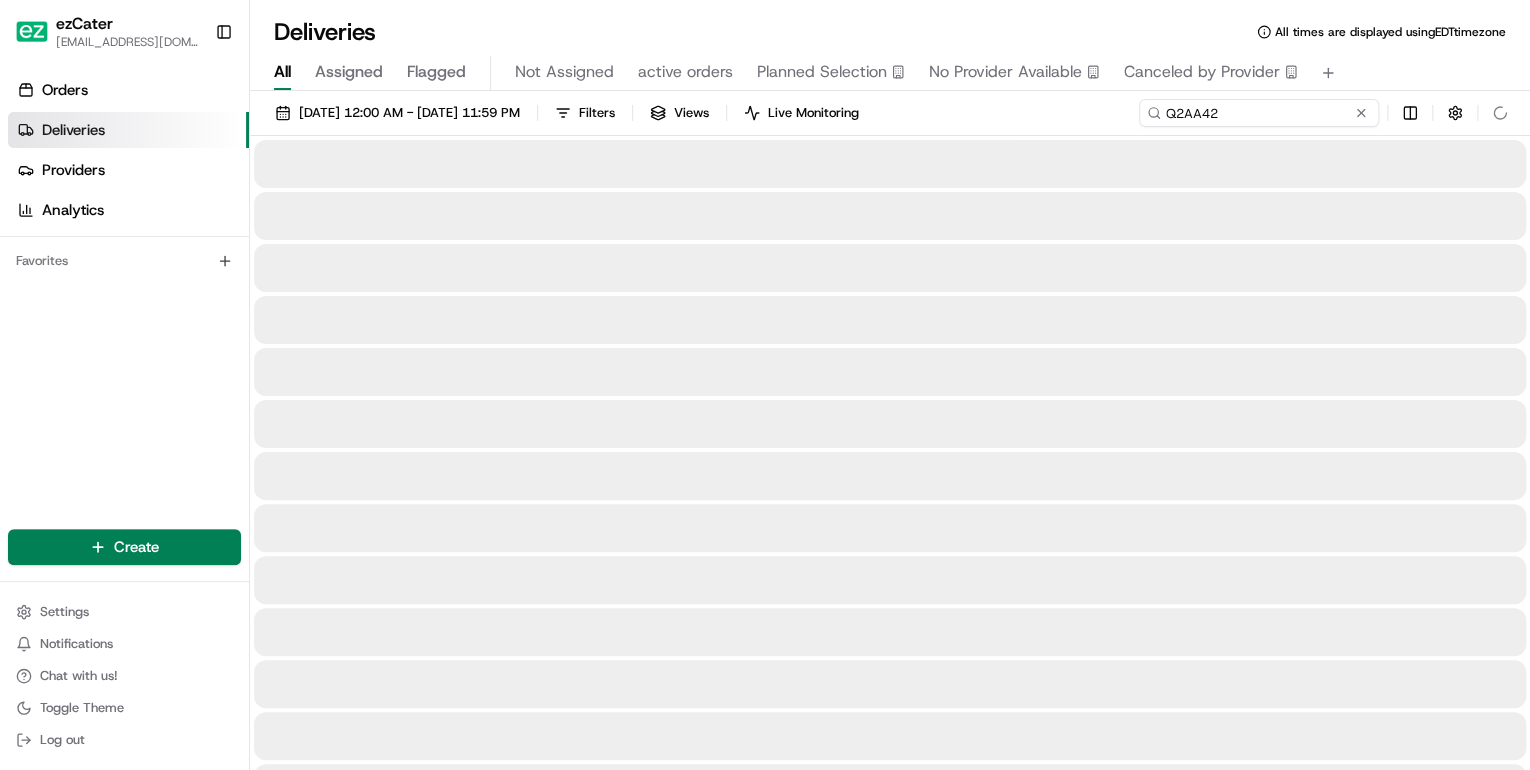 type on "Q2AA42" 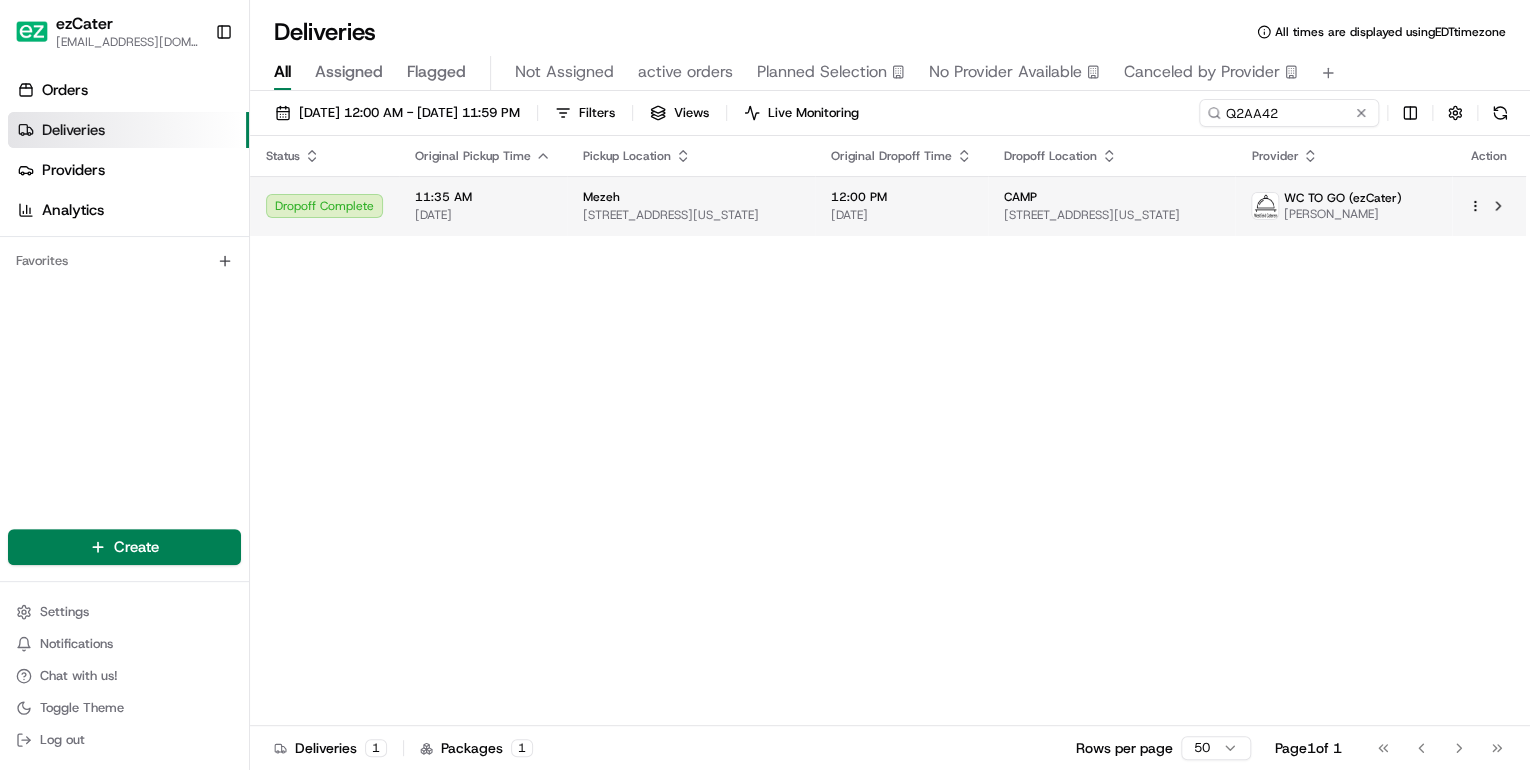 click on "11:35 AM" at bounding box center [483, 197] 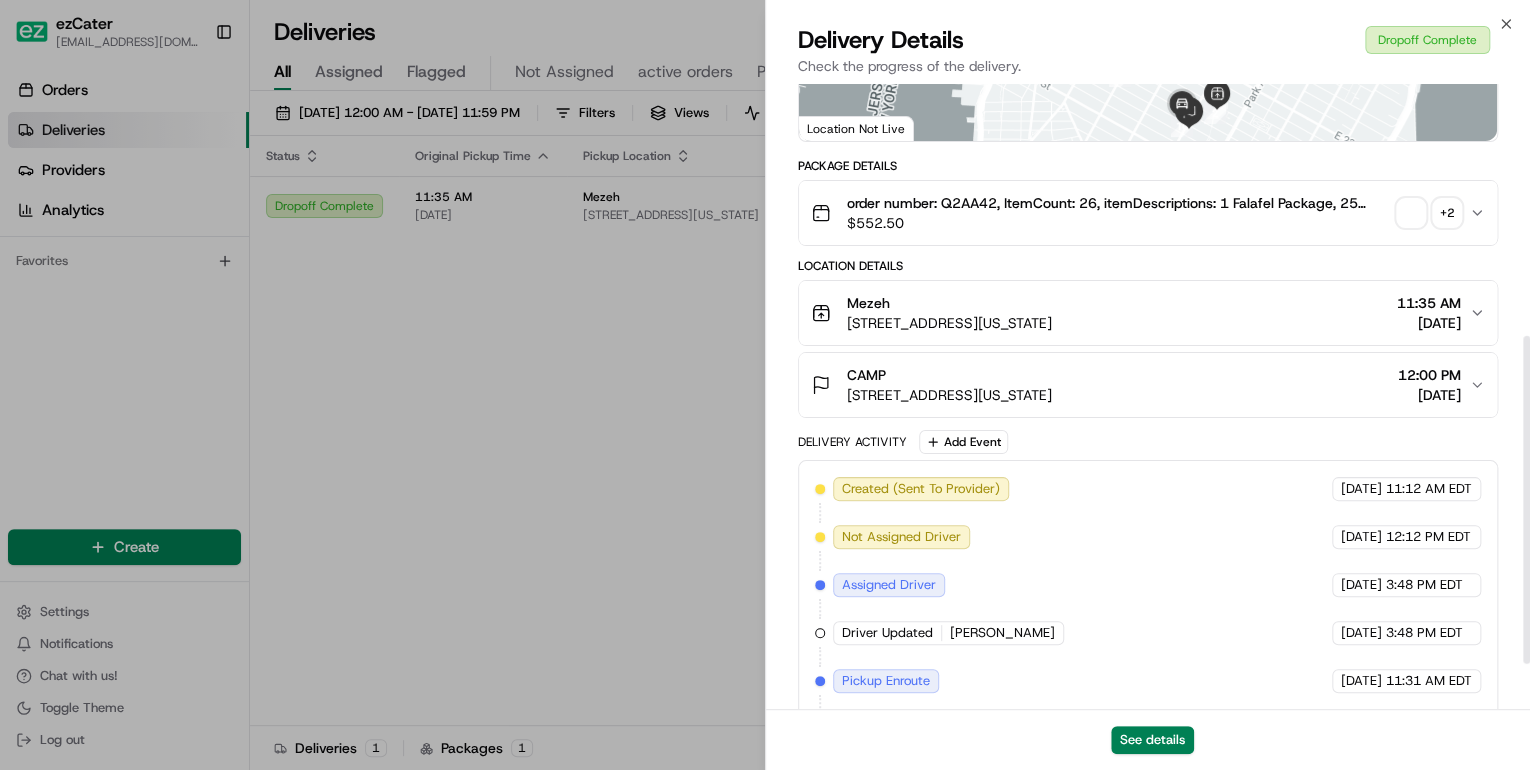 scroll, scrollTop: 568, scrollLeft: 0, axis: vertical 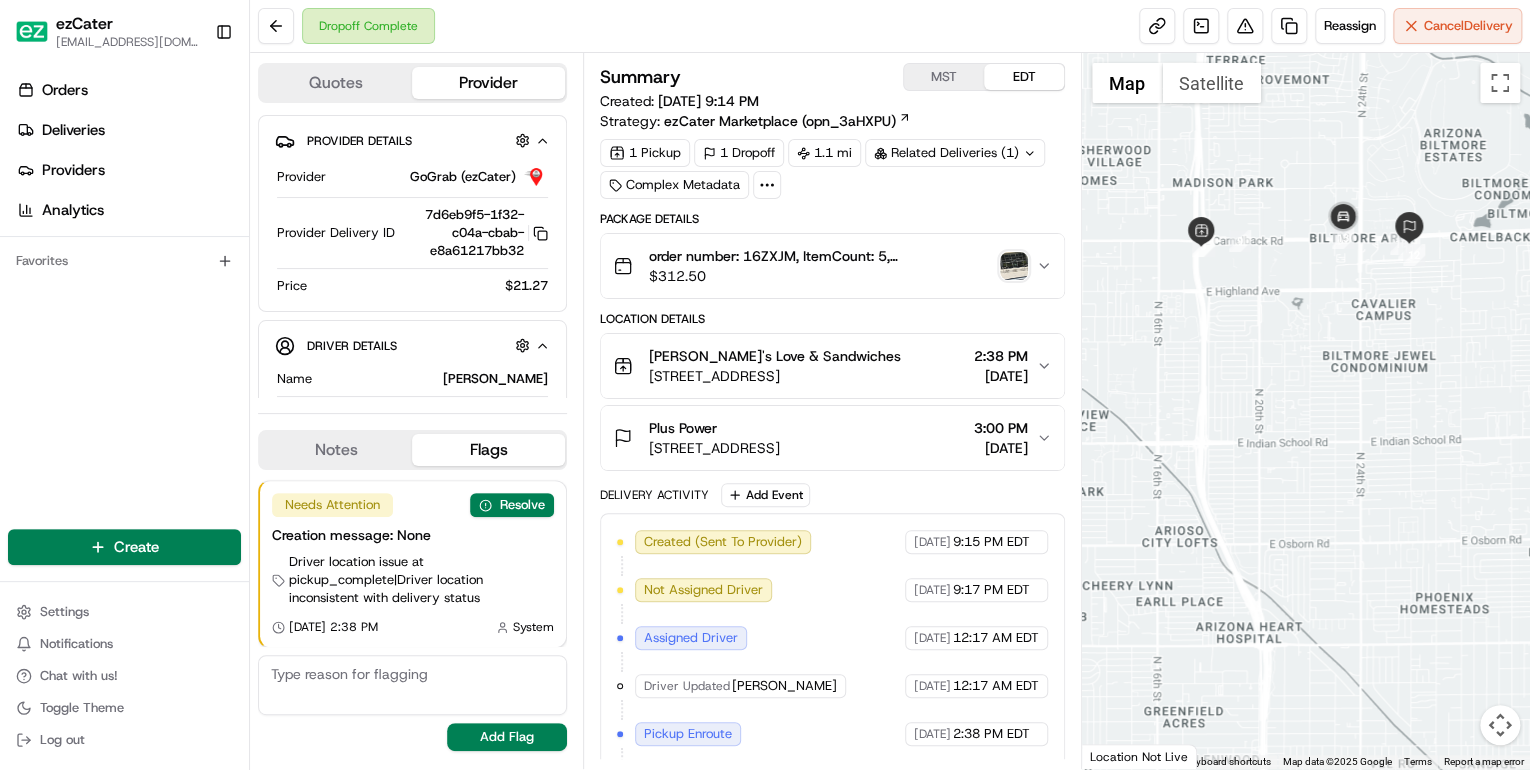 drag, startPoint x: 1204, startPoint y: 195, endPoint x: 1238, endPoint y: 277, distance: 88.76936 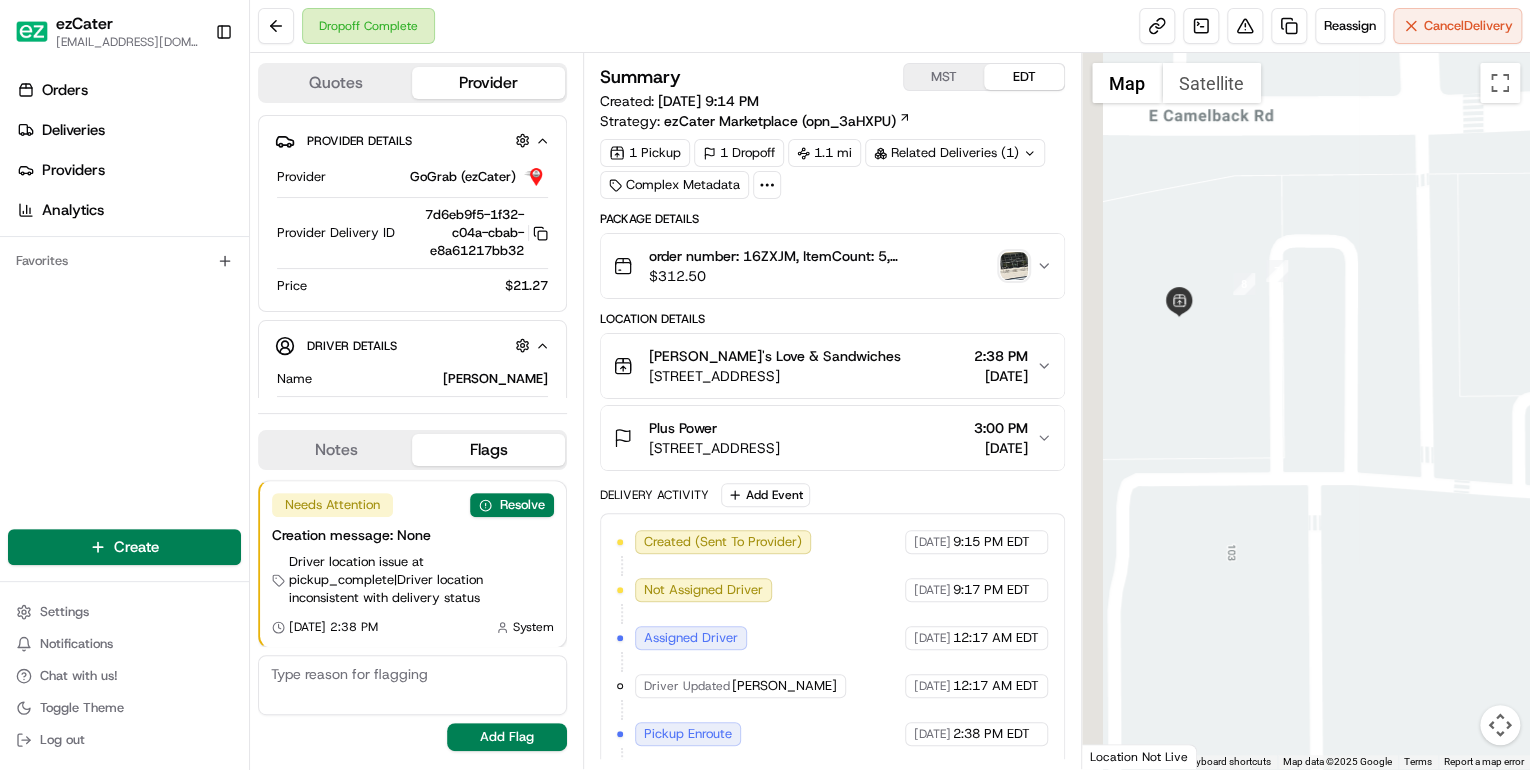 drag, startPoint x: 1177, startPoint y: 223, endPoint x: 1288, endPoint y: 384, distance: 195.55562 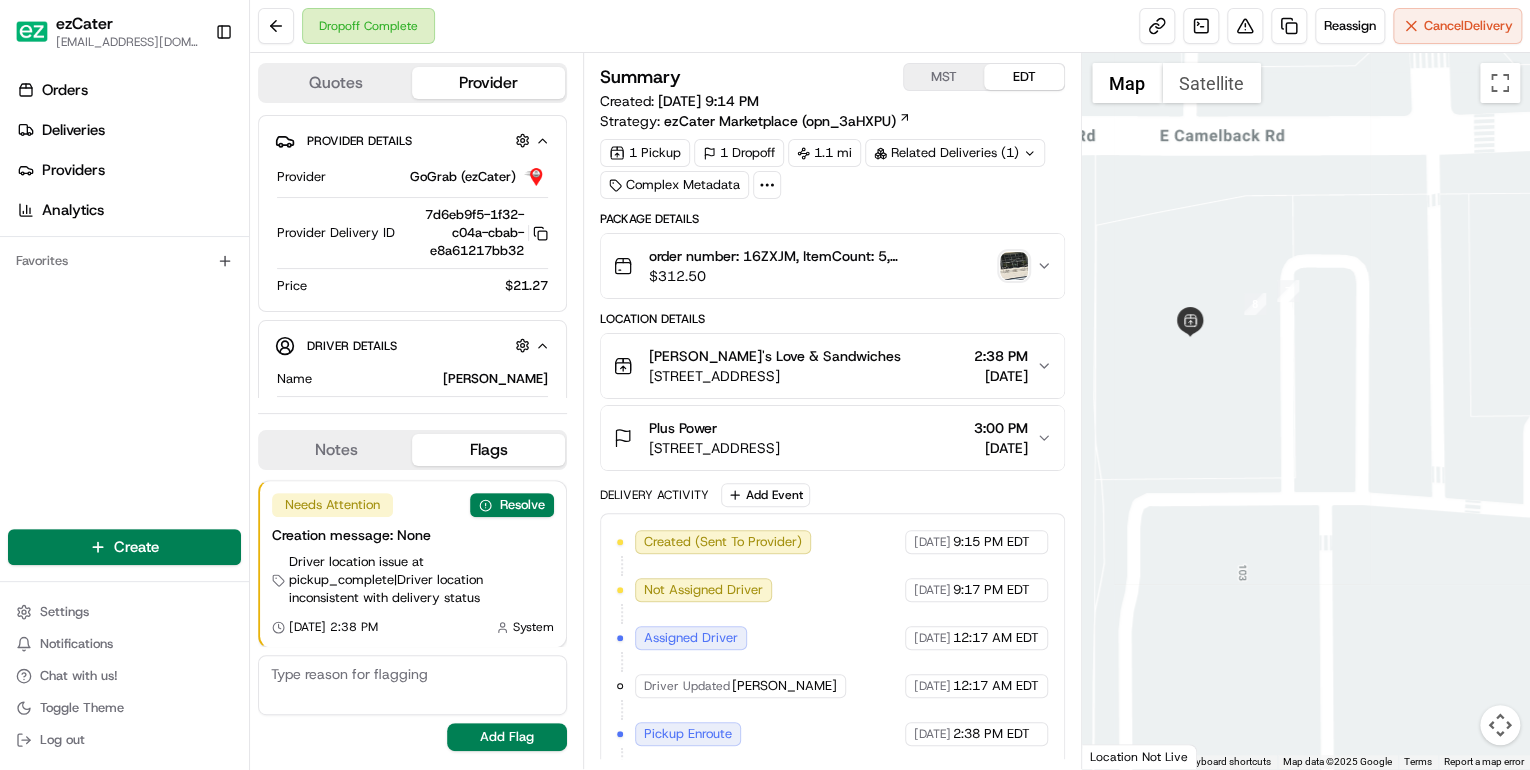 scroll, scrollTop: 237, scrollLeft: 0, axis: vertical 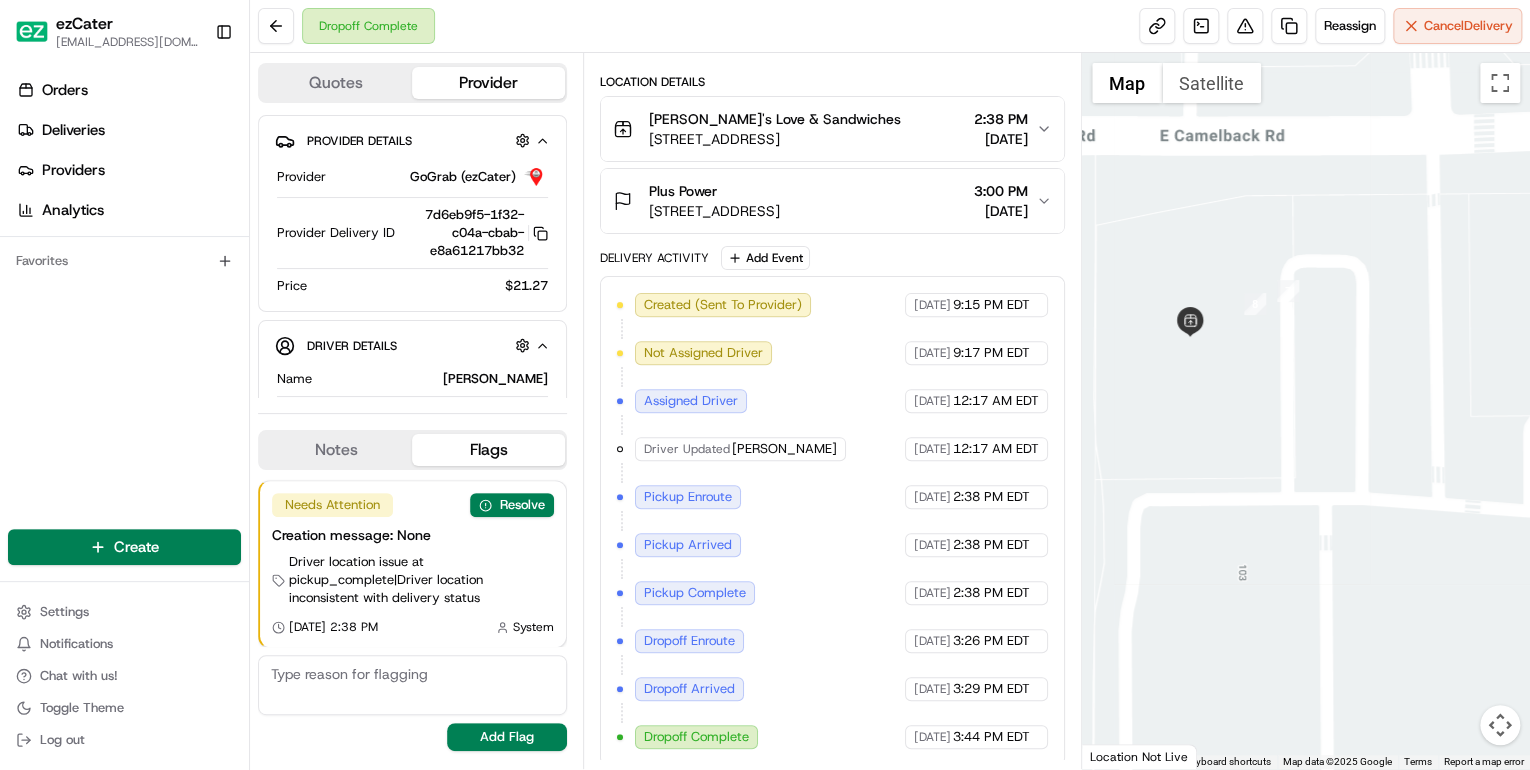 click at bounding box center [412, 685] 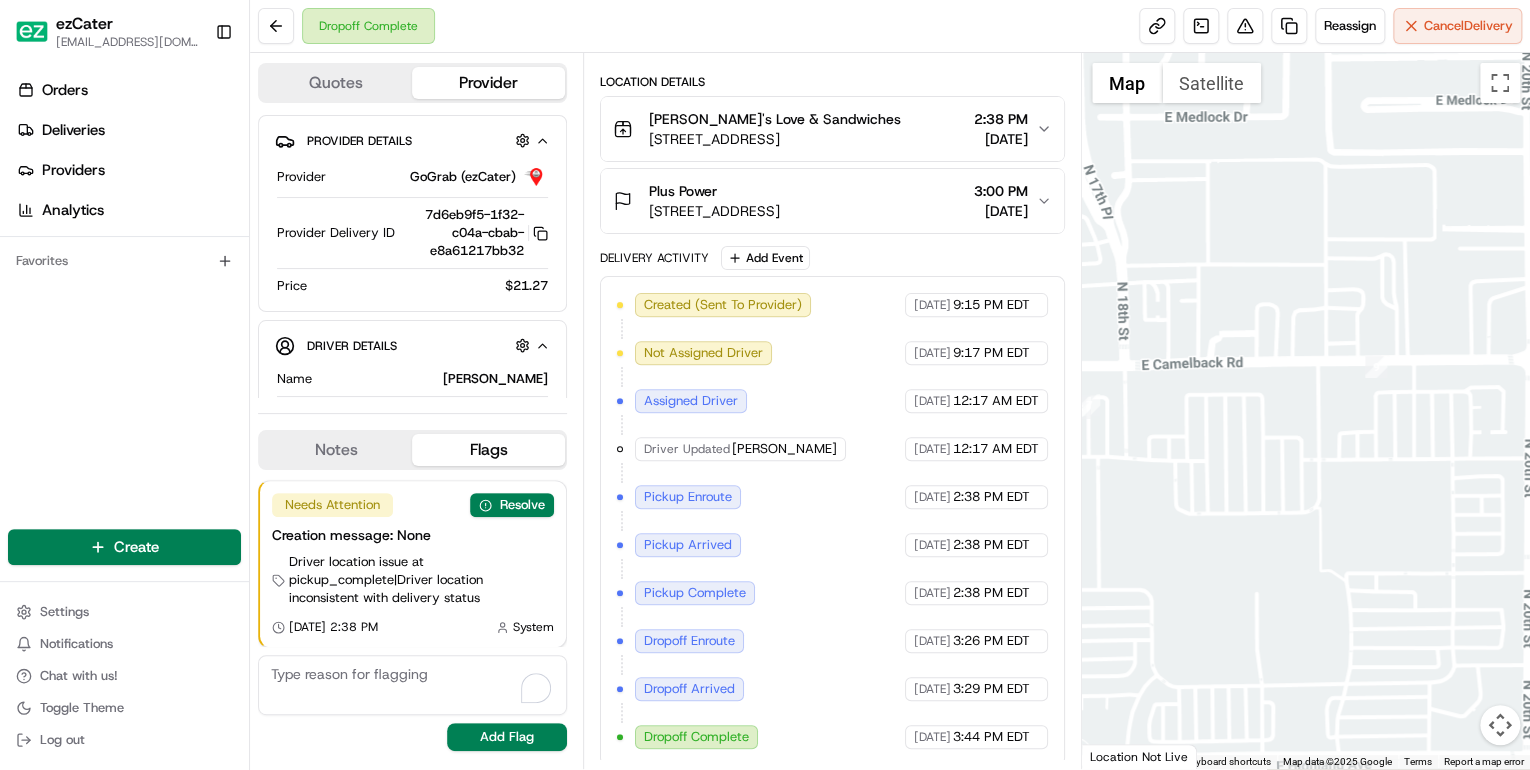 drag, startPoint x: 1408, startPoint y: 422, endPoint x: 1192, endPoint y: 444, distance: 217.11748 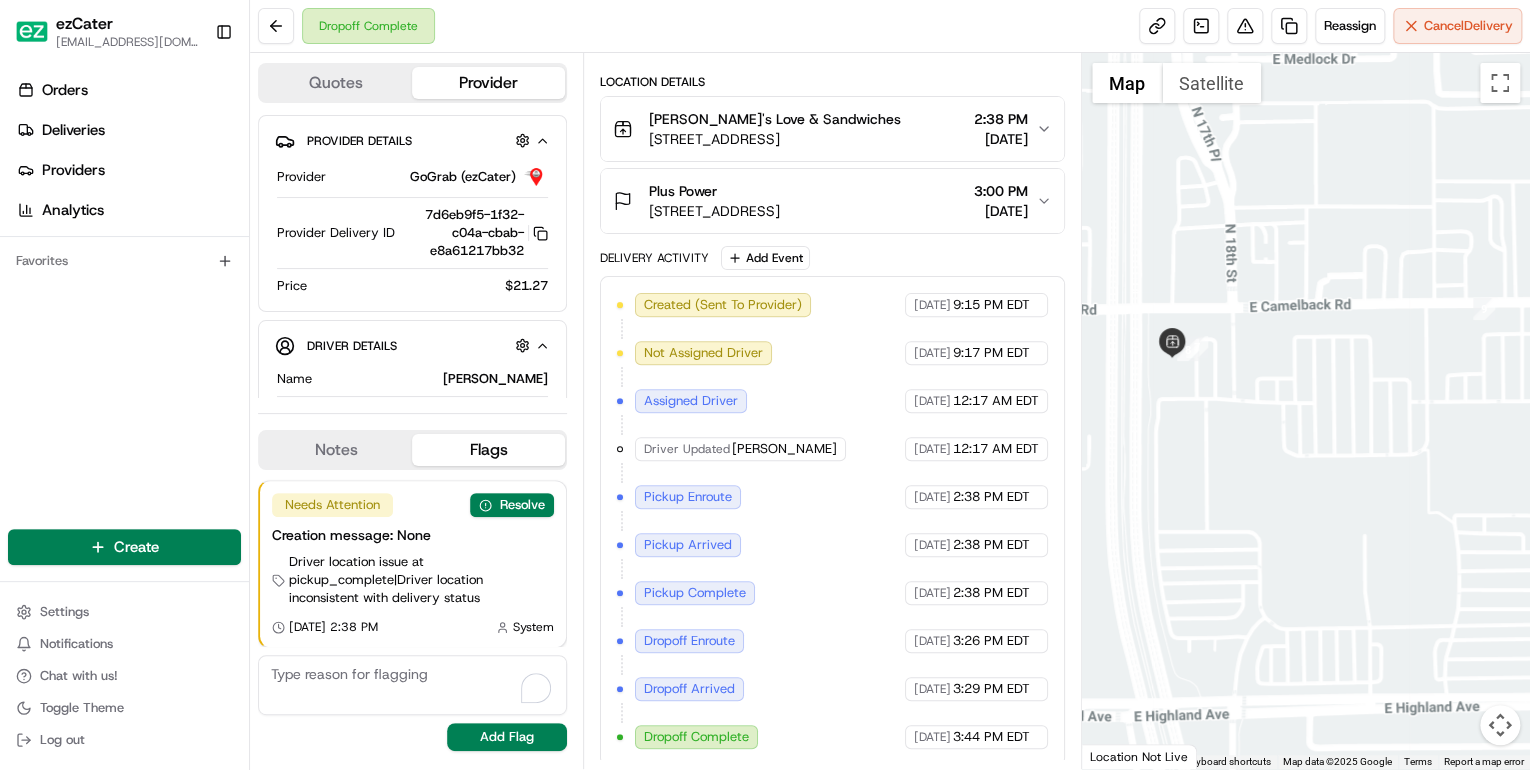 drag, startPoint x: 1199, startPoint y: 466, endPoint x: 1361, endPoint y: 408, distance: 172.06975 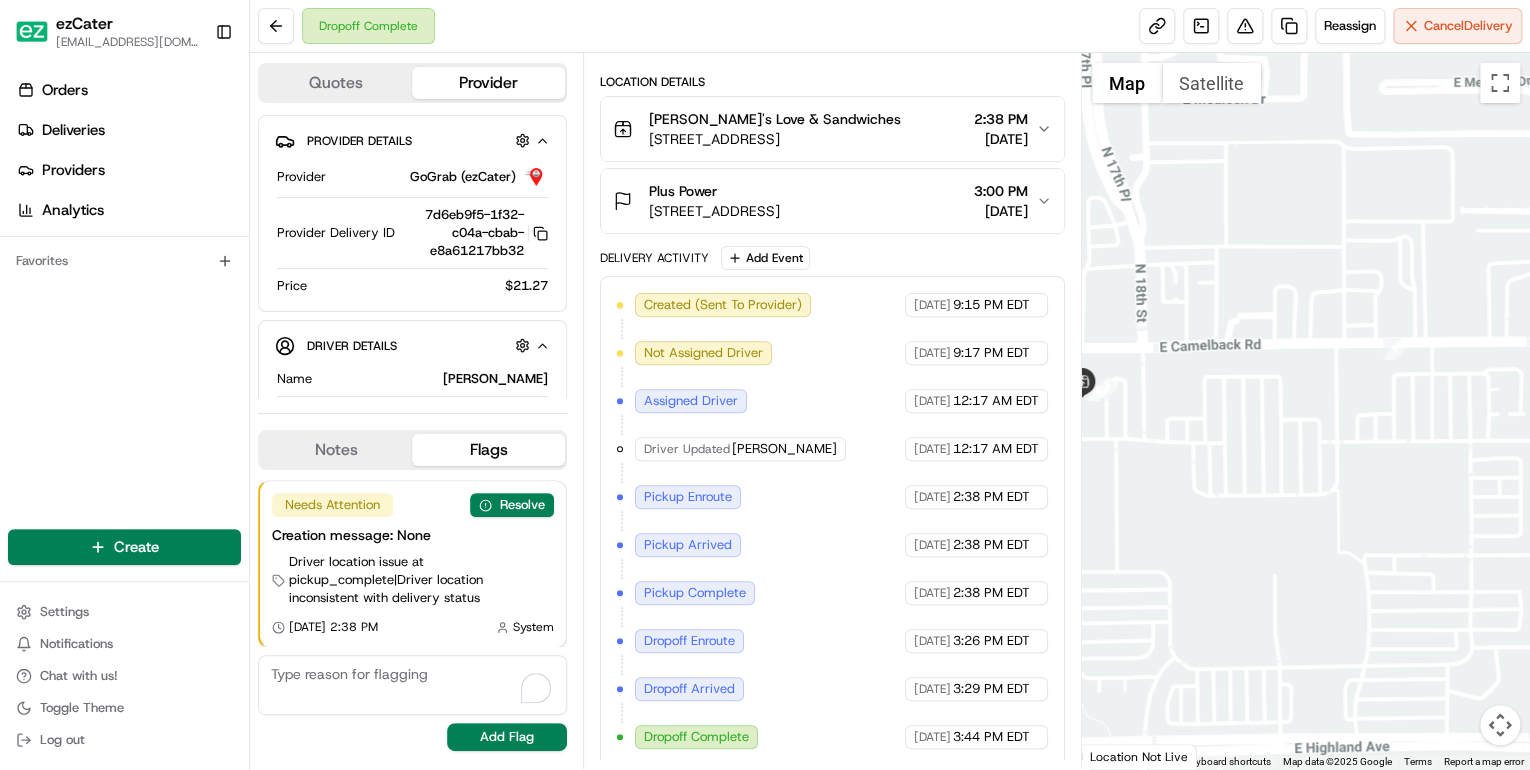 drag, startPoint x: 1483, startPoint y: 366, endPoint x: 1353, endPoint y: 379, distance: 130.64838 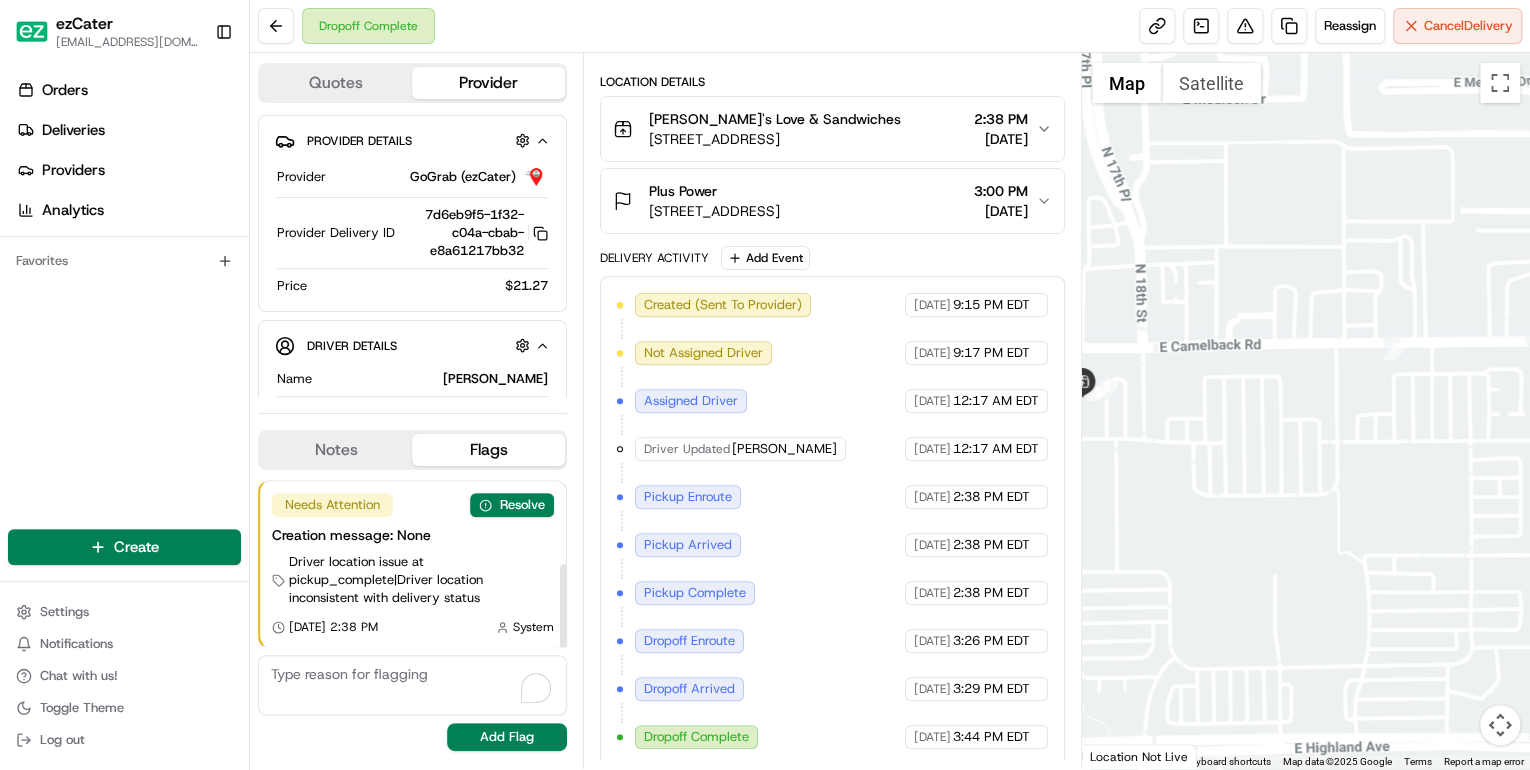 click at bounding box center (412, 685) 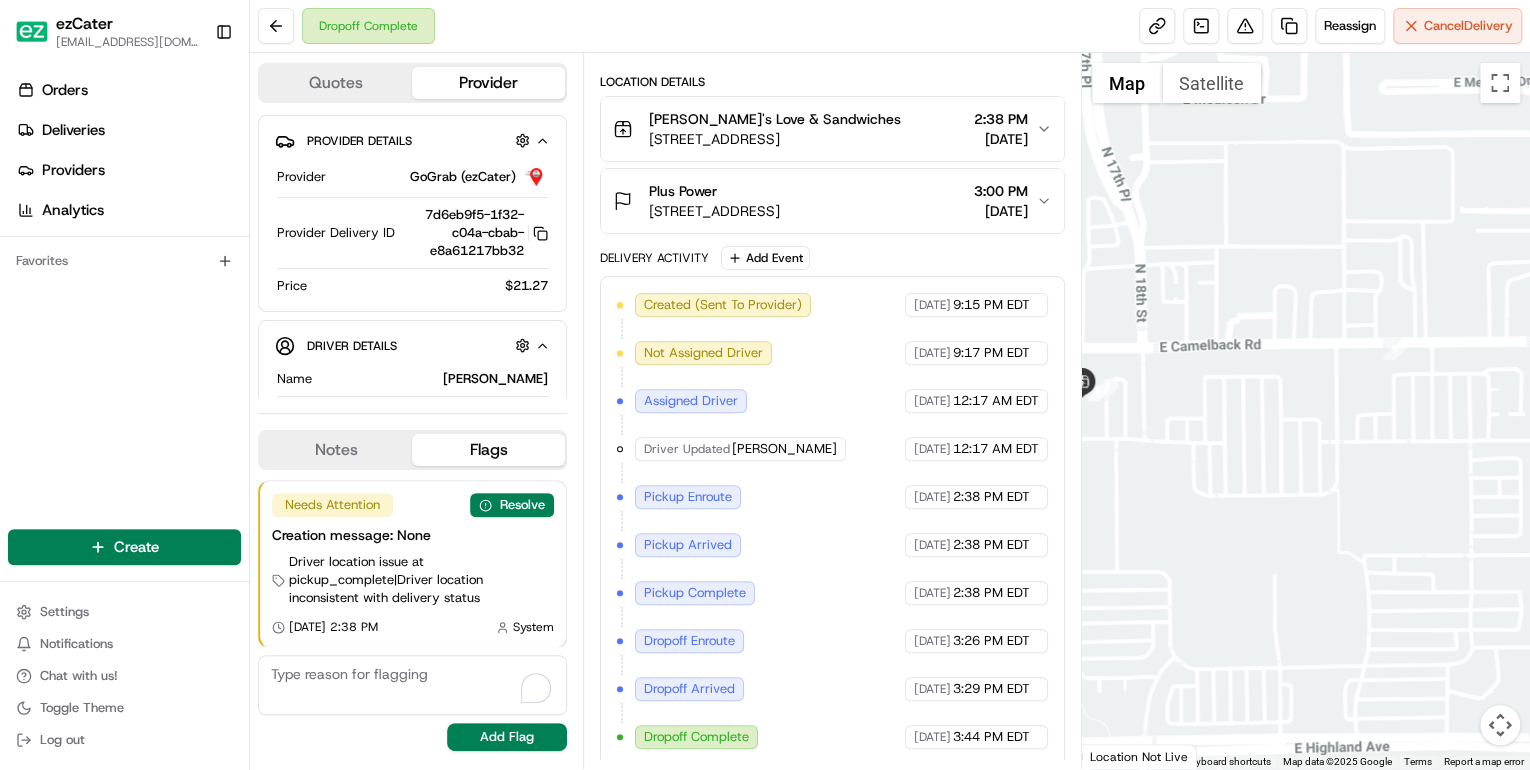paste on "/job_TRjq9exQoYAKGQu6aFwAHW" 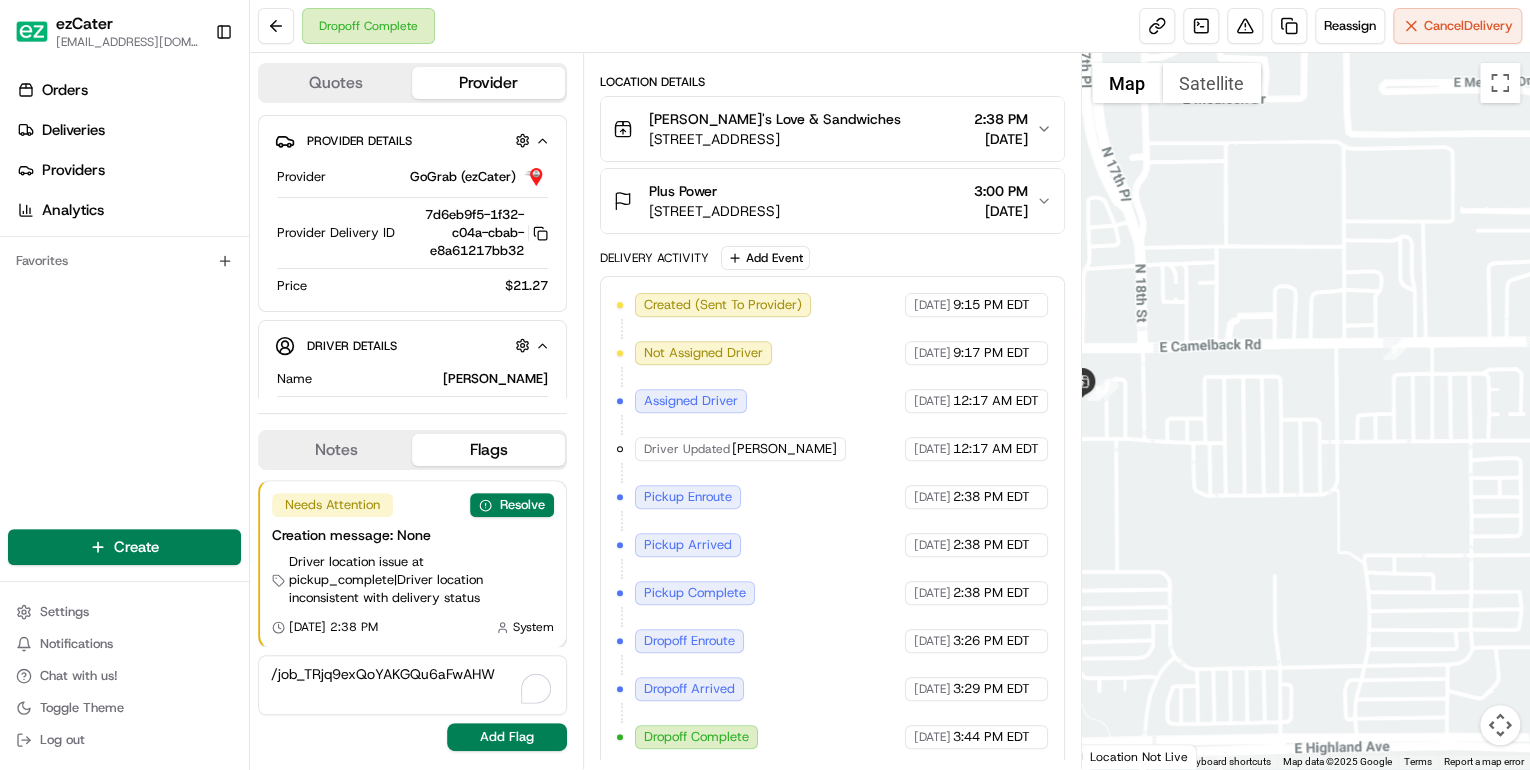 click on "/job_TRjq9exQoYAKGQu6aFwAHW" at bounding box center [412, 685] 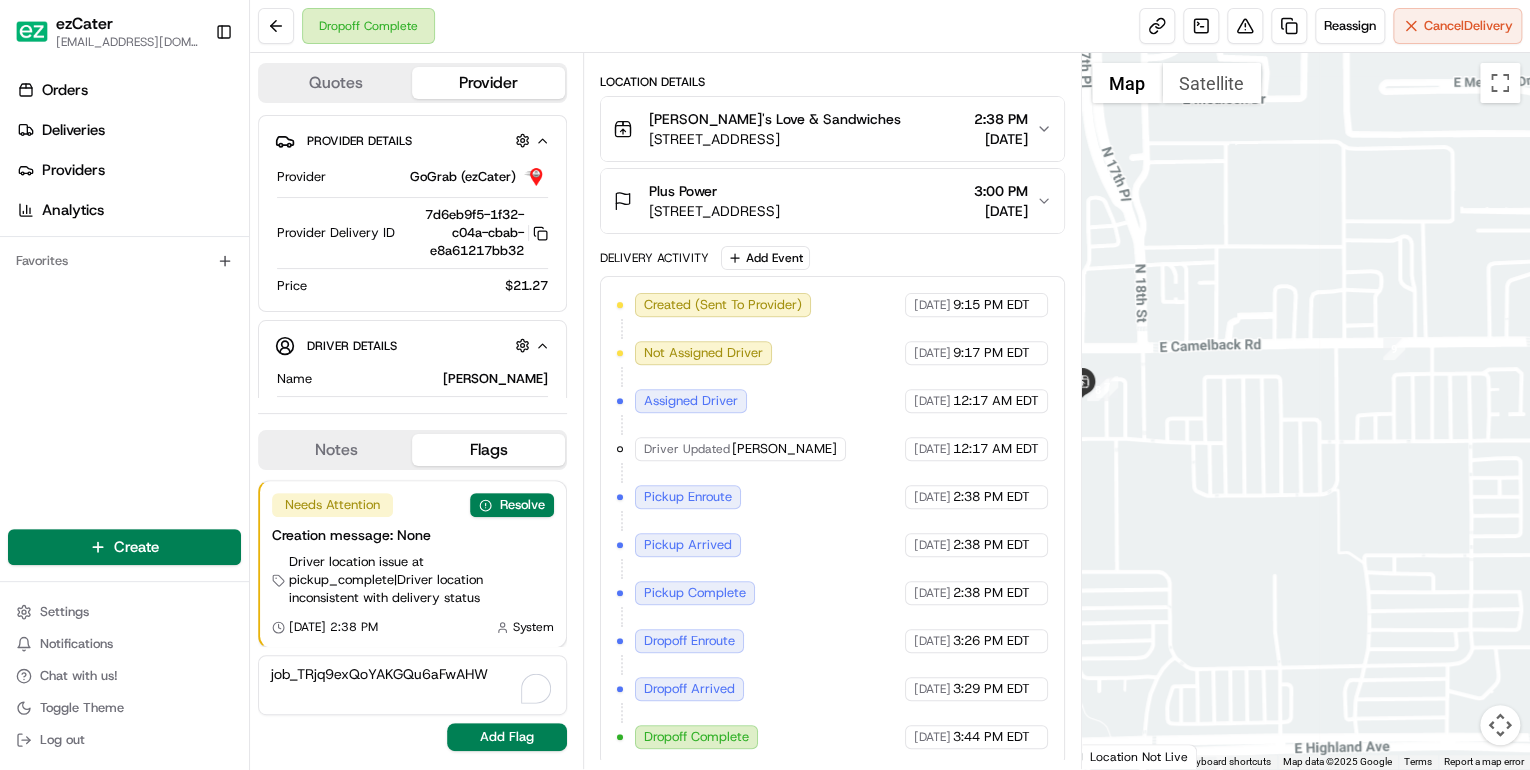 click on "job_TRjq9exQoYAKGQu6aFwAHW" at bounding box center [412, 685] 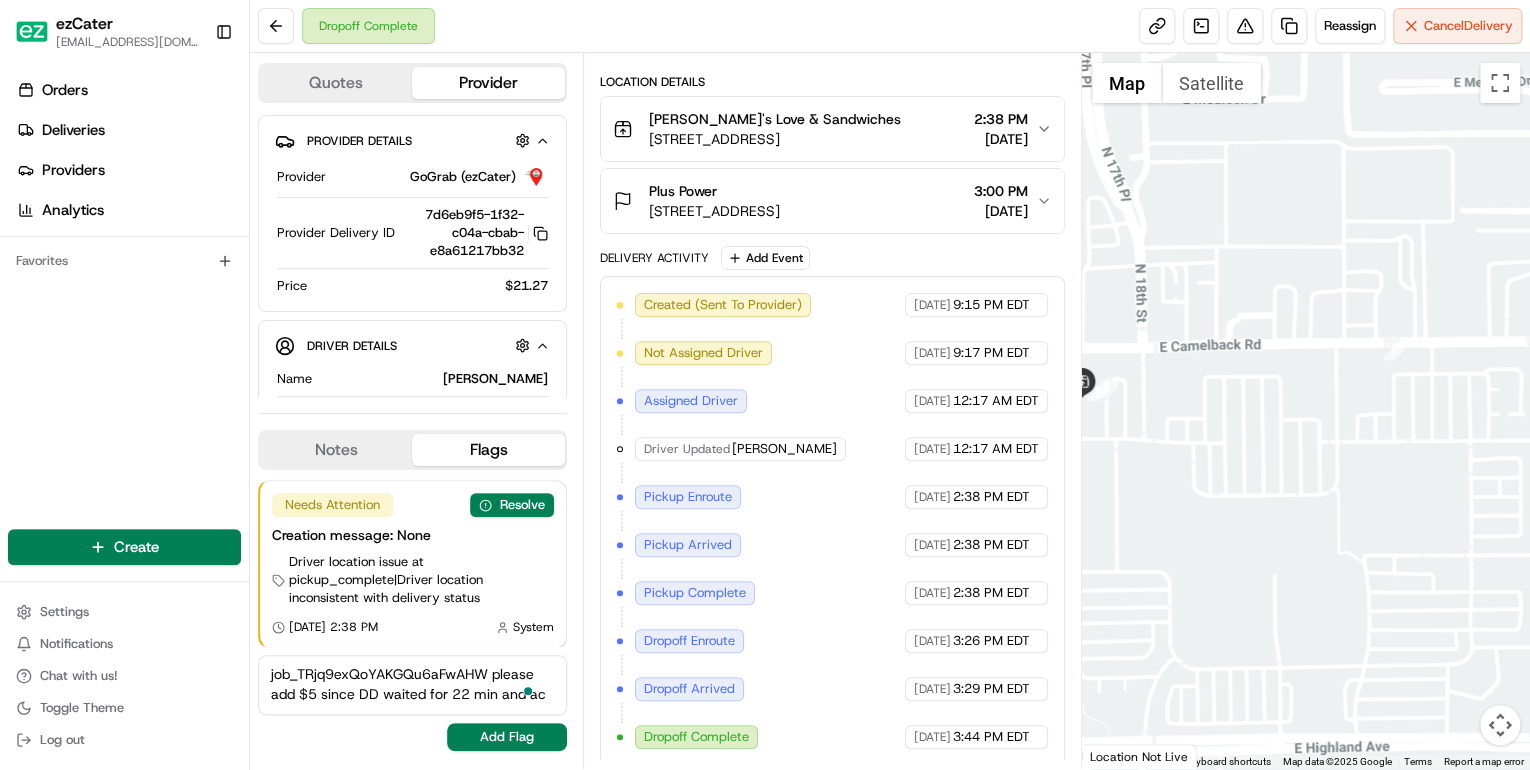 scroll, scrollTop: 8, scrollLeft: 0, axis: vertical 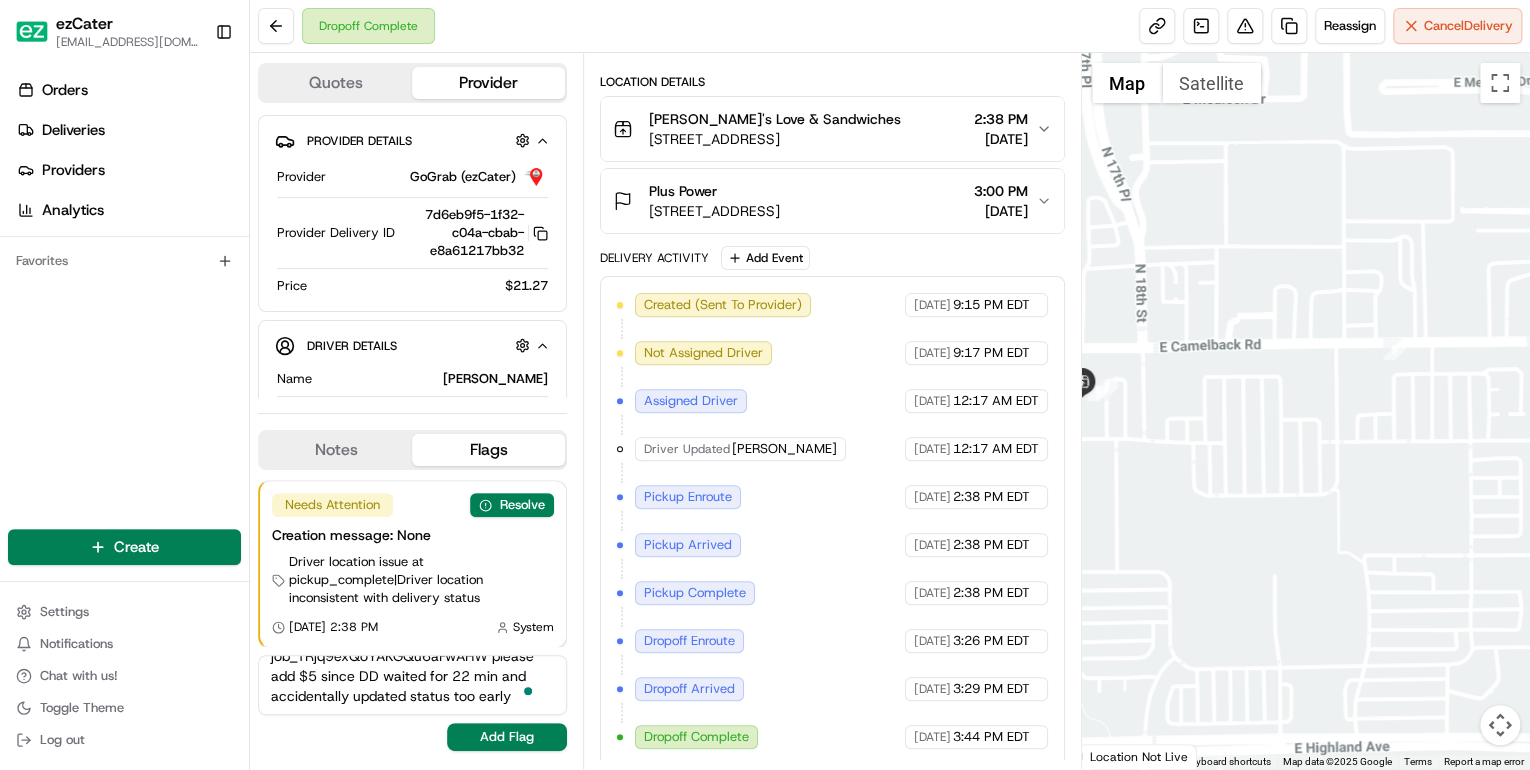 click on "job_TRjq9exQoYAKGQu6aFwAHW please add $5 since DD waited for 22 min and accidentally updated status too early" at bounding box center [412, 685] 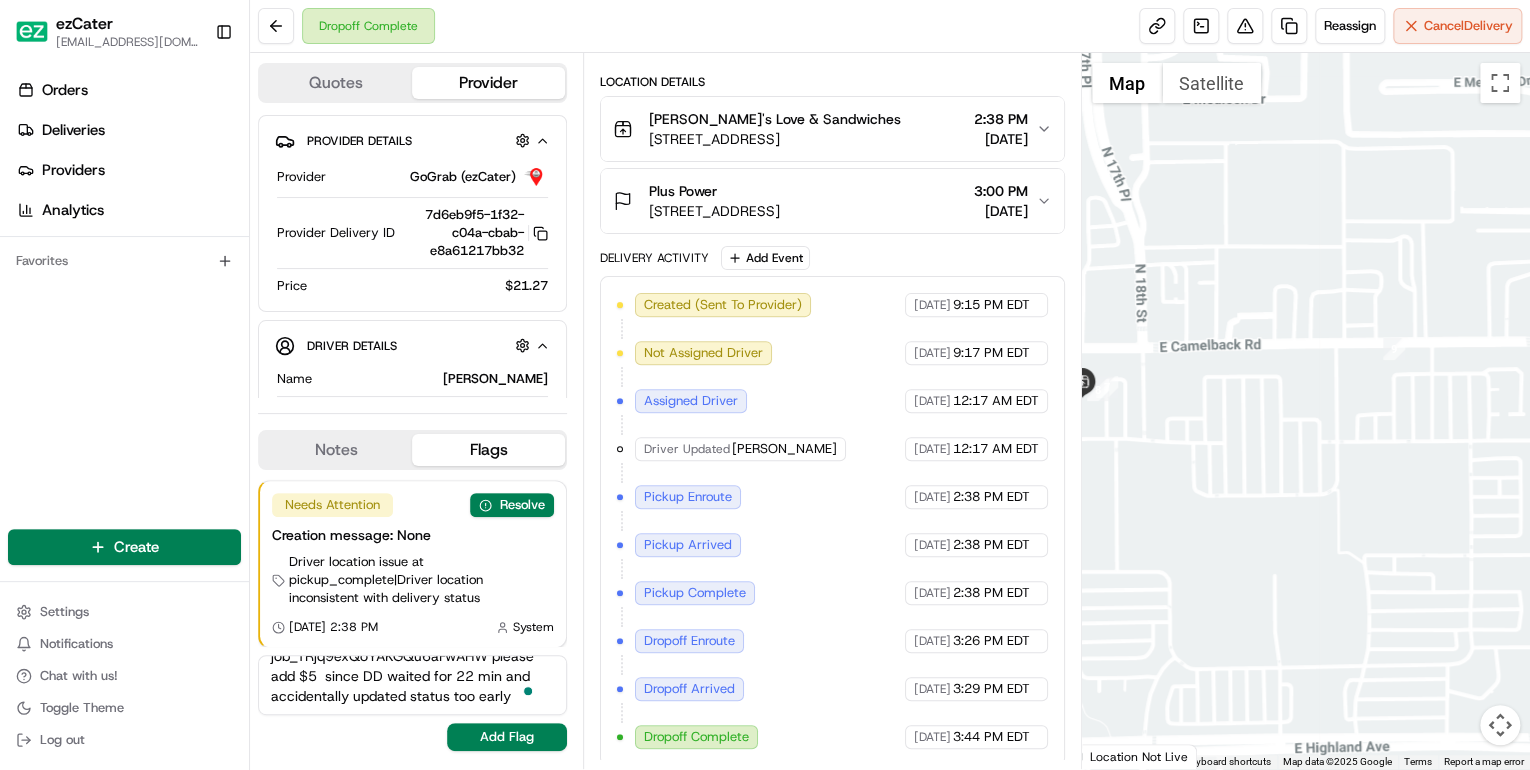 scroll, scrollTop: 28, scrollLeft: 0, axis: vertical 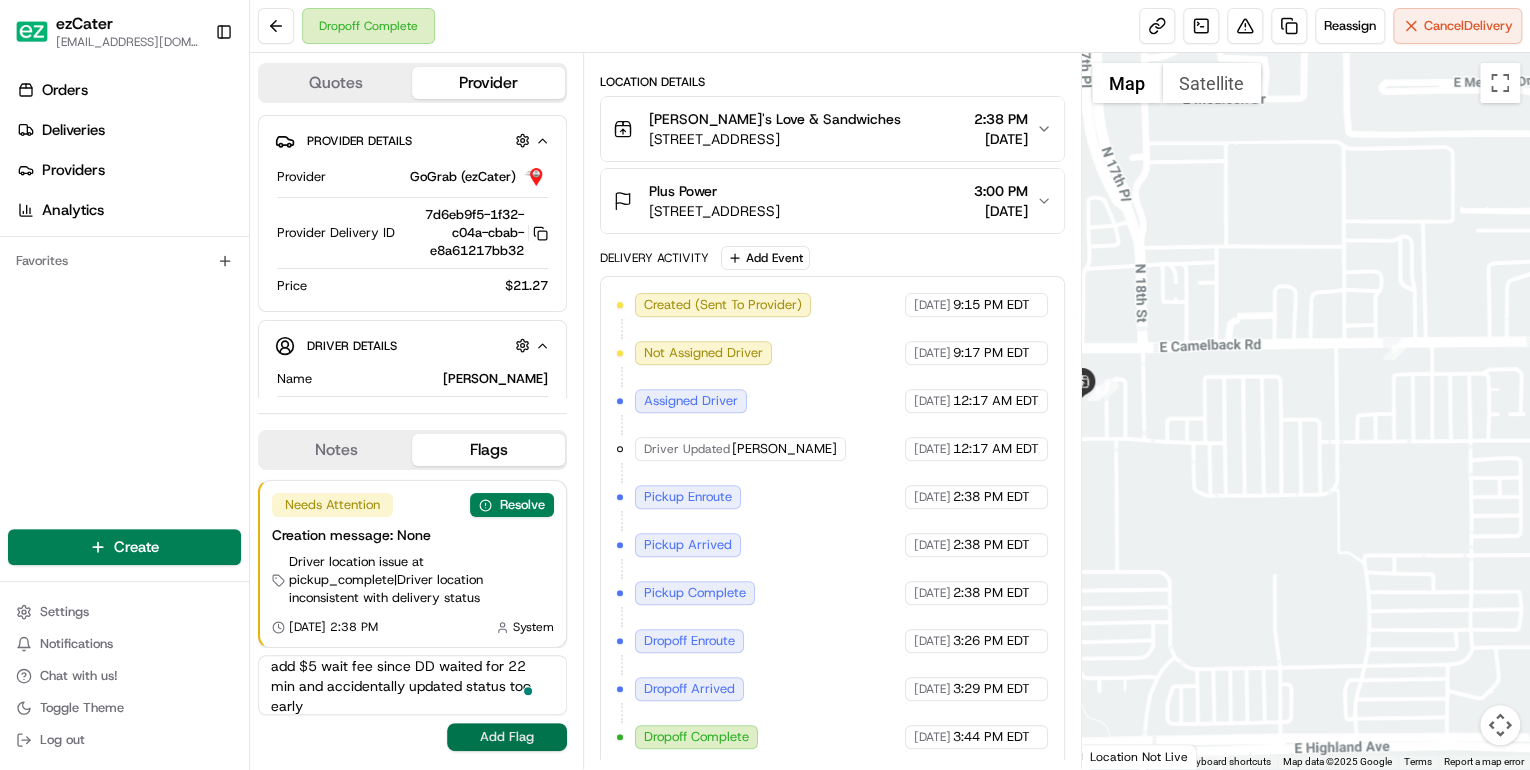 type on "job_TRjq9exQoYAKGQu6aFwAHW please add $5 wait fee since DD waited for 22 min and accidentally updated status too early" 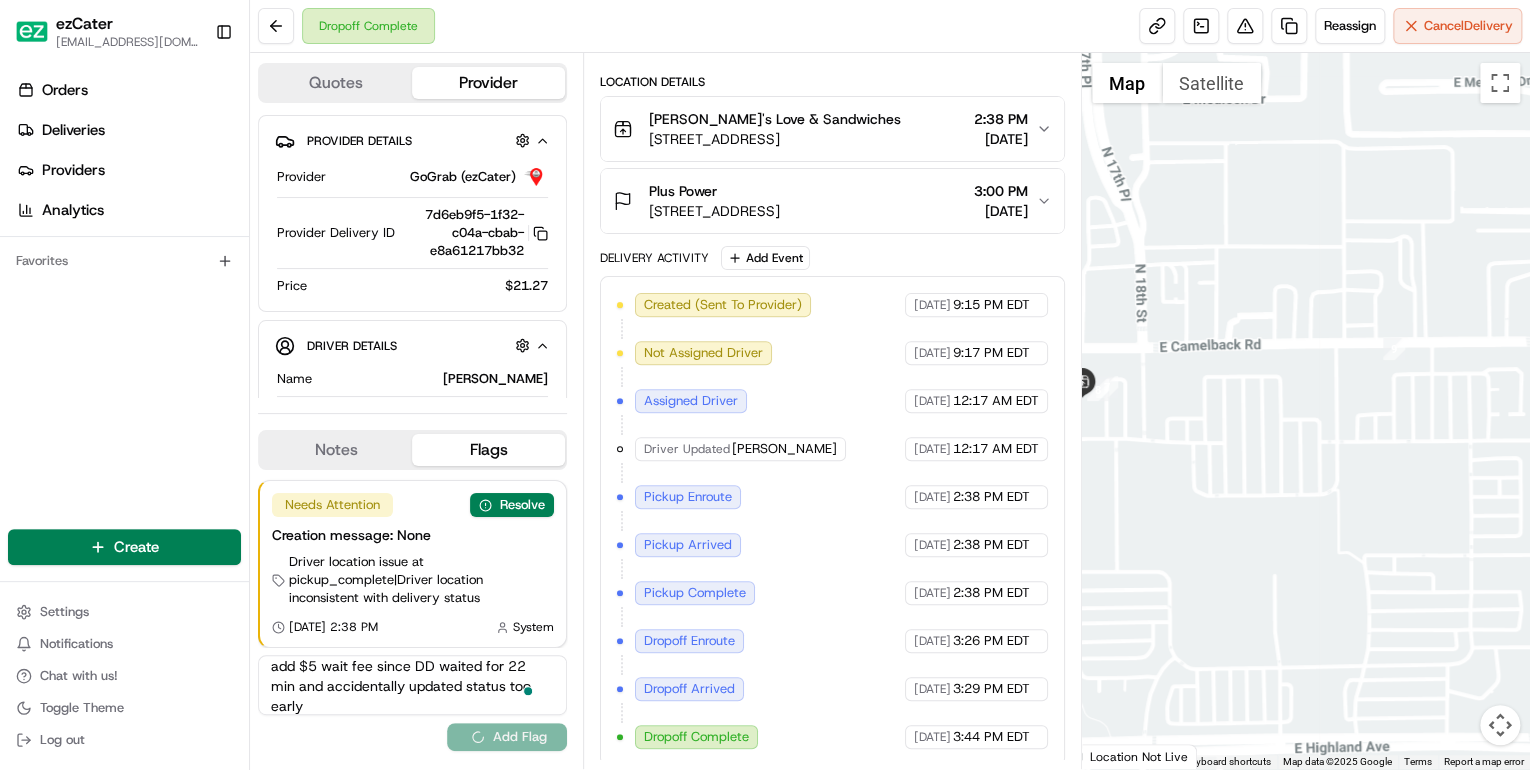 type 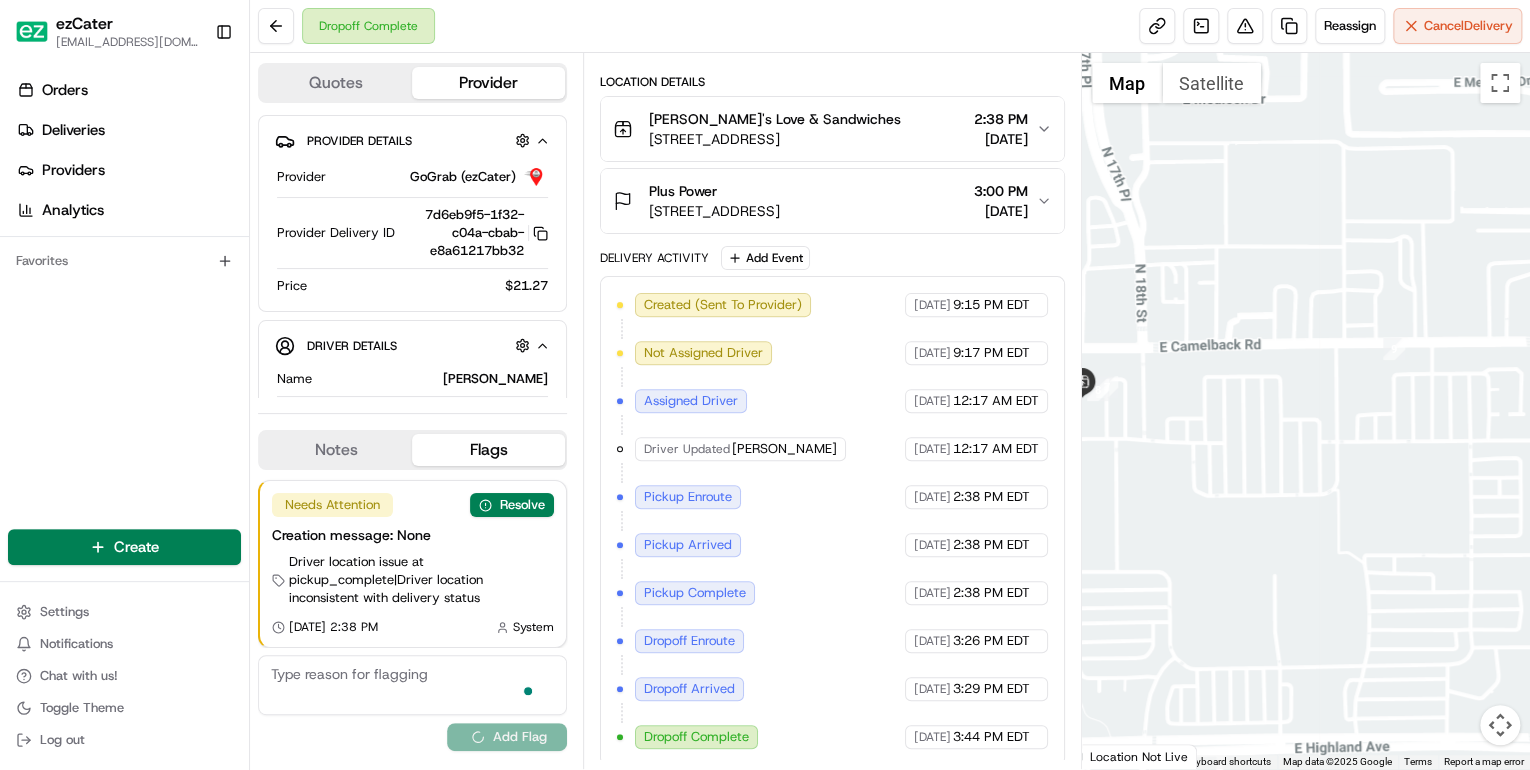 scroll, scrollTop: 0, scrollLeft: 0, axis: both 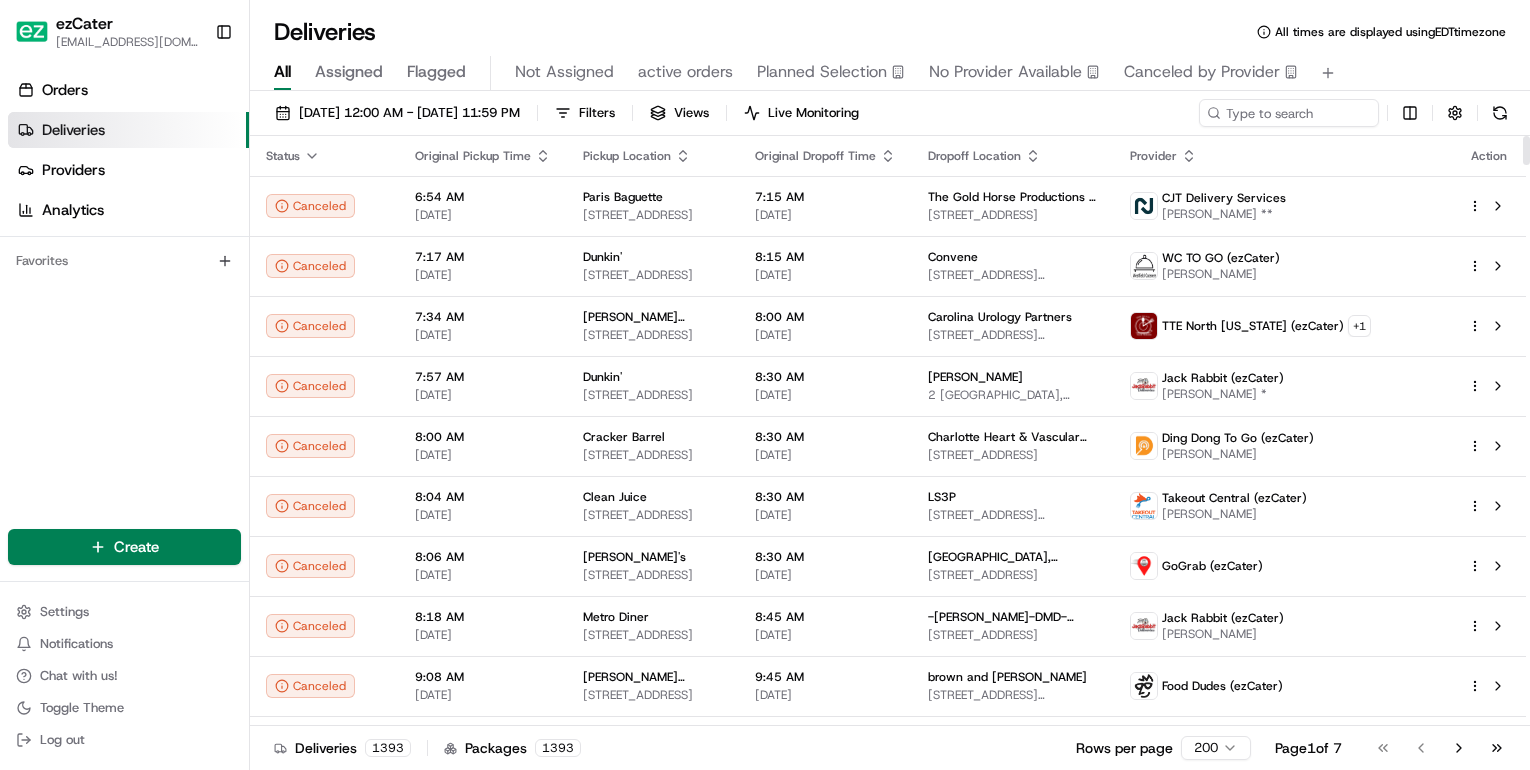 click on "[DATE] 12:00 AM - [DATE] 11:59 PM" at bounding box center (409, 113) 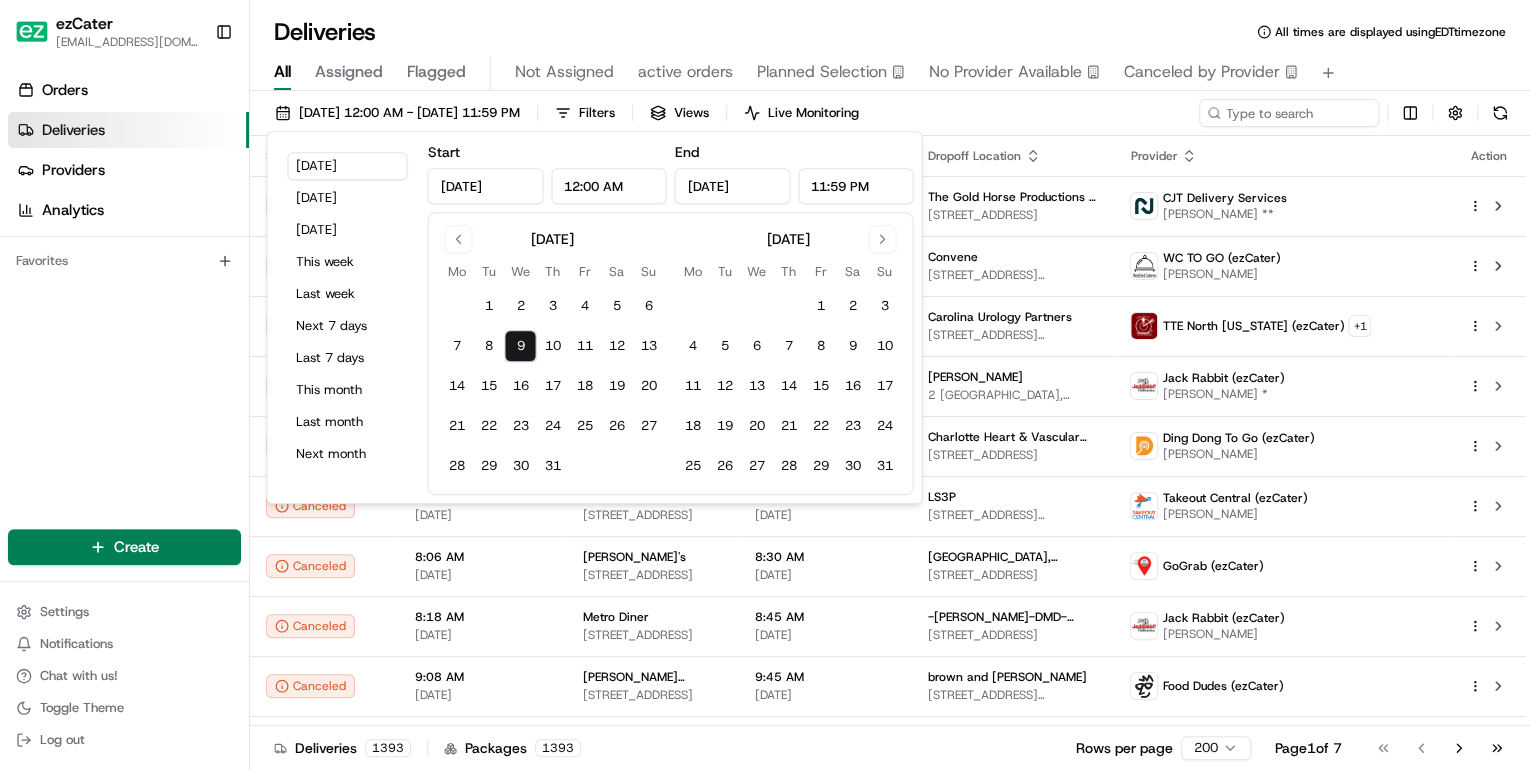 scroll, scrollTop: 0, scrollLeft: 0, axis: both 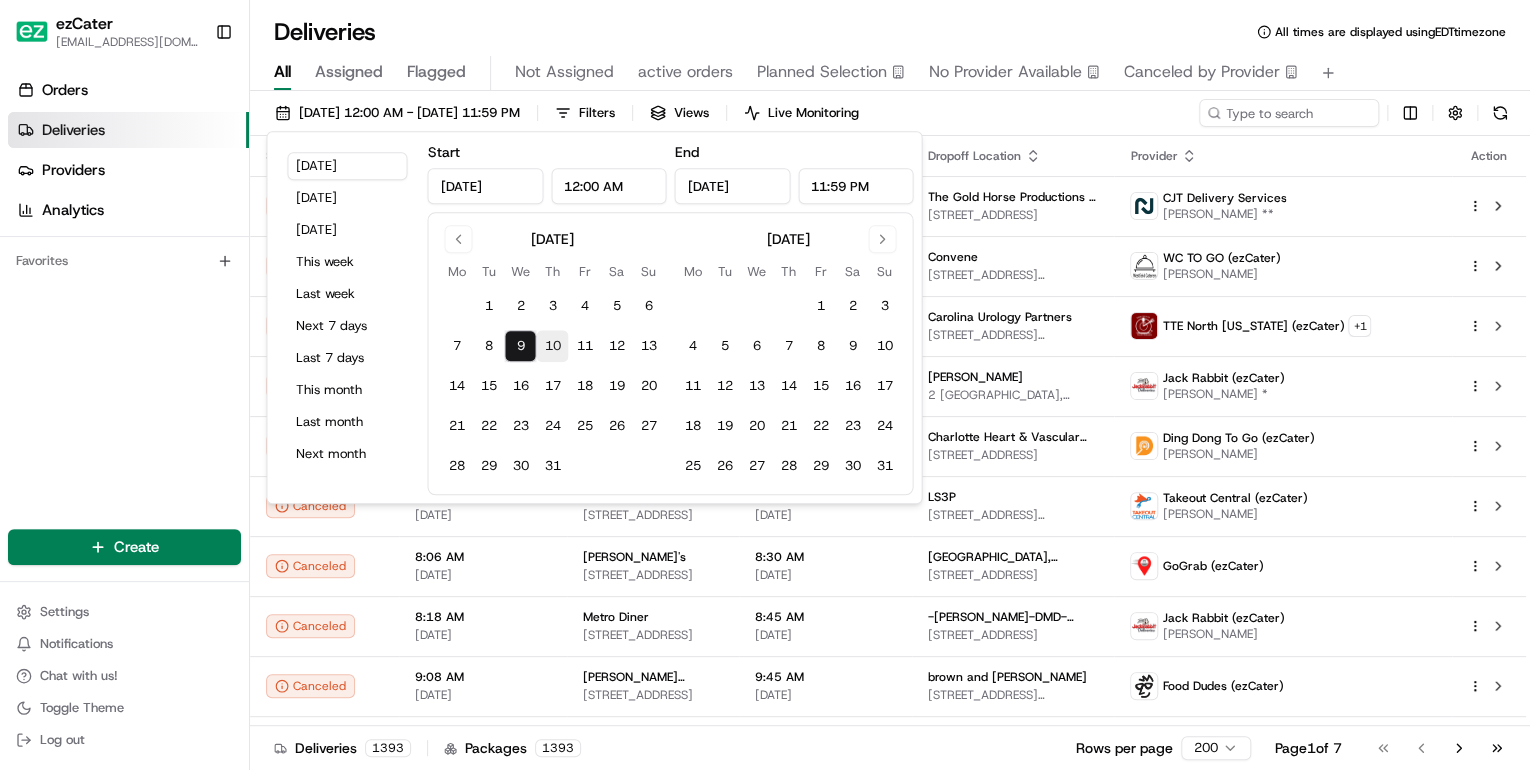 click on "10" at bounding box center (552, 346) 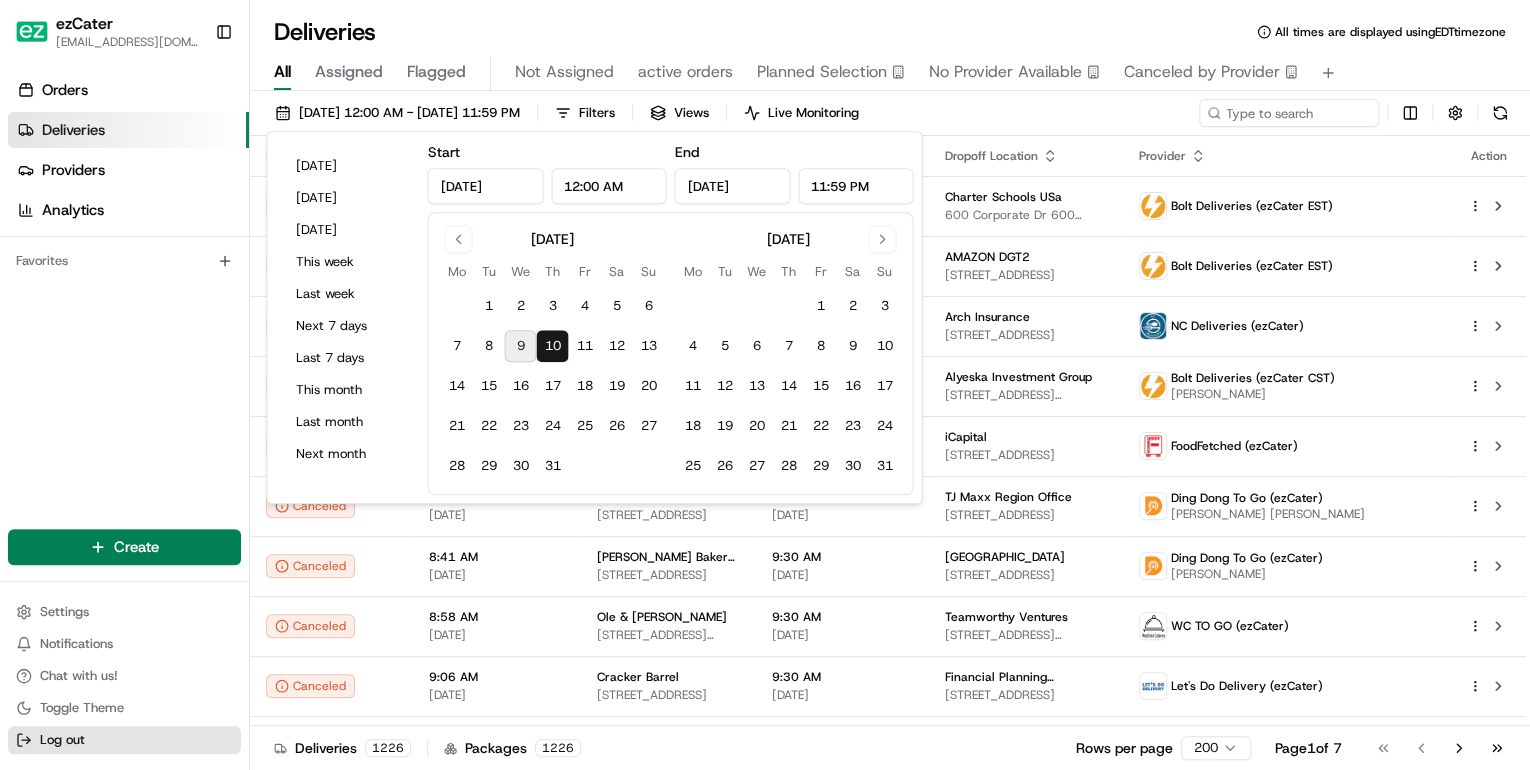 click on "Log out" at bounding box center [124, 740] 